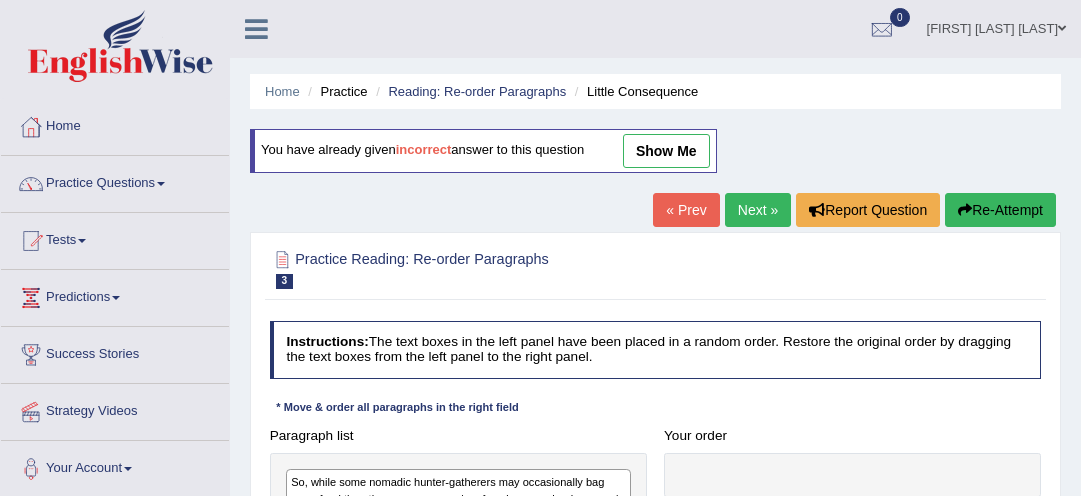 scroll, scrollTop: 49, scrollLeft: 0, axis: vertical 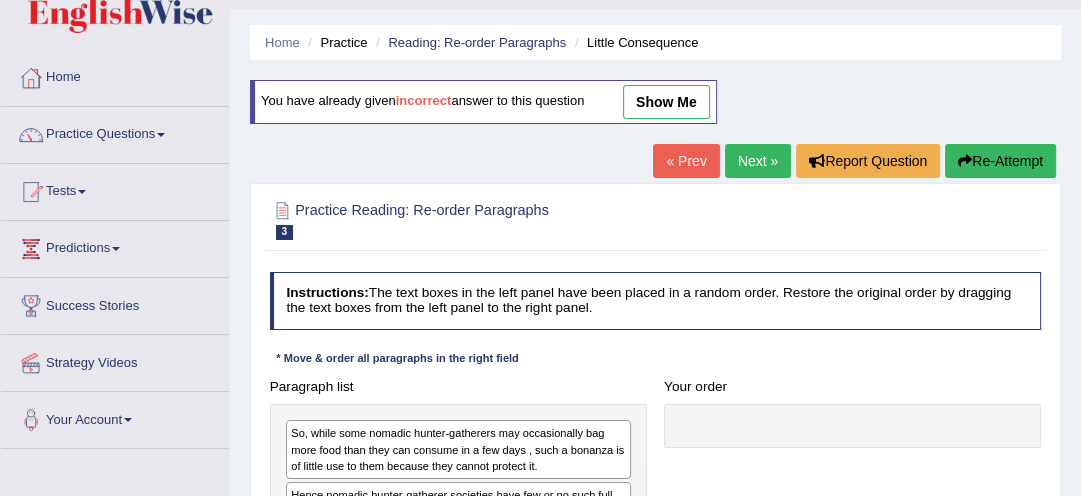 drag, startPoint x: 1079, startPoint y: 462, endPoint x: 1088, endPoint y: 489, distance: 28.460499 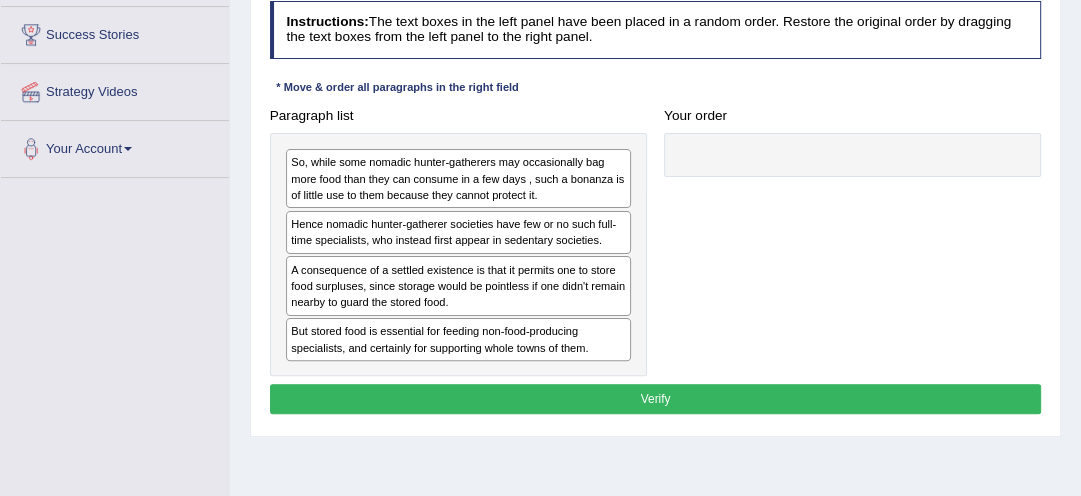 scroll, scrollTop: 337, scrollLeft: 0, axis: vertical 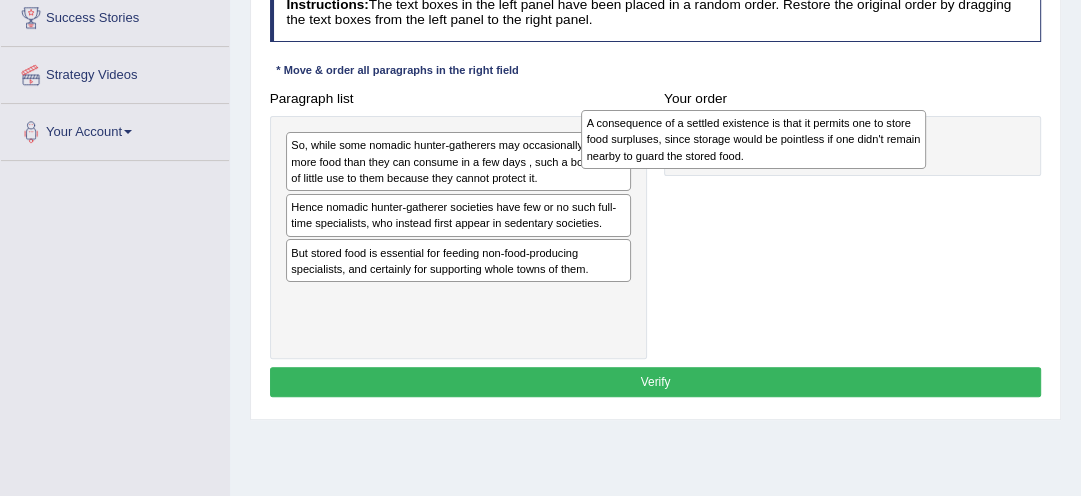 drag, startPoint x: 453, startPoint y: 268, endPoint x: 809, endPoint y: 140, distance: 378.31204 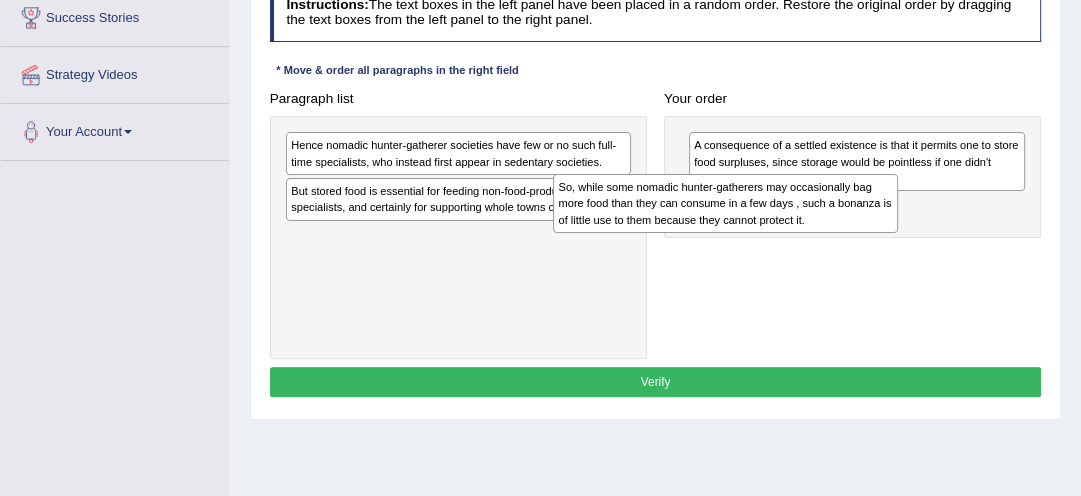 drag, startPoint x: 464, startPoint y: 138, endPoint x: 783, endPoint y: 197, distance: 324.41025 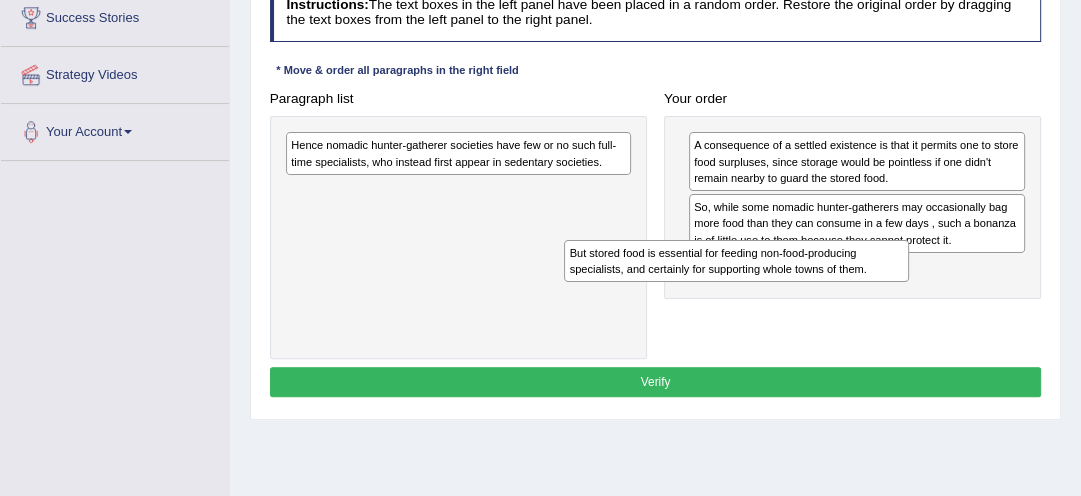 drag, startPoint x: 454, startPoint y: 208, endPoint x: 786, endPoint y: 297, distance: 343.72226 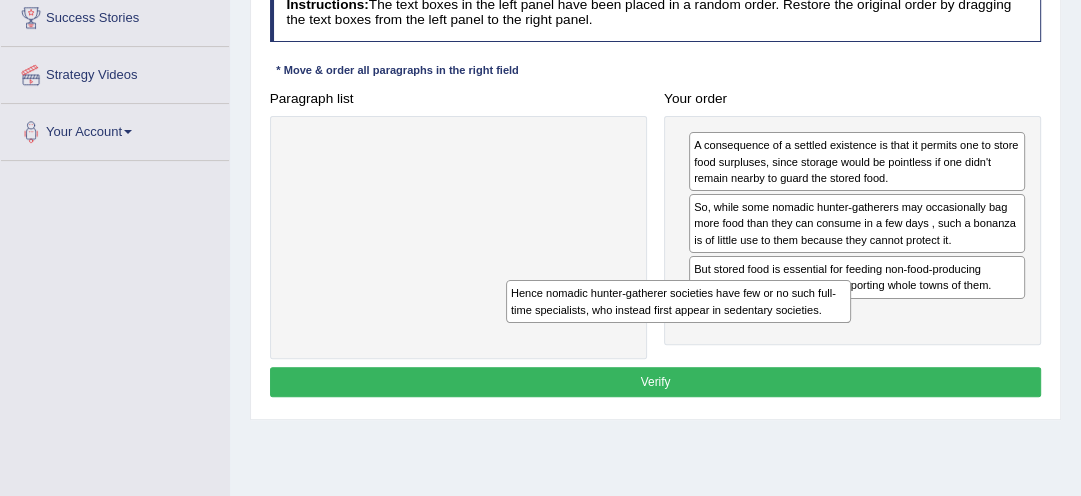drag, startPoint x: 505, startPoint y: 148, endPoint x: 781, endPoint y: 335, distance: 333.38416 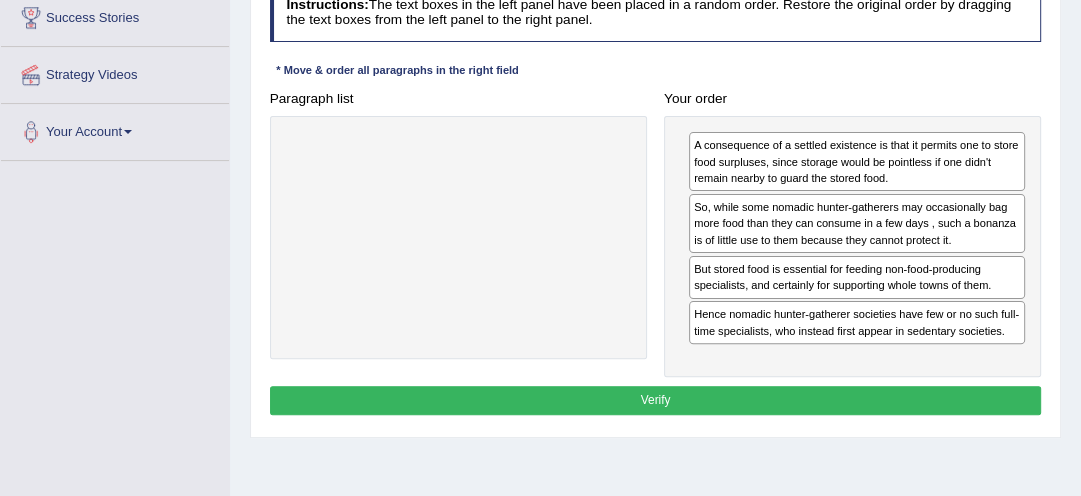 click on "Verify" at bounding box center [656, 400] 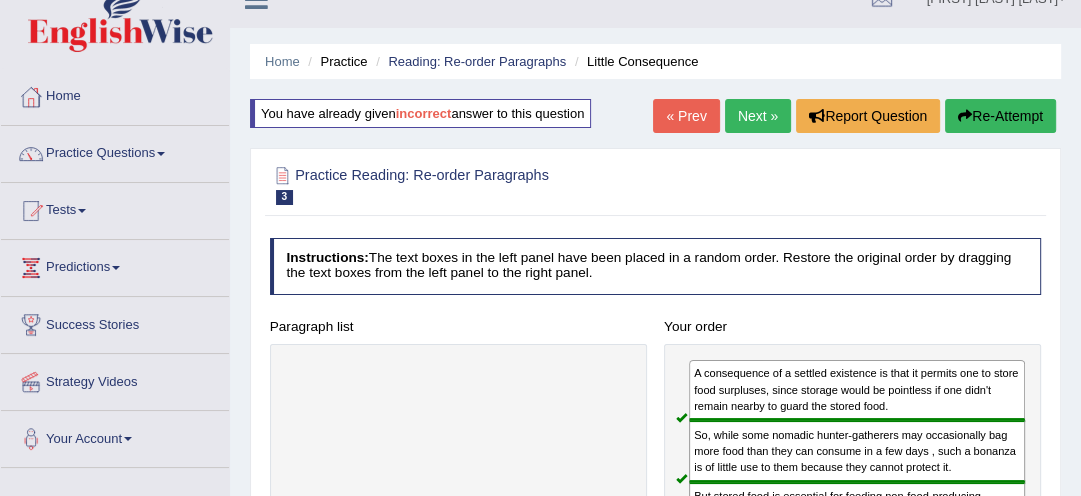 scroll, scrollTop: 17, scrollLeft: 0, axis: vertical 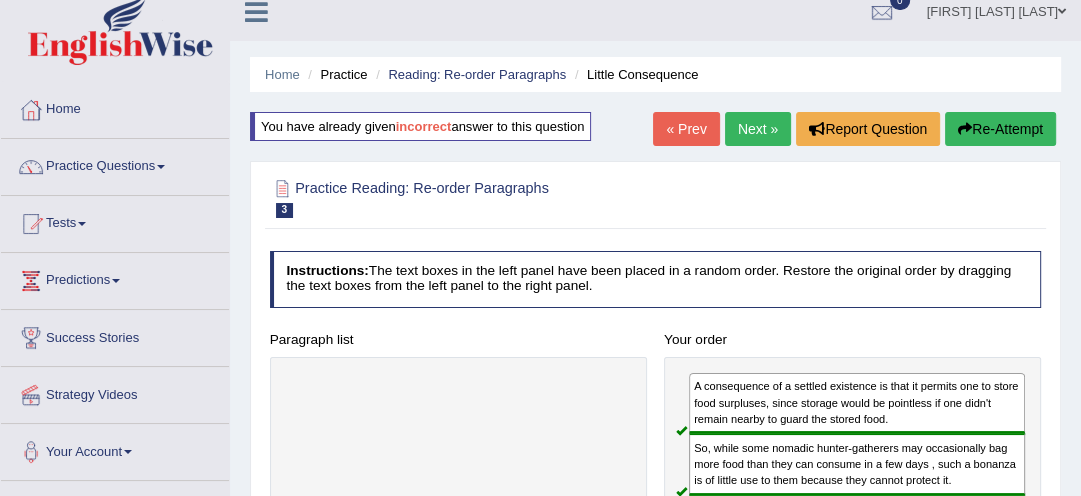 click on "Next »" at bounding box center [758, 129] 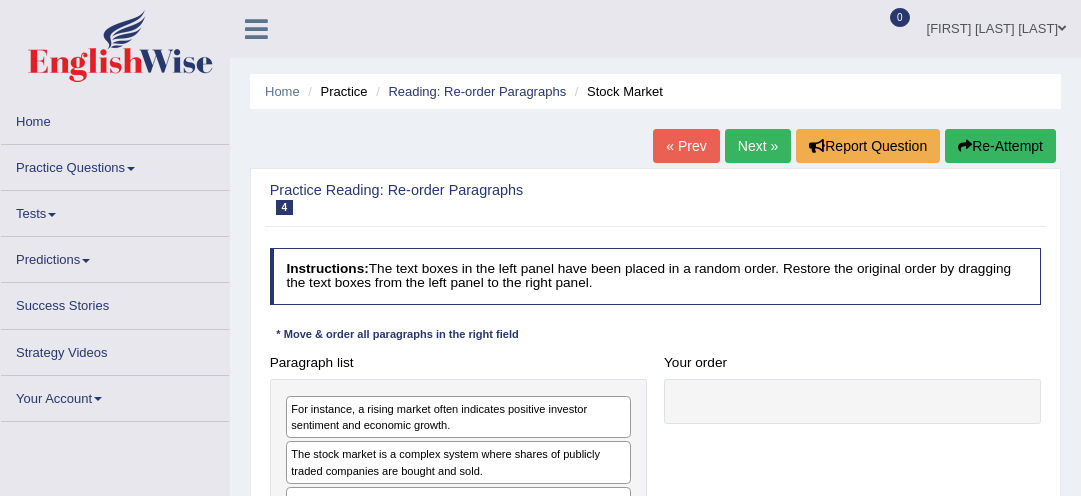 scroll, scrollTop: 0, scrollLeft: 0, axis: both 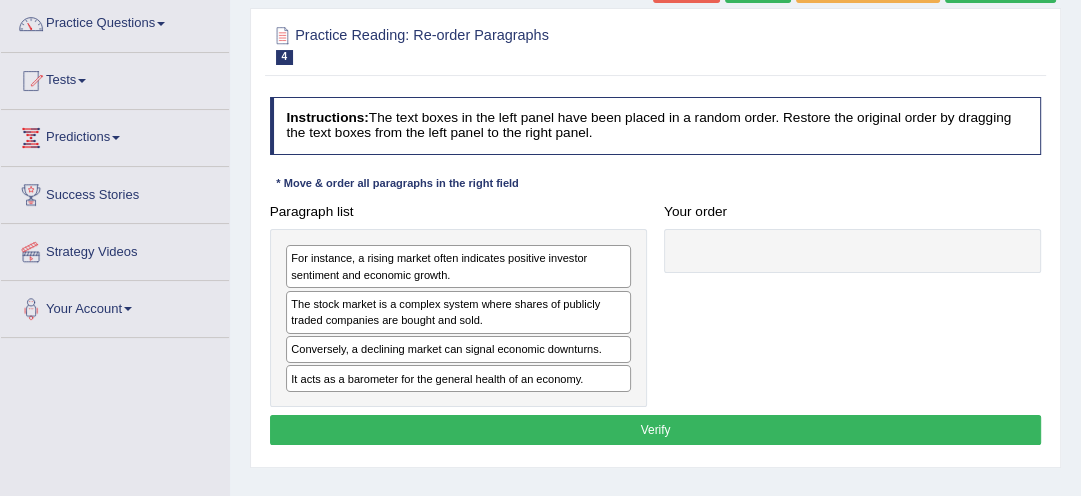 click on "The stock market is a complex system where shares of publicly traded companies are bought and sold." at bounding box center (458, 312) 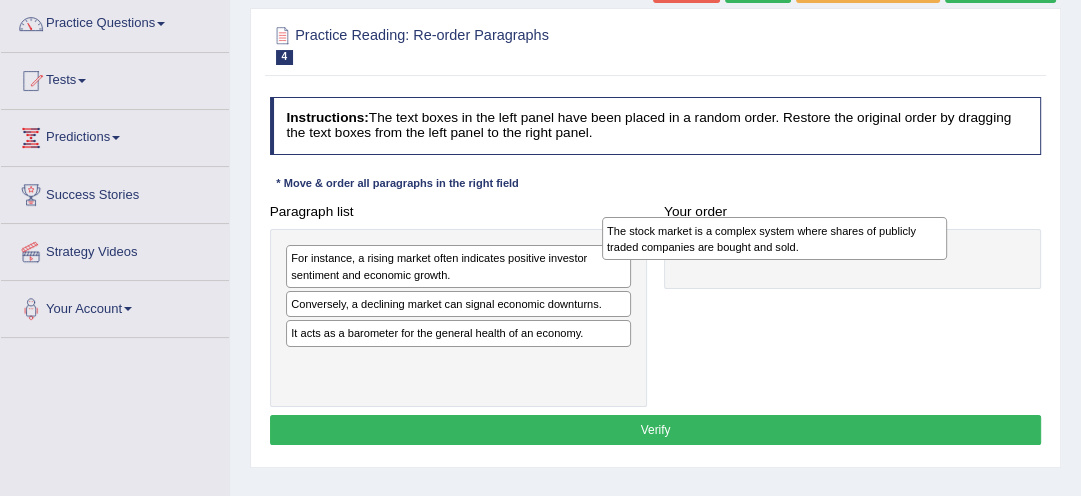 drag, startPoint x: 360, startPoint y: 309, endPoint x: 737, endPoint y: 240, distance: 383.2623 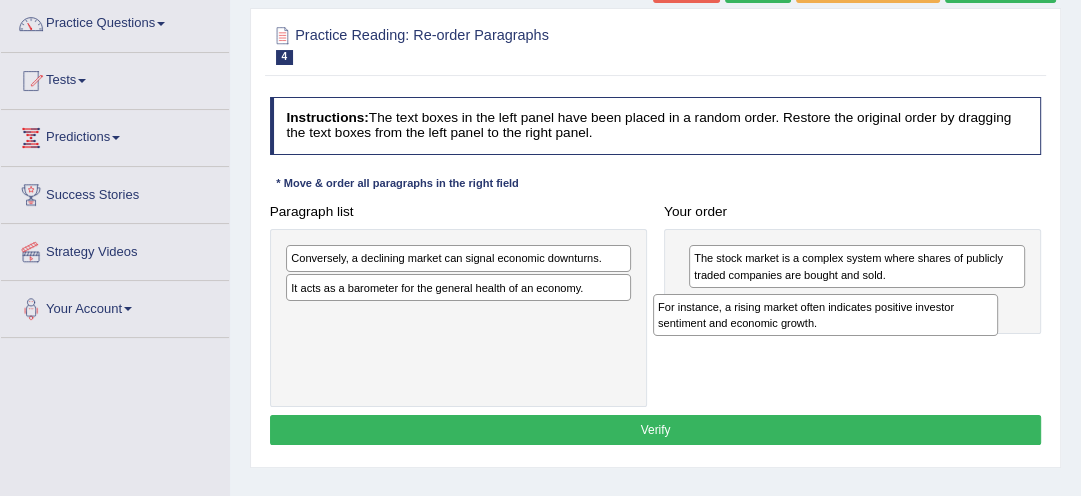 drag, startPoint x: 351, startPoint y: 264, endPoint x: 787, endPoint y: 330, distance: 440.96713 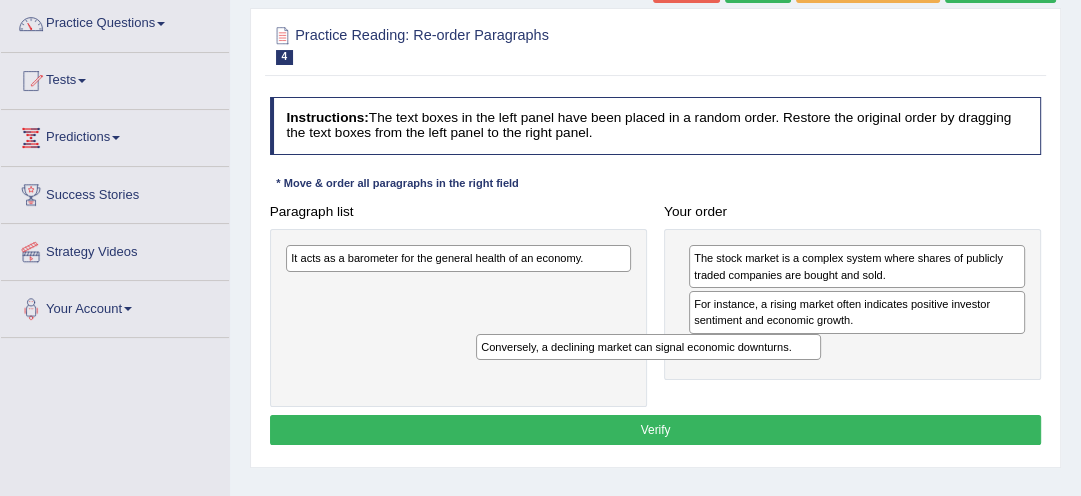 drag, startPoint x: 555, startPoint y: 260, endPoint x: 787, endPoint y: 376, distance: 259.38388 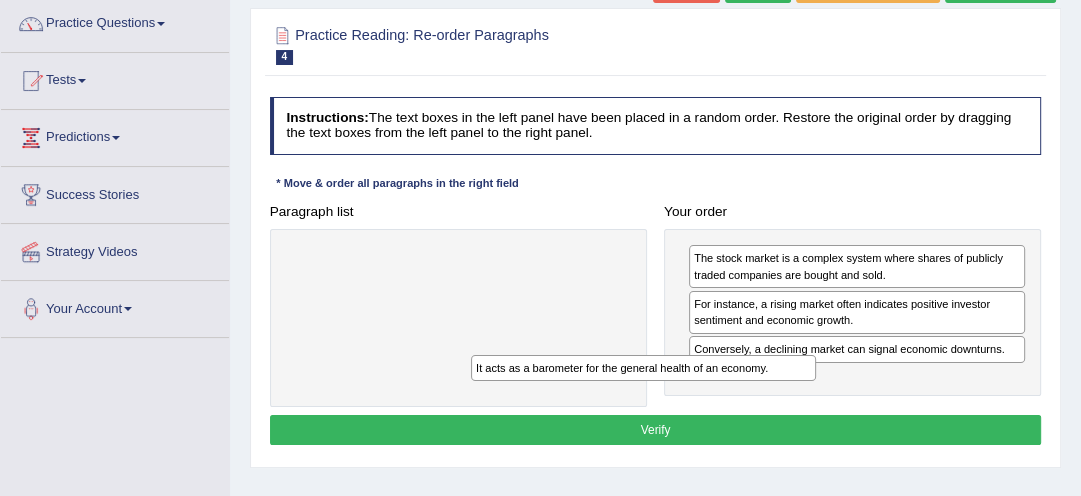drag, startPoint x: 522, startPoint y: 263, endPoint x: 748, endPoint y: 404, distance: 266.37756 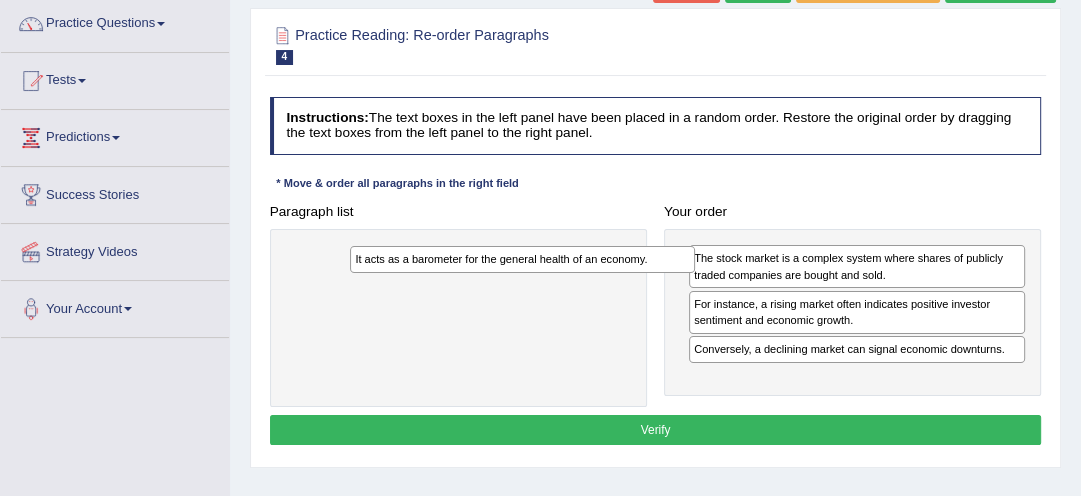 drag, startPoint x: 430, startPoint y: 256, endPoint x: 518, endPoint y: 269, distance: 88.95505 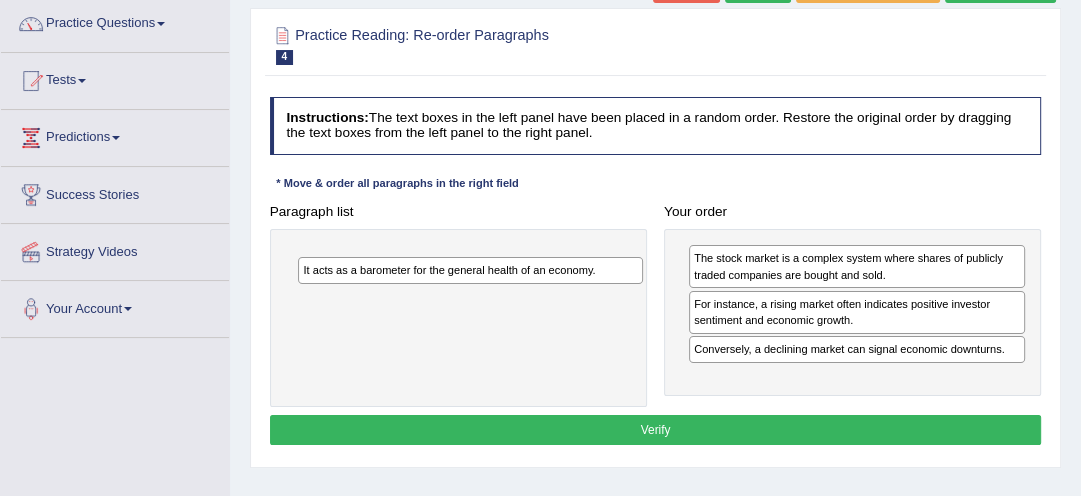 drag, startPoint x: 451, startPoint y: 258, endPoint x: 470, endPoint y: 281, distance: 29.832869 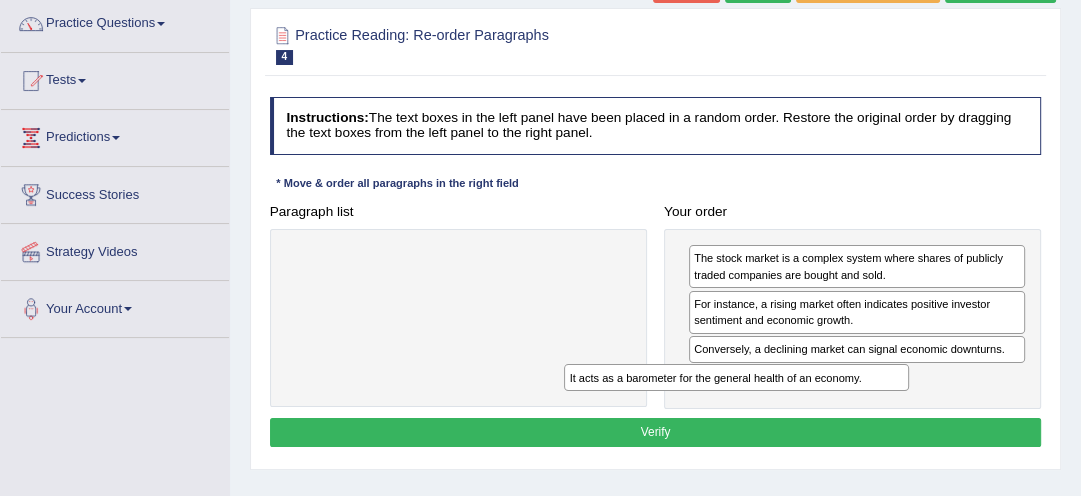 drag, startPoint x: 464, startPoint y: 260, endPoint x: 800, endPoint y: 408, distance: 367.15118 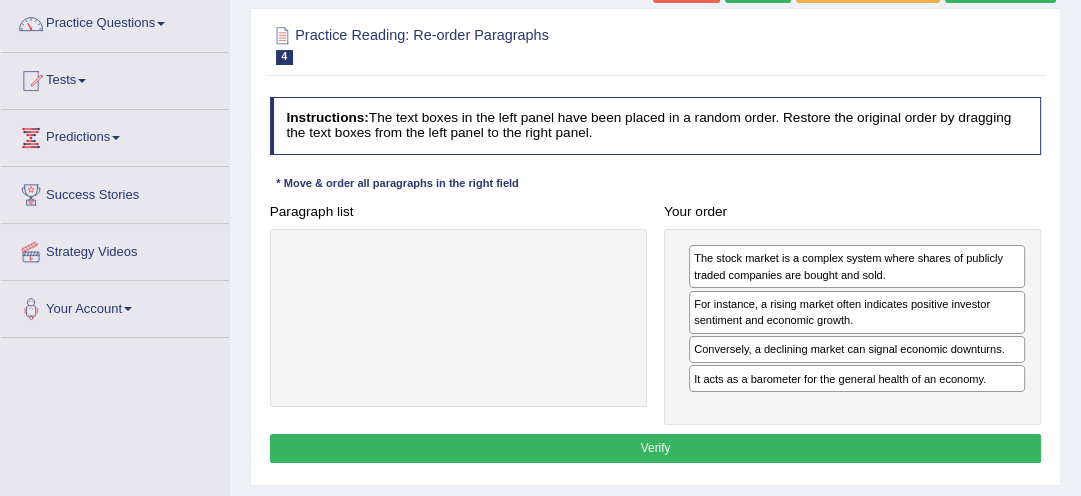 click on "Verify" at bounding box center [656, 448] 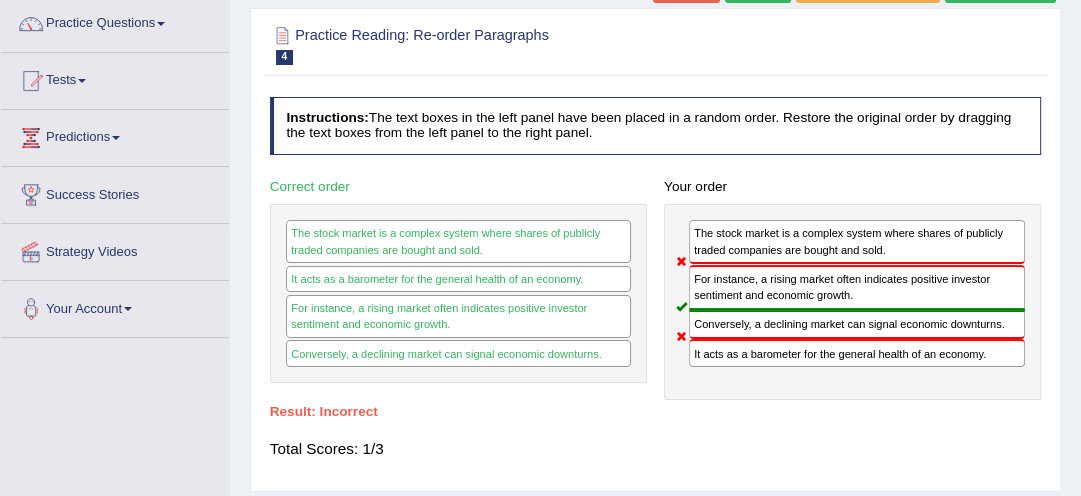 click on "Re-Attempt" at bounding box center (1000, -14) 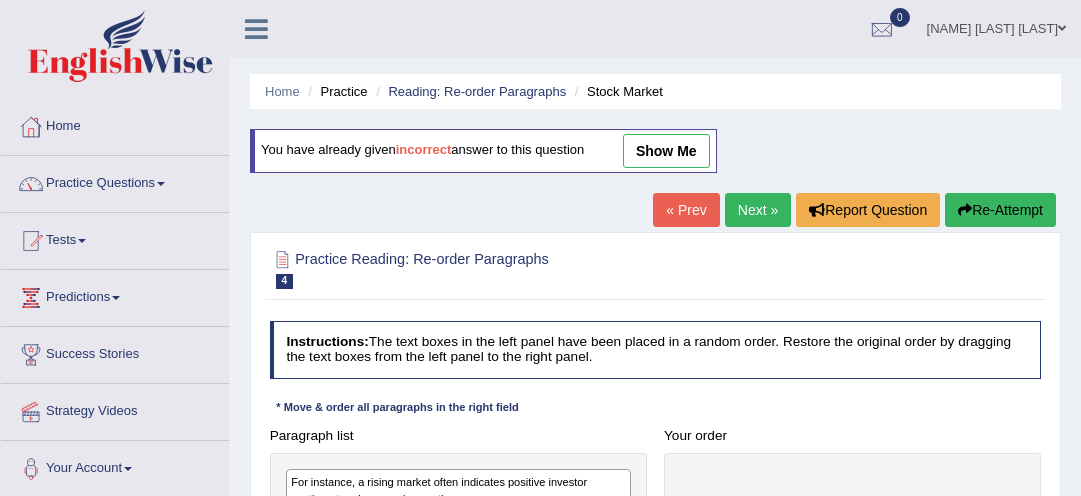 scroll, scrollTop: 166, scrollLeft: 0, axis: vertical 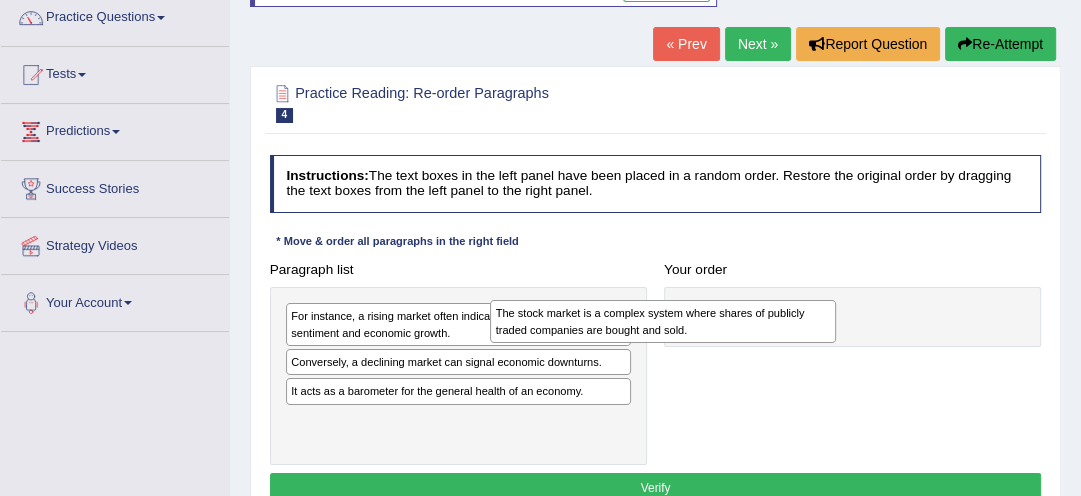 drag, startPoint x: 471, startPoint y: 372, endPoint x: 718, endPoint y: 332, distance: 250.21791 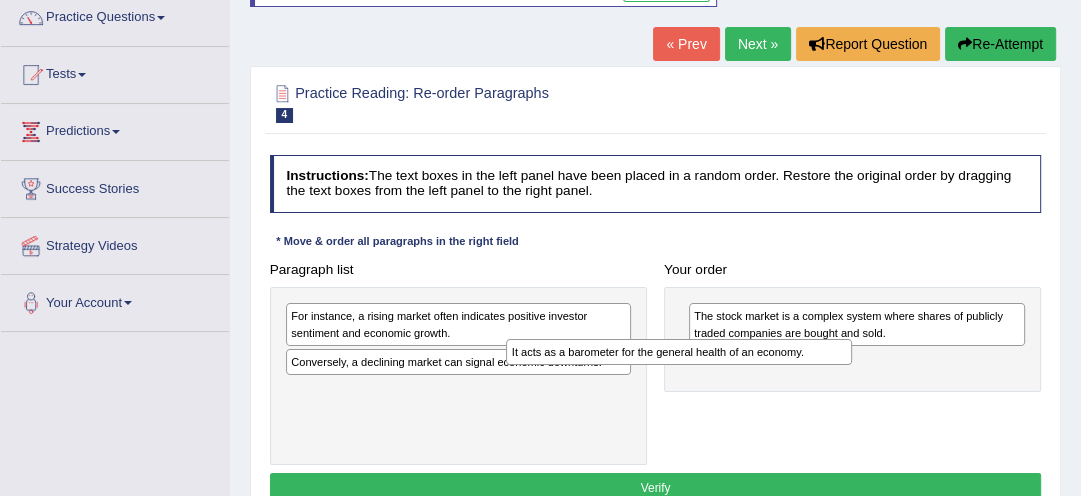 drag, startPoint x: 528, startPoint y: 394, endPoint x: 793, endPoint y: 371, distance: 265.99625 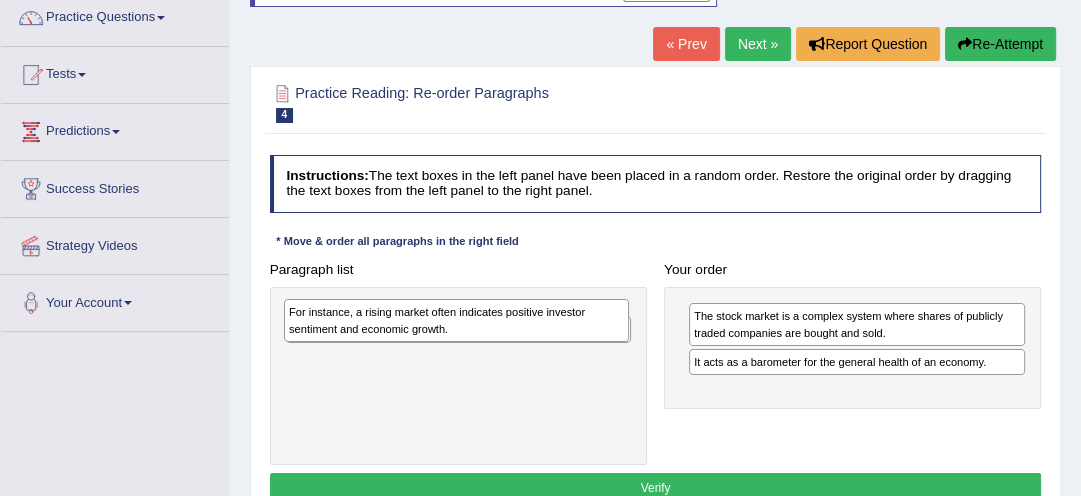 click on "For instance, a rising market often indicates positive investor sentiment and economic growth." at bounding box center (456, 320) 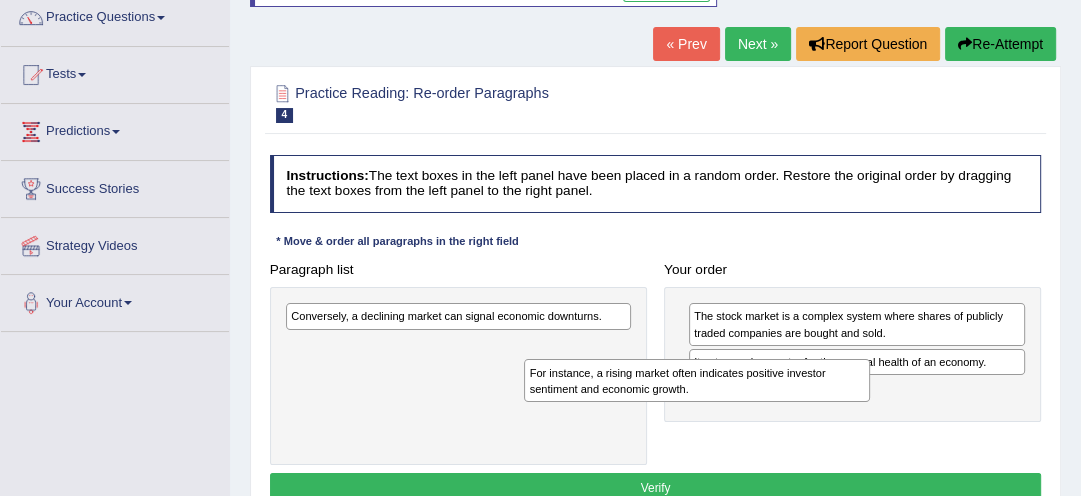 drag, startPoint x: 439, startPoint y: 328, endPoint x: 724, endPoint y: 404, distance: 294.95932 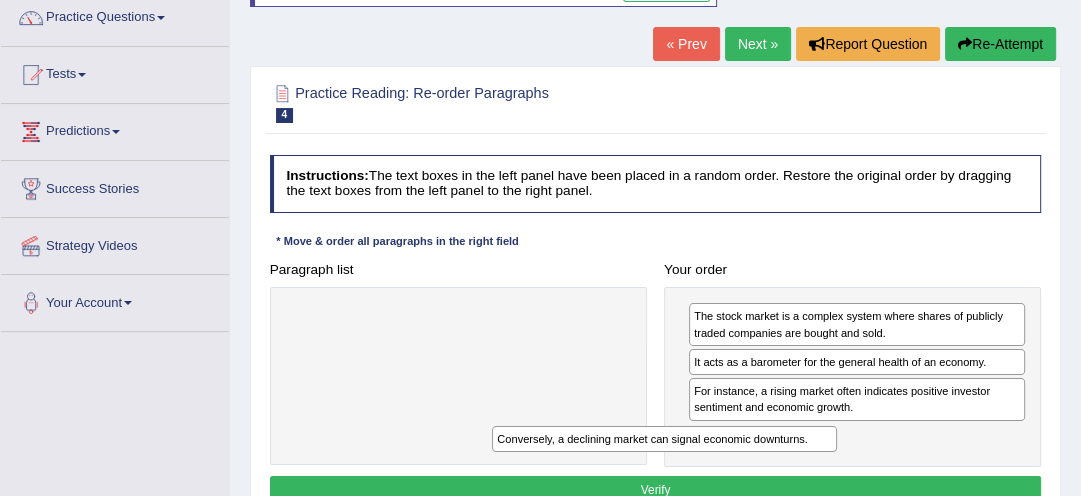 drag, startPoint x: 509, startPoint y: 314, endPoint x: 756, endPoint y: 467, distance: 290.54776 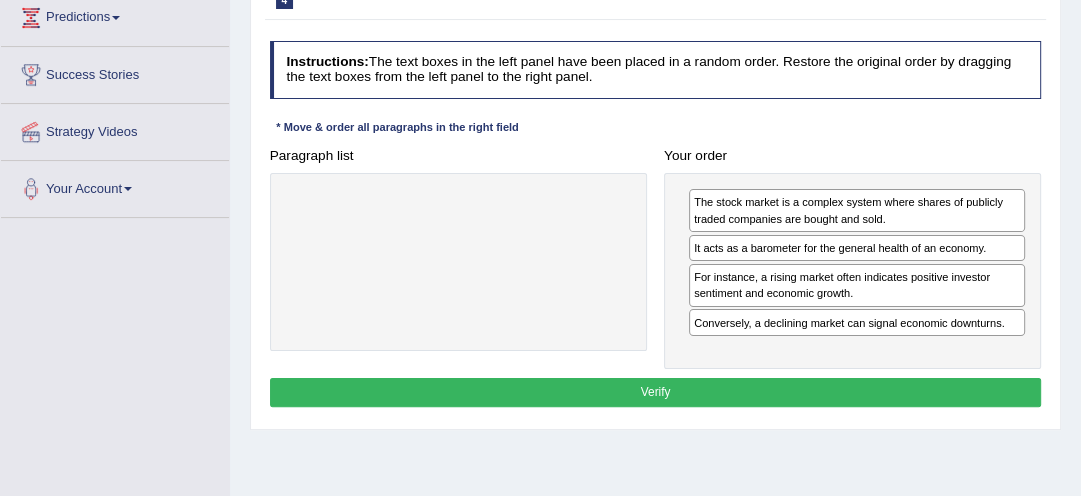 scroll, scrollTop: 294, scrollLeft: 0, axis: vertical 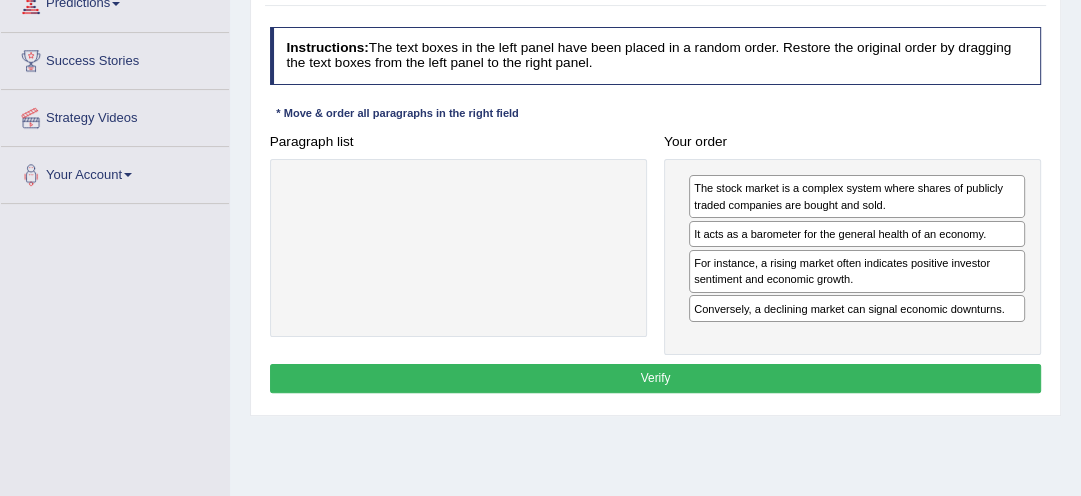 click on "Verify" at bounding box center [656, 378] 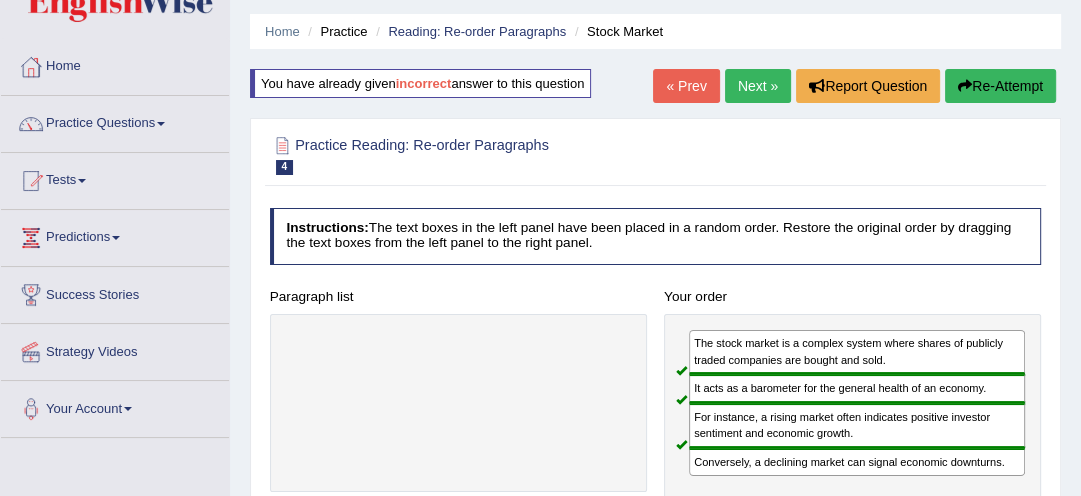 scroll, scrollTop: 0, scrollLeft: 0, axis: both 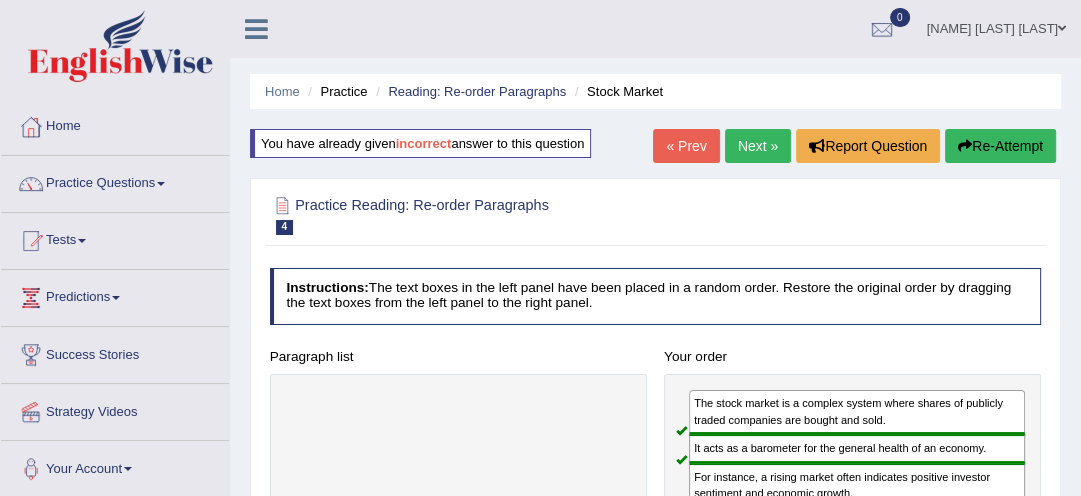 click on "Next »" at bounding box center (758, 146) 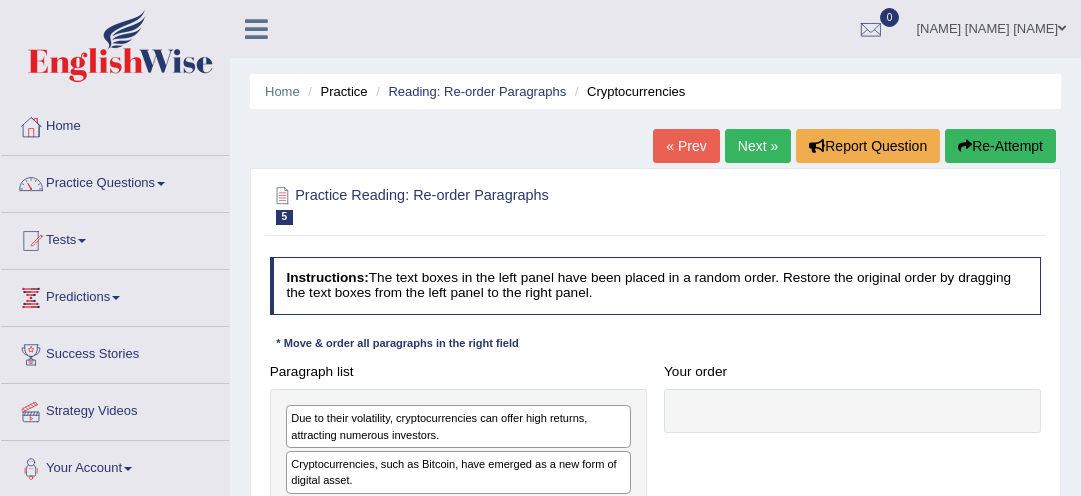 scroll, scrollTop: 0, scrollLeft: 0, axis: both 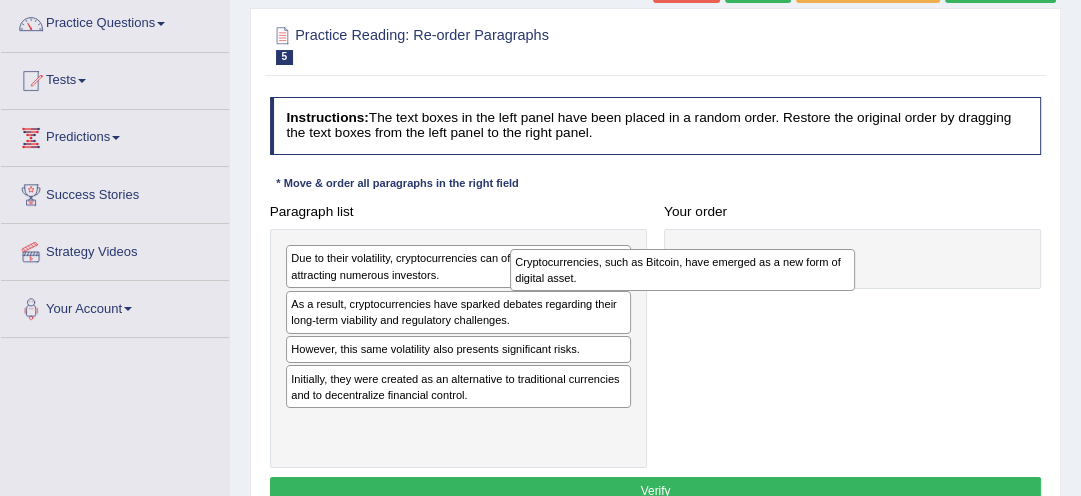 drag, startPoint x: 479, startPoint y: 312, endPoint x: 748, endPoint y: 280, distance: 270.89667 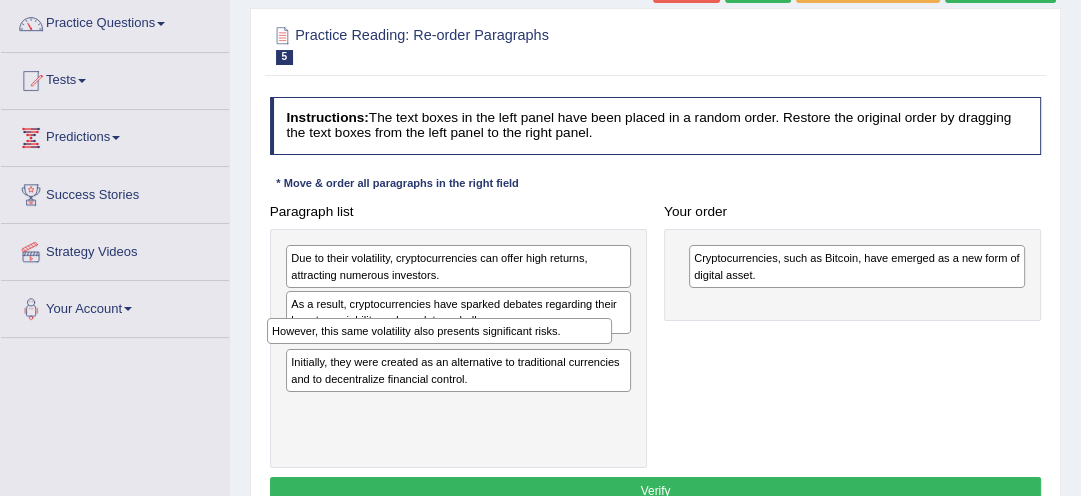 drag, startPoint x: 580, startPoint y: 352, endPoint x: 562, endPoint y: 356, distance: 18.439089 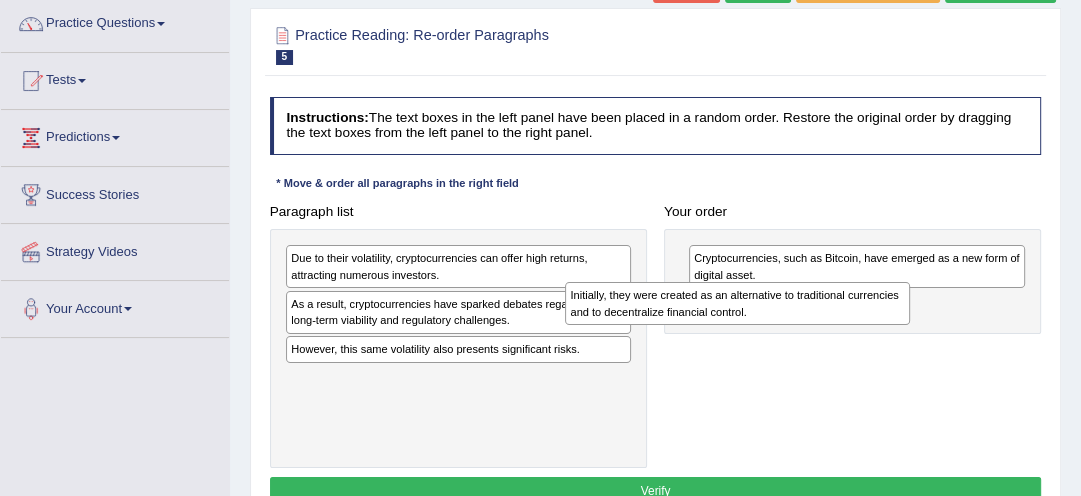 drag, startPoint x: 419, startPoint y: 387, endPoint x: 754, endPoint y: 320, distance: 341.6343 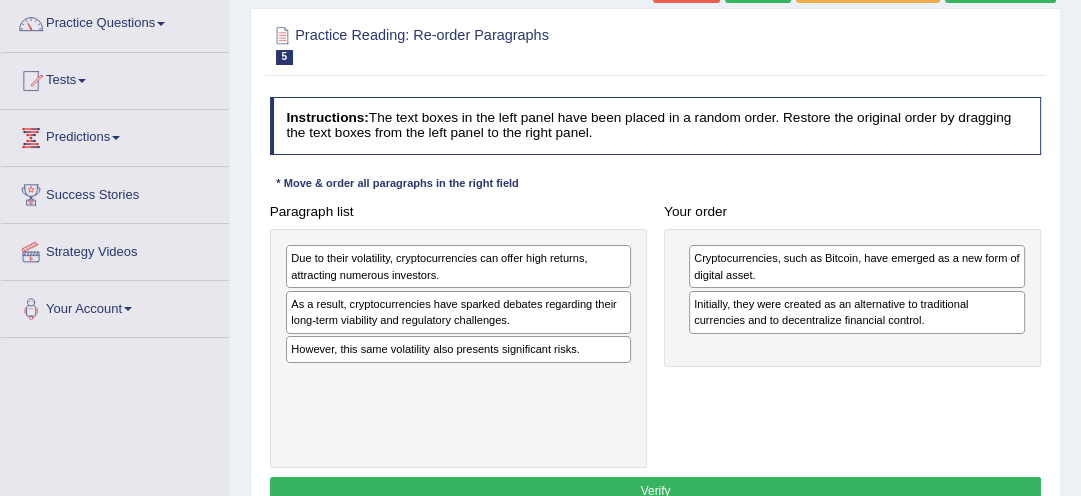 drag, startPoint x: 748, startPoint y: 341, endPoint x: 680, endPoint y: 368, distance: 73.1642 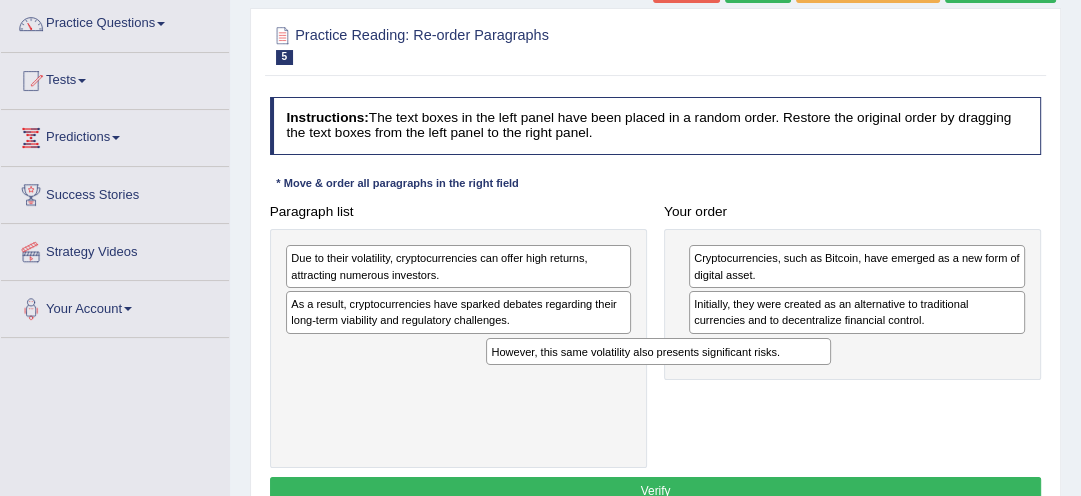 drag, startPoint x: 508, startPoint y: 348, endPoint x: 751, endPoint y: 376, distance: 244.60785 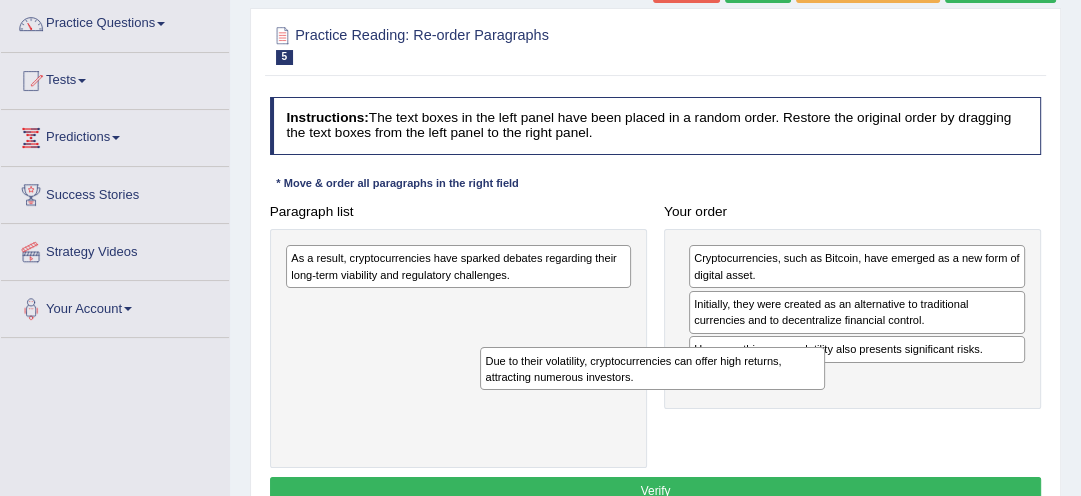drag, startPoint x: 417, startPoint y: 276, endPoint x: 650, endPoint y: 405, distance: 266.32687 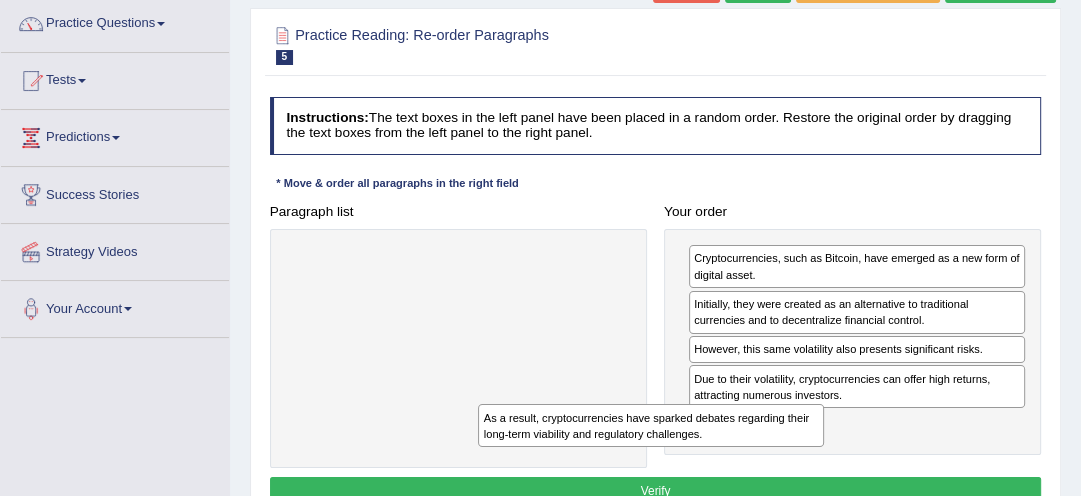 drag, startPoint x: 476, startPoint y: 266, endPoint x: 710, endPoint y: 464, distance: 306.52896 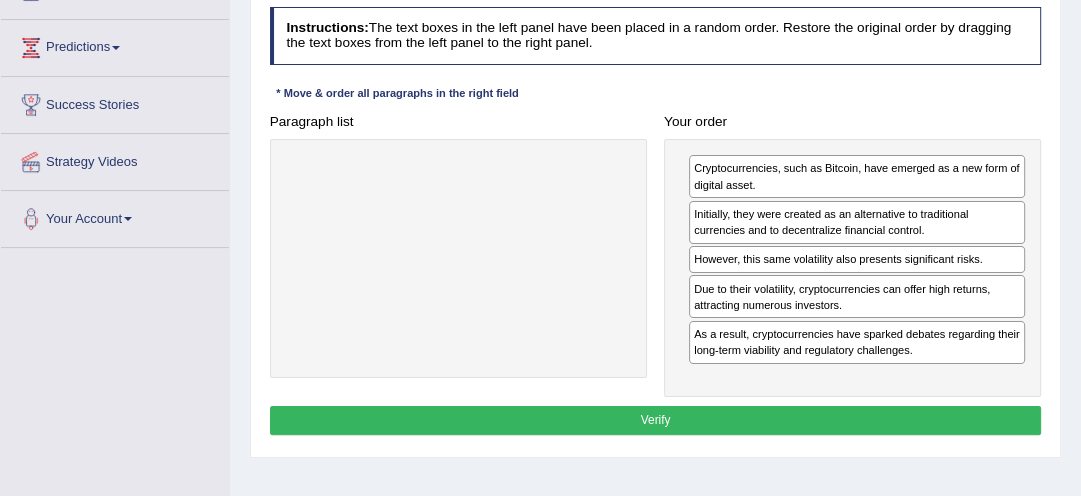 scroll, scrollTop: 288, scrollLeft: 0, axis: vertical 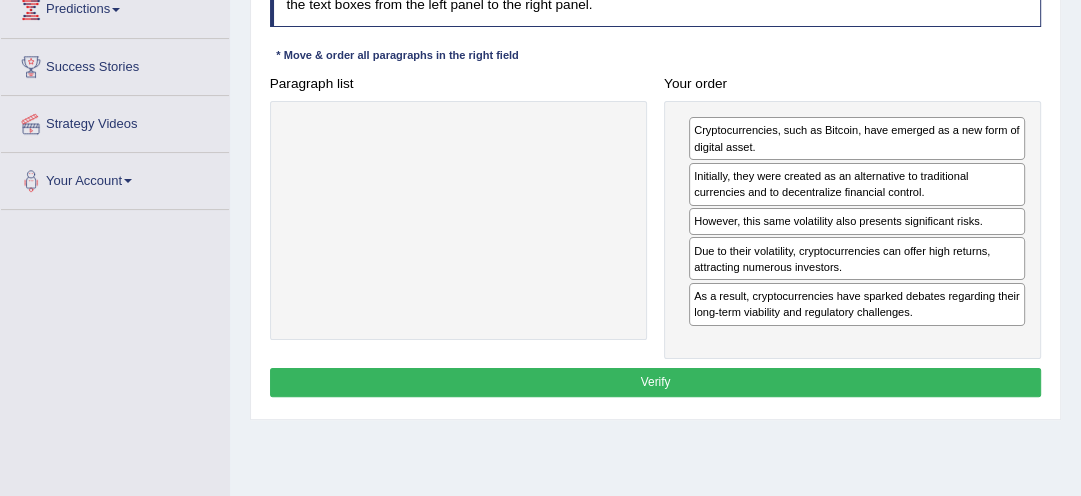 click on "Verify" at bounding box center [656, 382] 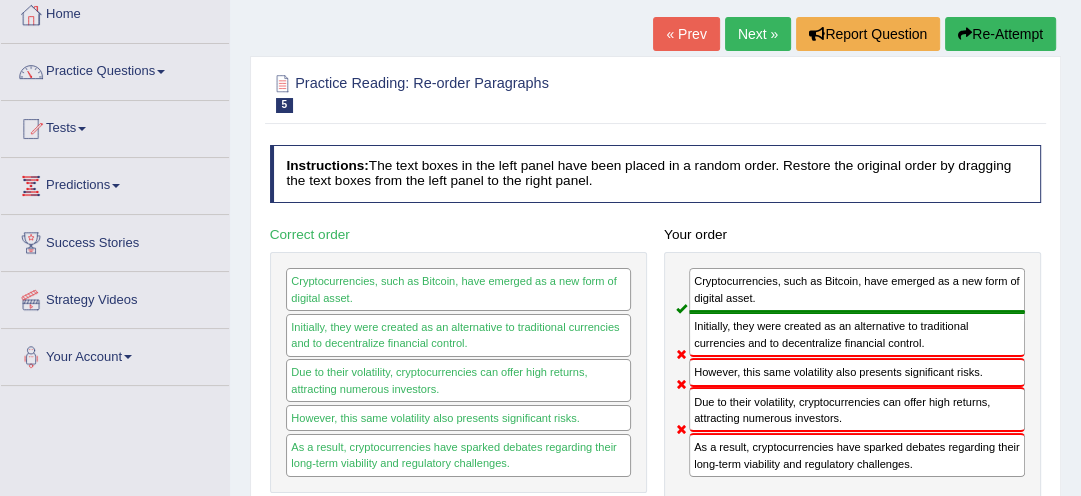scroll, scrollTop: 96, scrollLeft: 0, axis: vertical 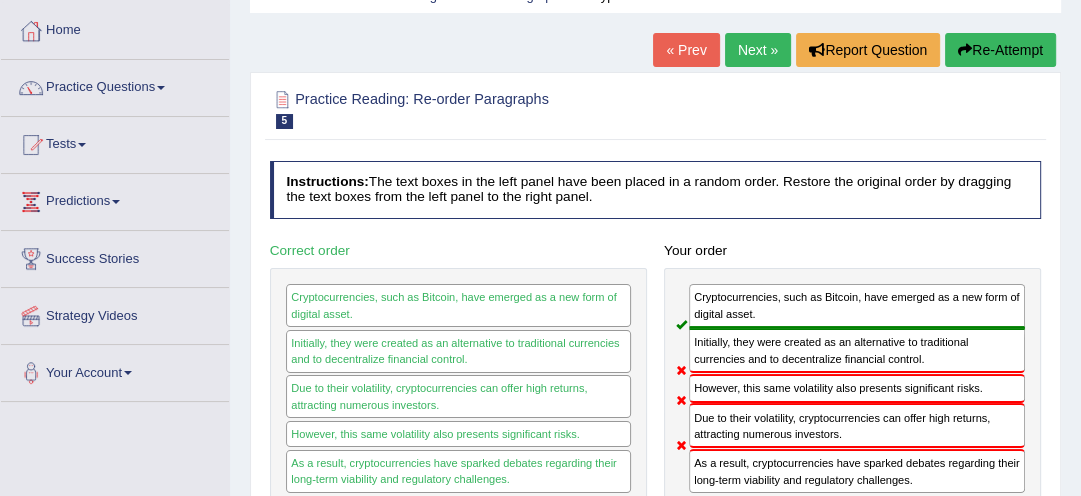 click on "Re-Attempt" at bounding box center (1000, 50) 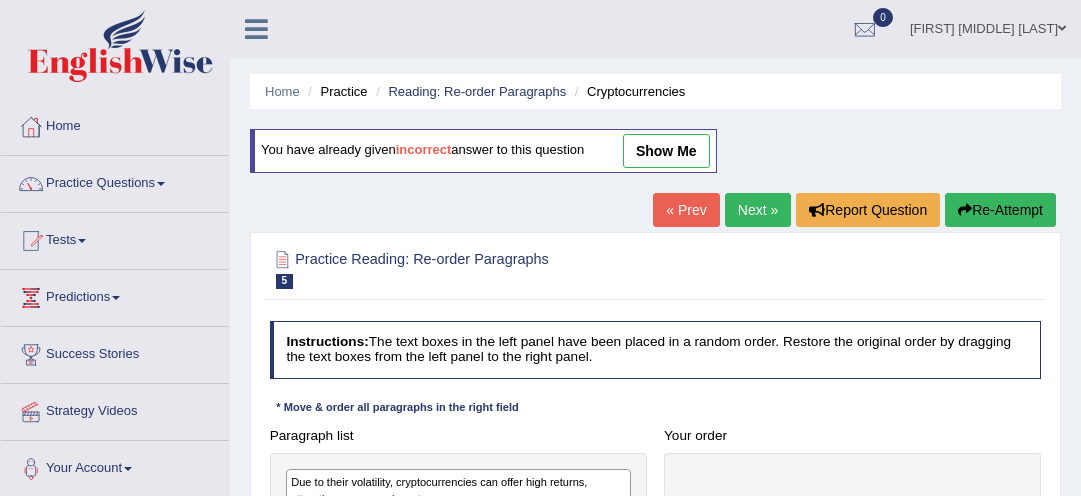 scroll, scrollTop: 96, scrollLeft: 0, axis: vertical 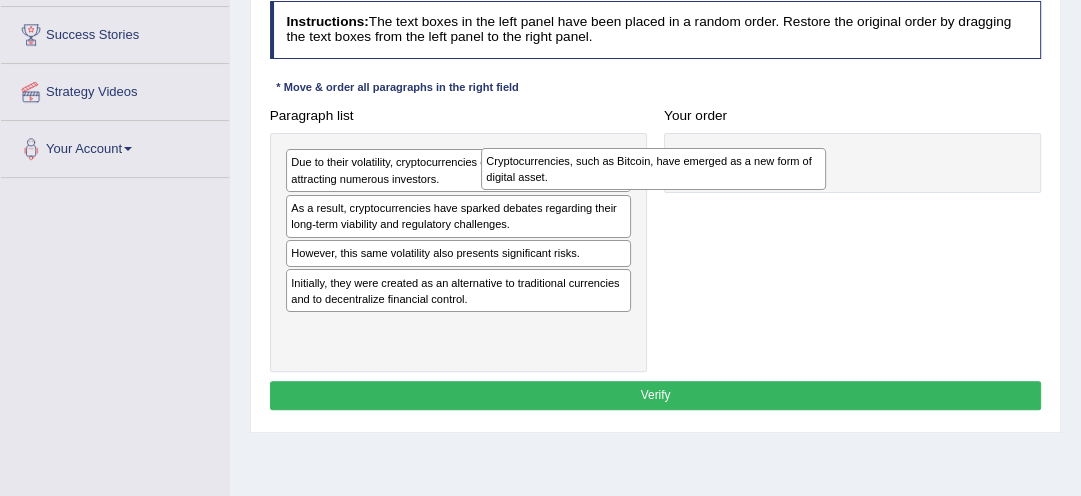 drag, startPoint x: 488, startPoint y: 205, endPoint x: 728, endPoint y: 164, distance: 243.4769 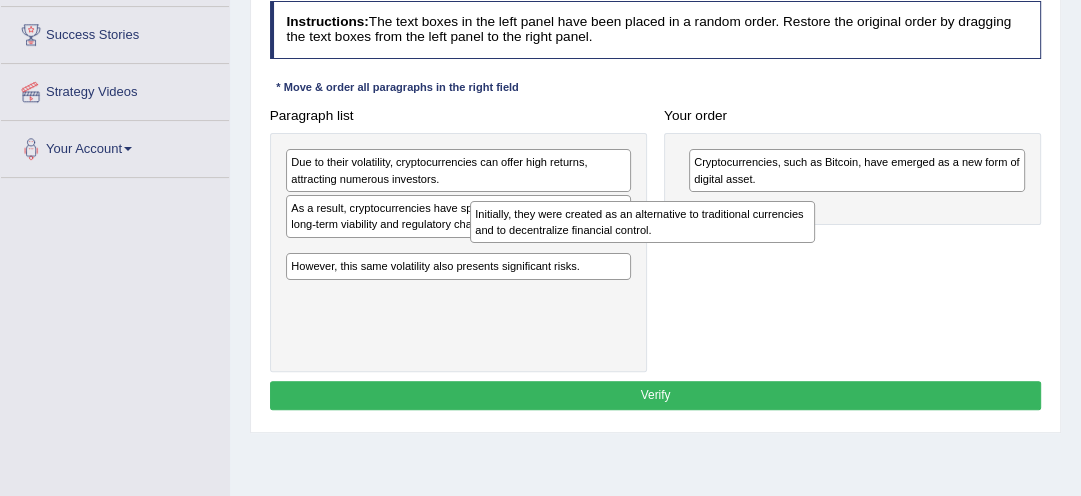 drag, startPoint x: 475, startPoint y: 285, endPoint x: 697, endPoint y: 235, distance: 227.56097 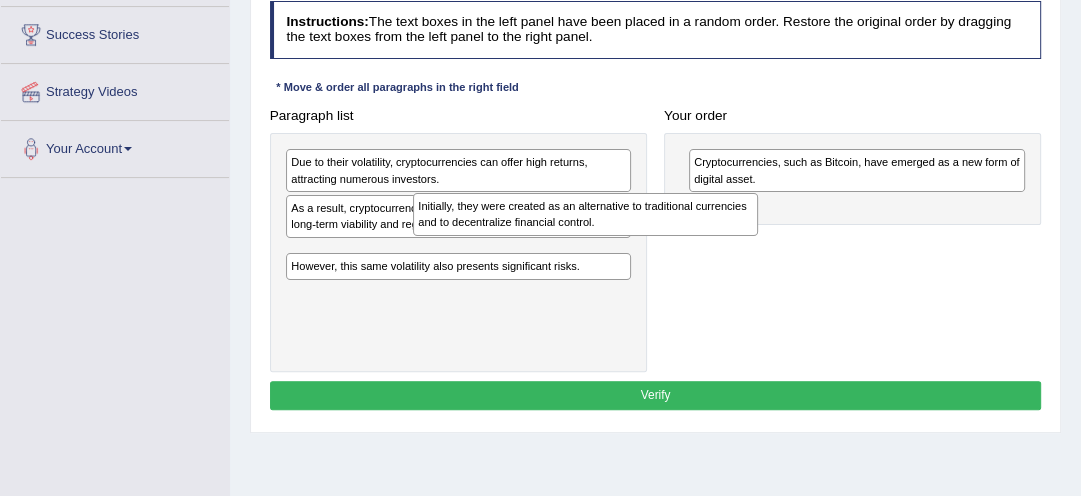 drag, startPoint x: 446, startPoint y: 262, endPoint x: 700, endPoint y: 204, distance: 260.5379 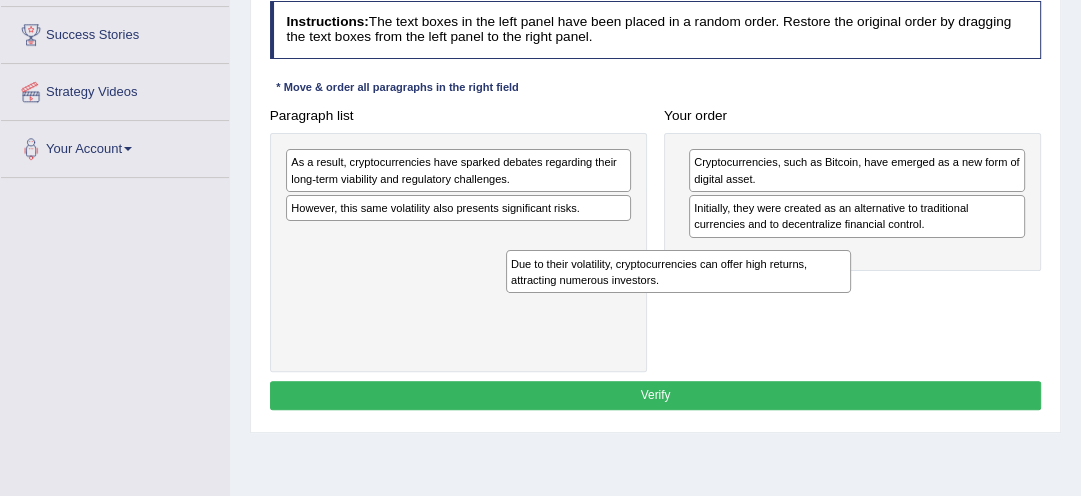 drag, startPoint x: 463, startPoint y: 171, endPoint x: 726, endPoint y: 299, distance: 292.49445 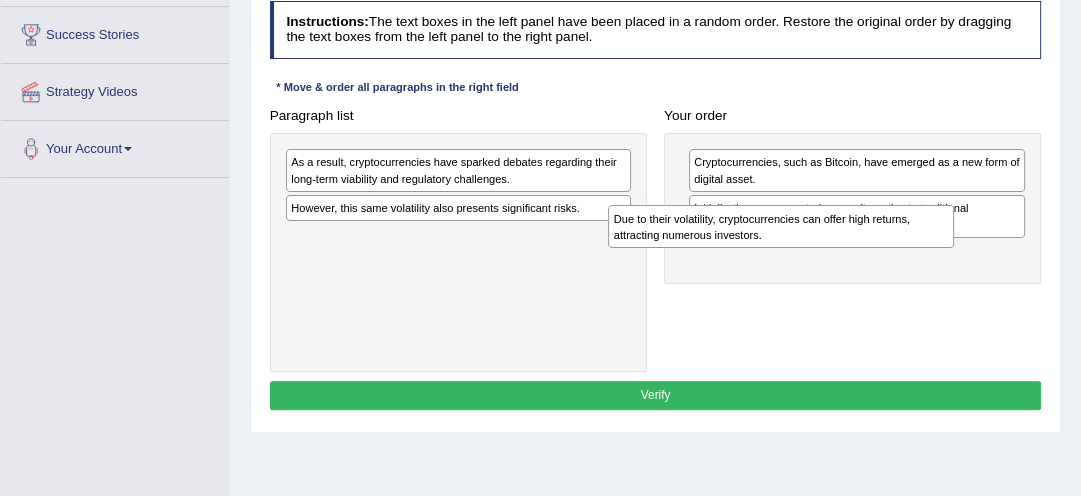 drag, startPoint x: 409, startPoint y: 246, endPoint x: 793, endPoint y: 247, distance: 384.0013 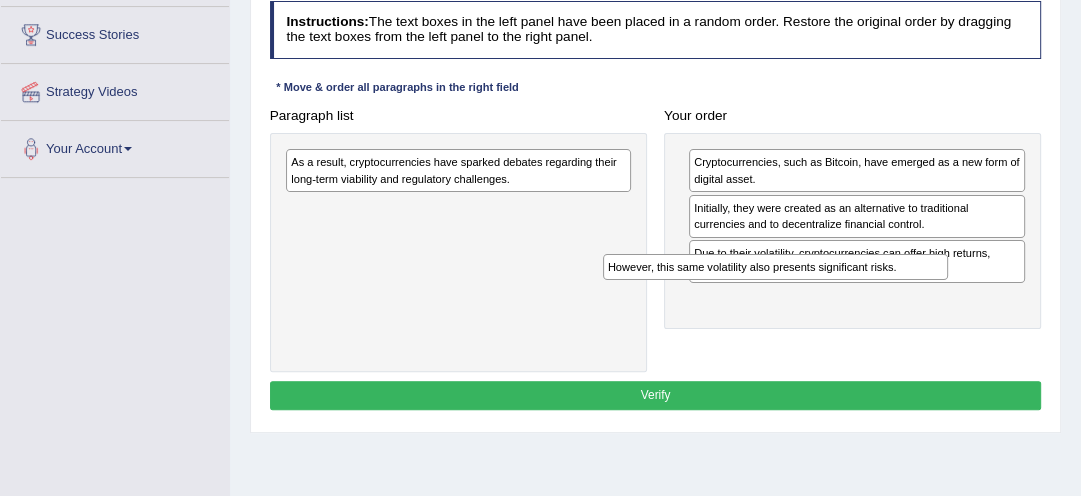 drag, startPoint x: 413, startPoint y: 208, endPoint x: 791, endPoint y: 295, distance: 387.88272 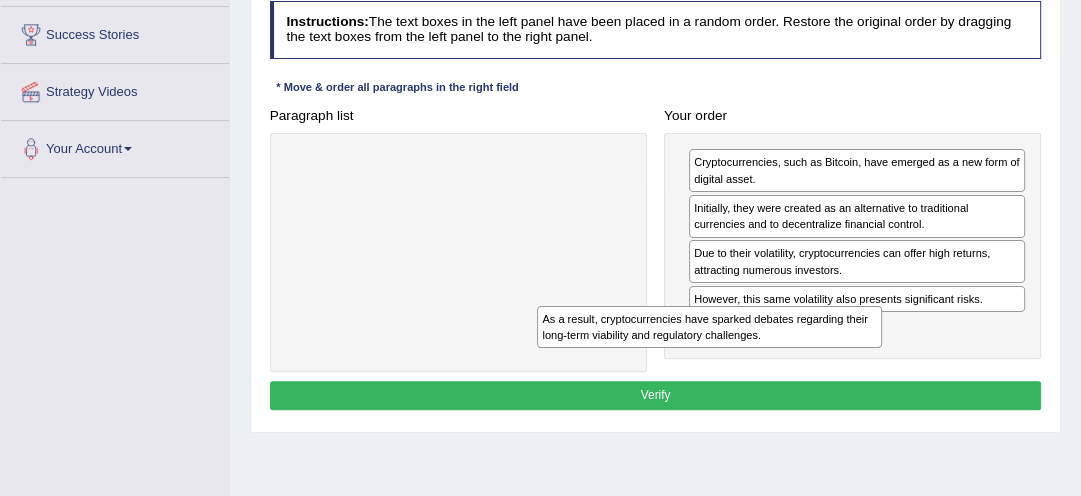 drag, startPoint x: 483, startPoint y: 173, endPoint x: 784, endPoint y: 367, distance: 358.10193 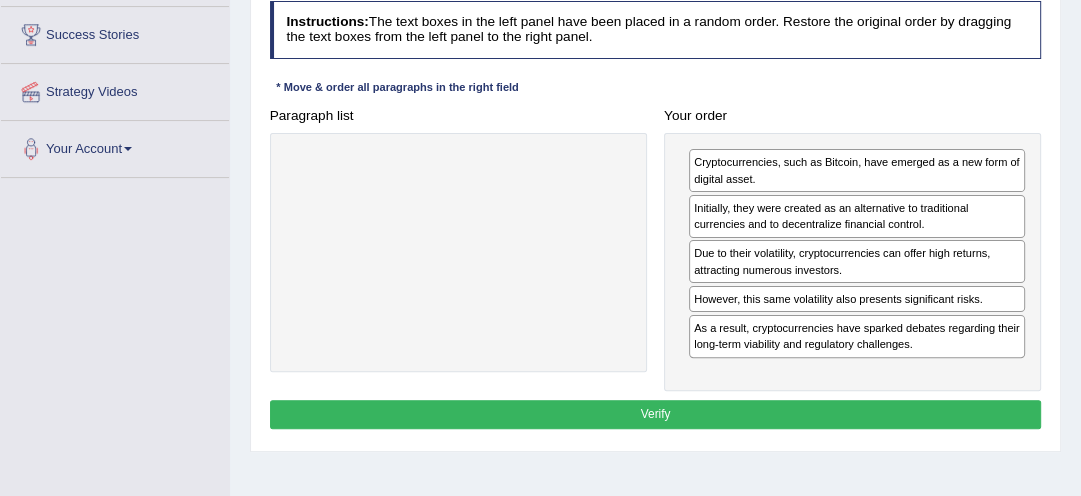 click on "Verify" at bounding box center (656, 414) 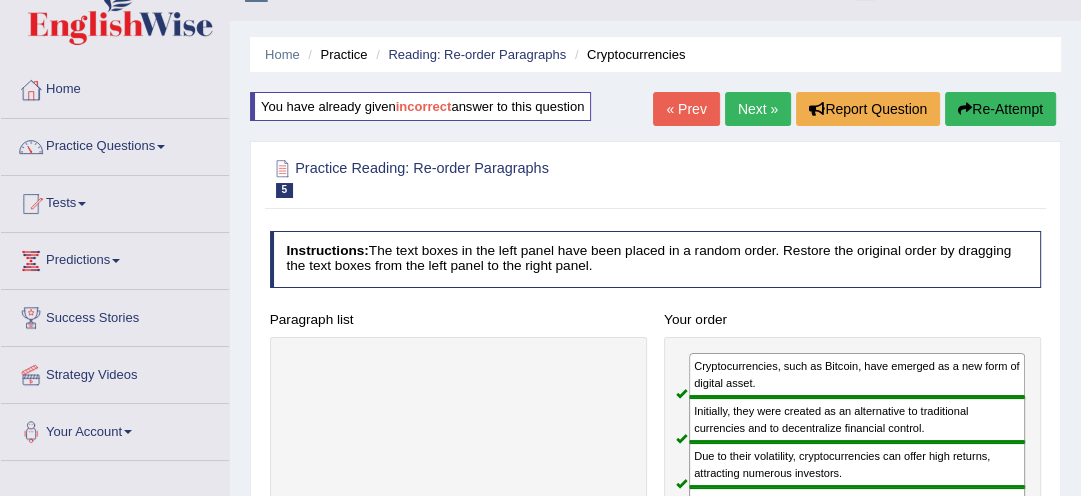 scroll, scrollTop: 32, scrollLeft: 0, axis: vertical 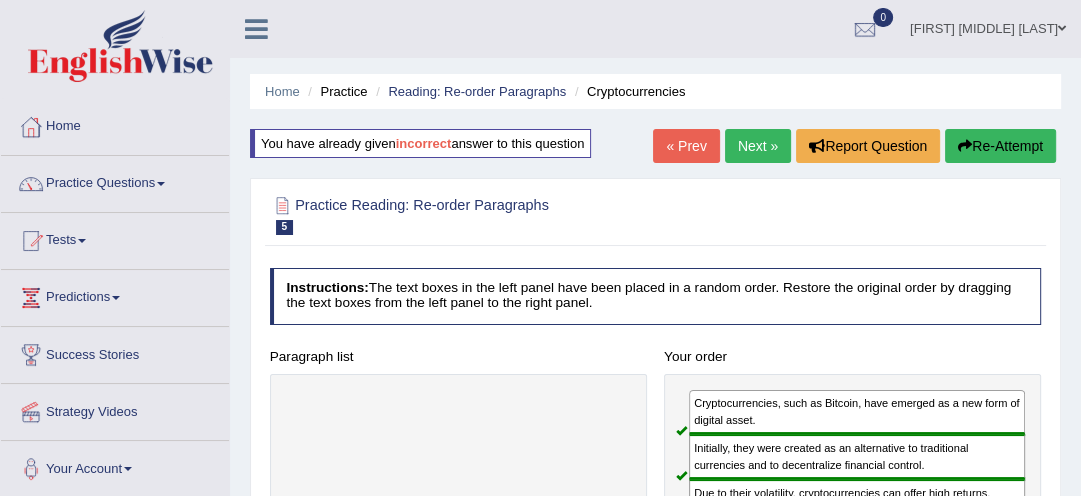 click on "Next »" at bounding box center [758, 146] 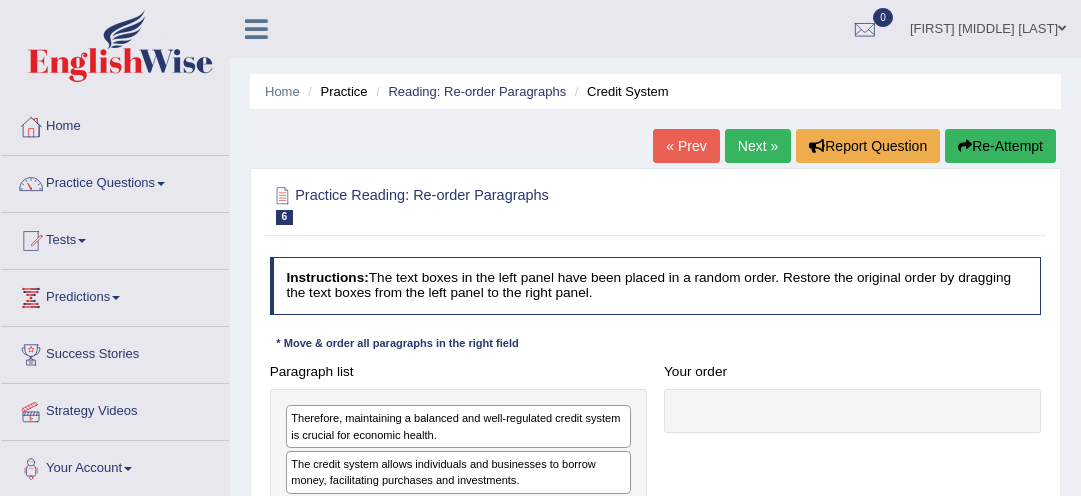 scroll, scrollTop: 0, scrollLeft: 0, axis: both 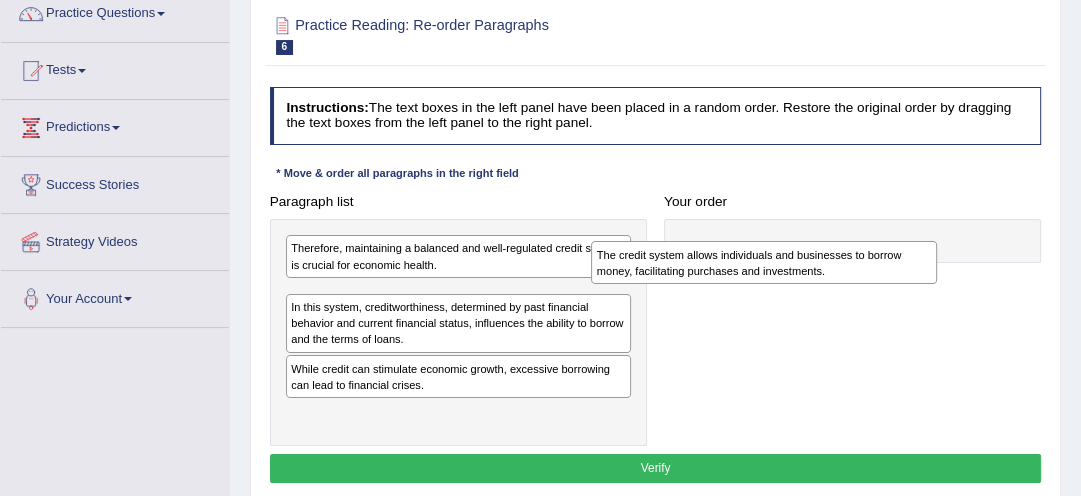 drag, startPoint x: 396, startPoint y: 304, endPoint x: 763, endPoint y: 274, distance: 368.22412 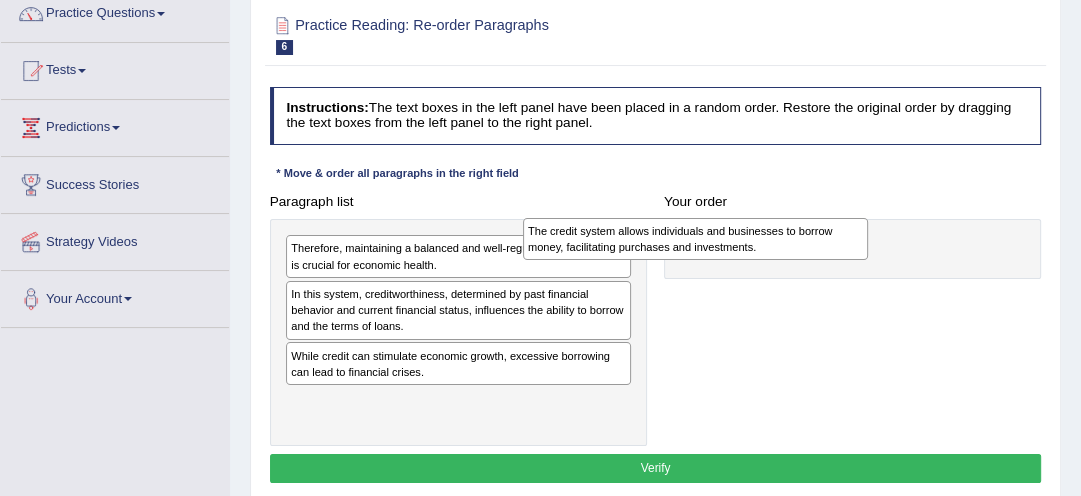 drag, startPoint x: 457, startPoint y: 302, endPoint x: 740, endPoint y: 244, distance: 288.88232 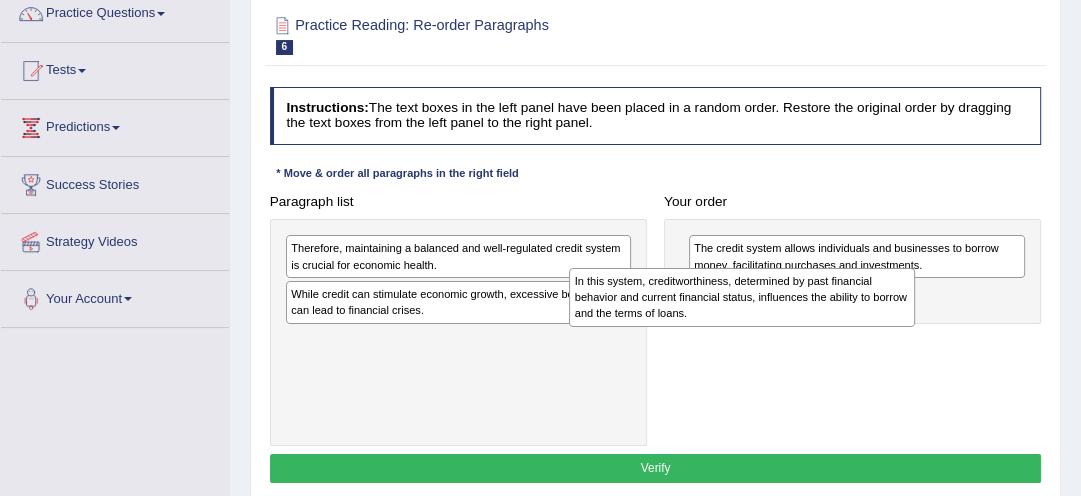 drag, startPoint x: 485, startPoint y: 298, endPoint x: 826, endPoint y: 300, distance: 341.00586 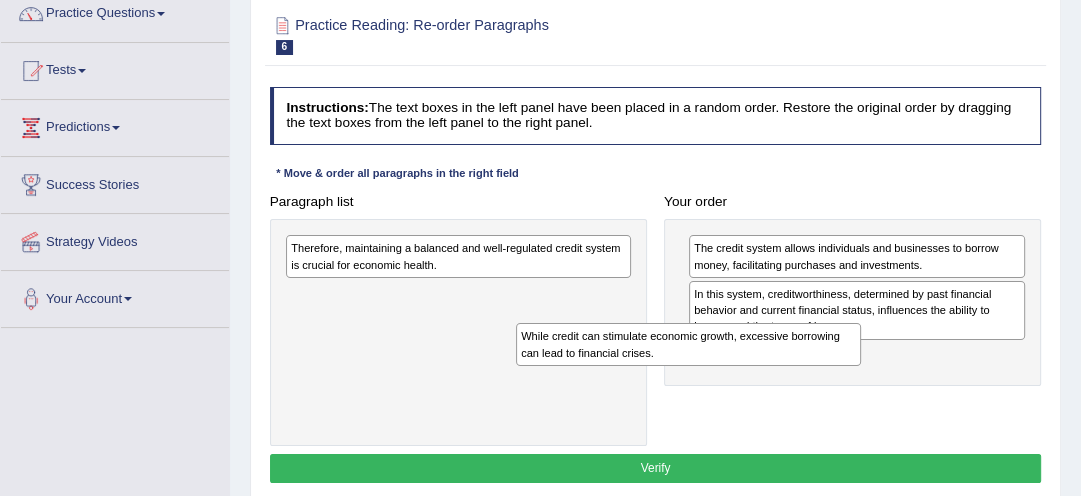 drag, startPoint x: 493, startPoint y: 300, endPoint x: 768, endPoint y: 367, distance: 283.04416 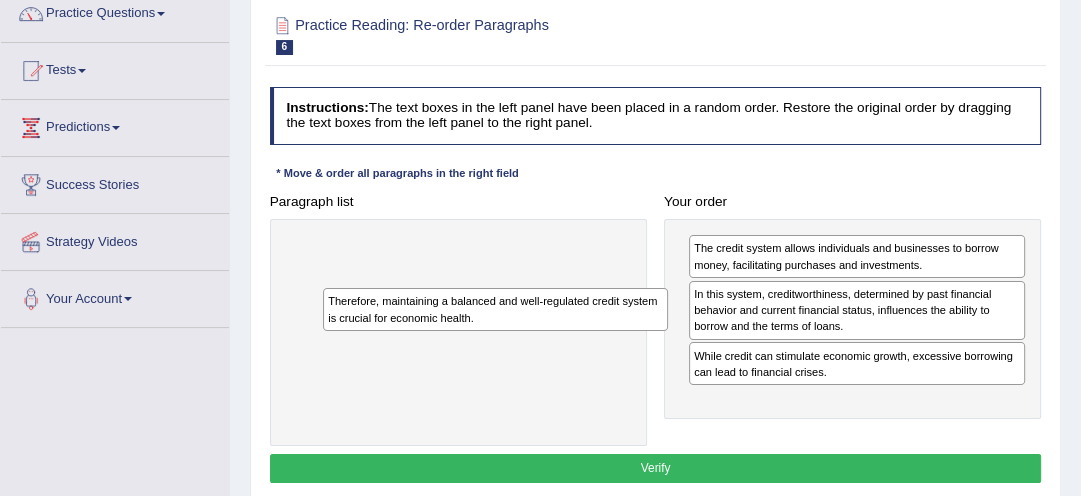 drag, startPoint x: 440, startPoint y: 252, endPoint x: 547, endPoint y: 408, distance: 189.16924 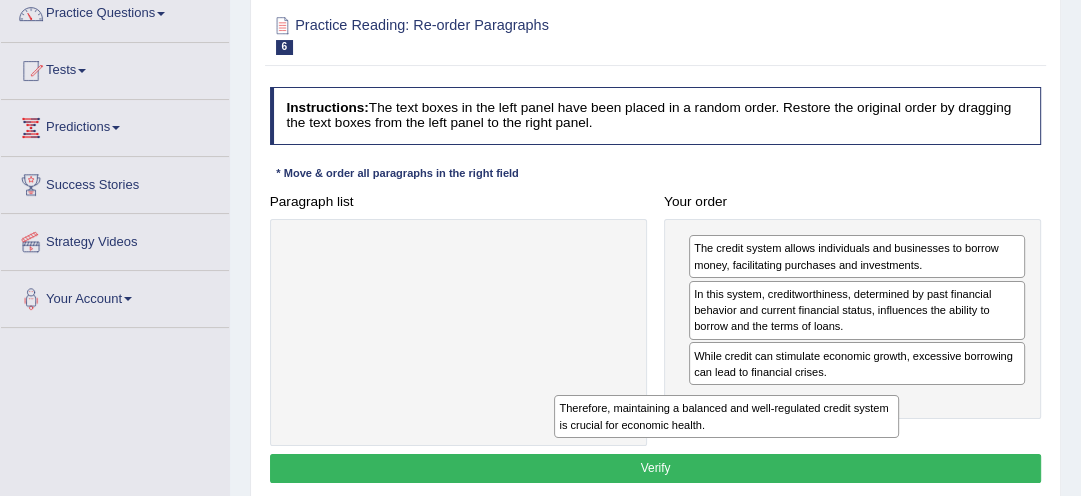 drag, startPoint x: 433, startPoint y: 255, endPoint x: 758, endPoint y: 450, distance: 379.01187 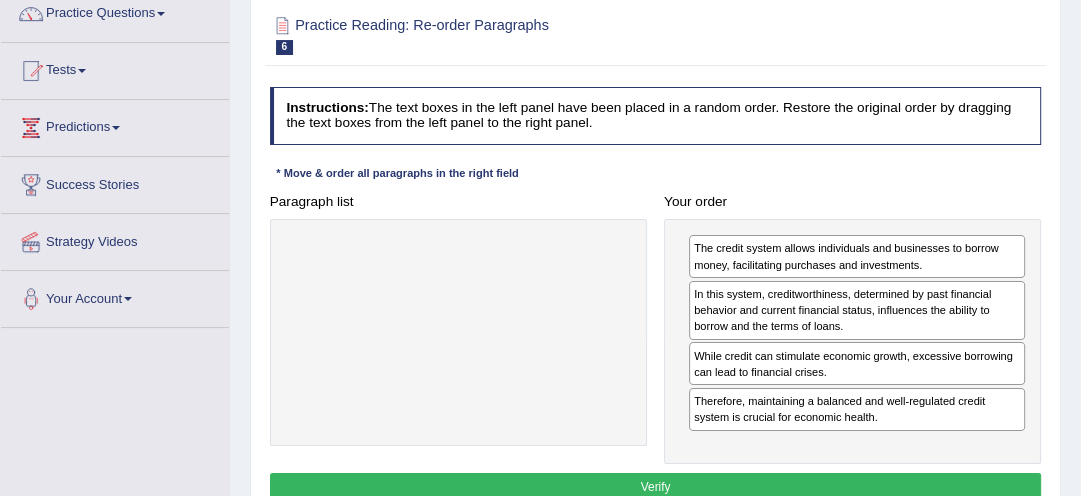click on "Verify" at bounding box center [656, 487] 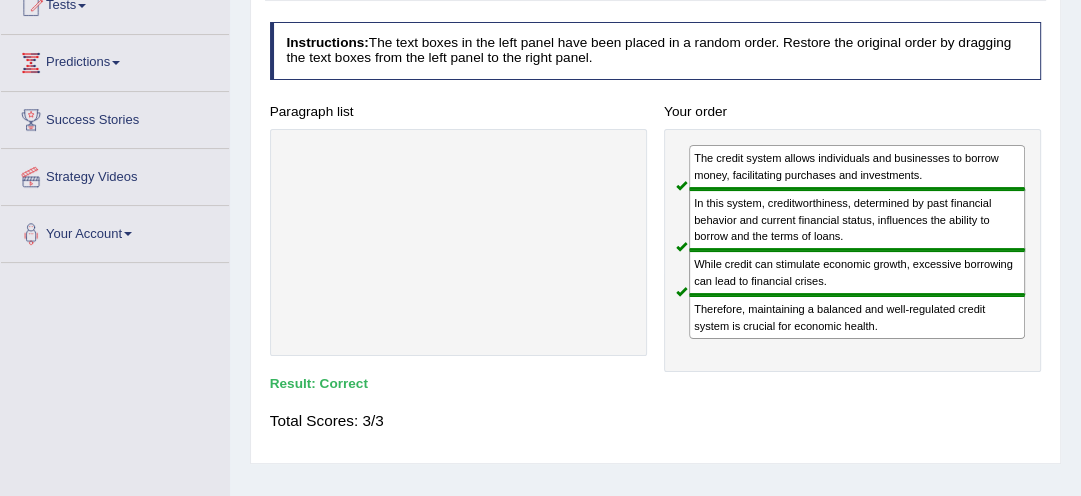 scroll, scrollTop: 266, scrollLeft: 0, axis: vertical 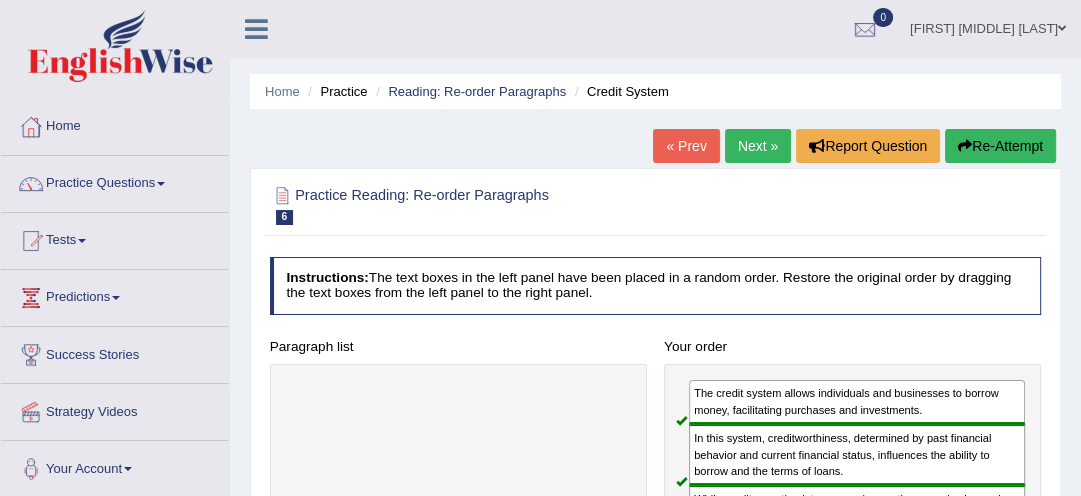 click on "Next »" at bounding box center [758, 146] 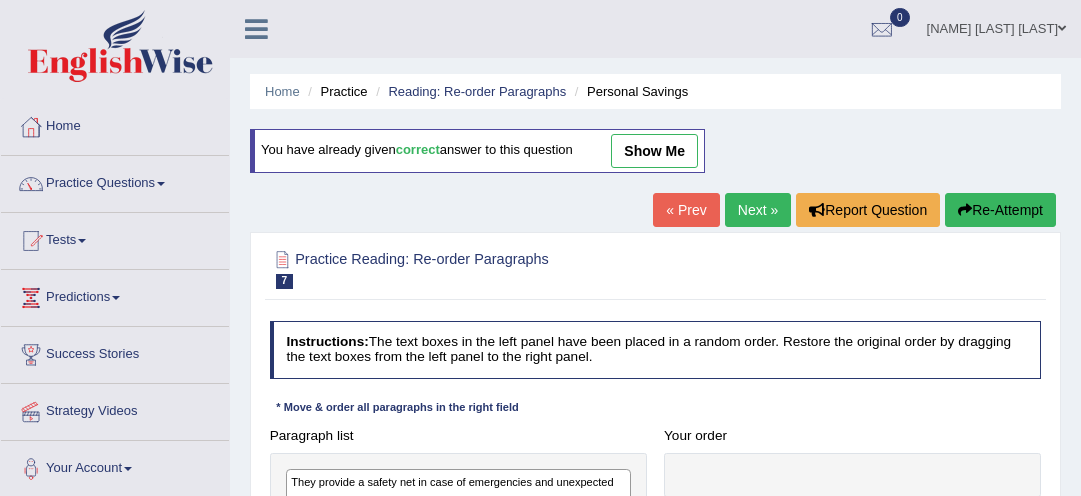 scroll, scrollTop: 0, scrollLeft: 0, axis: both 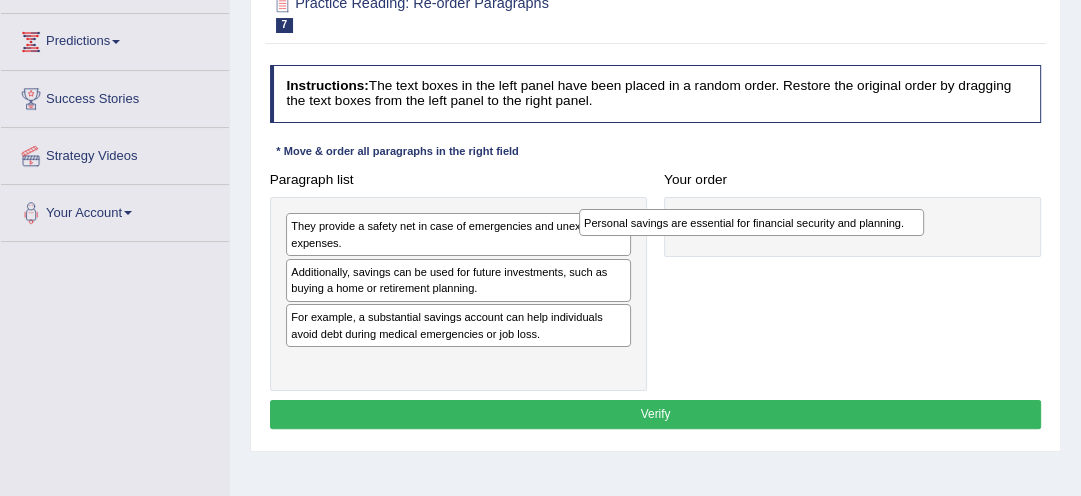 drag, startPoint x: 439, startPoint y: 364, endPoint x: 788, endPoint y: 232, distance: 373.12866 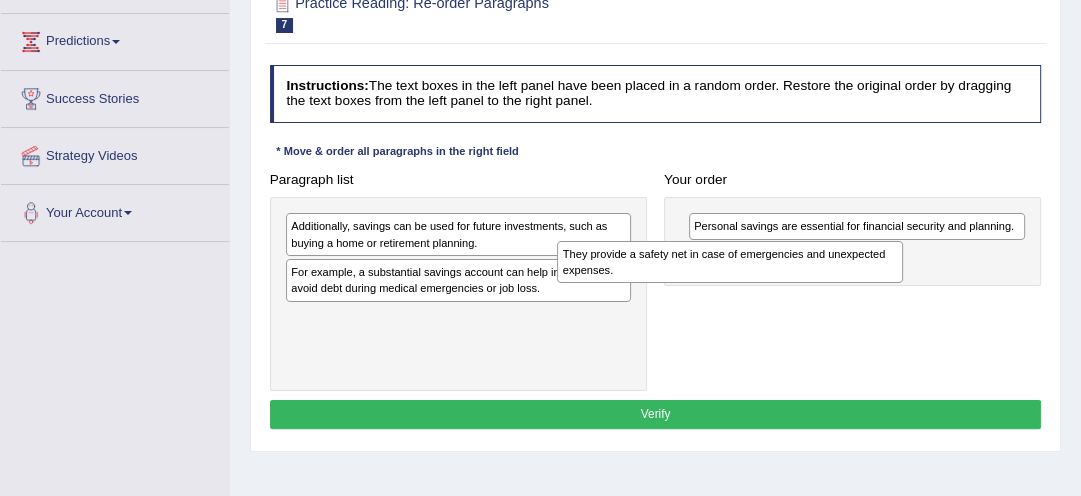 drag, startPoint x: 528, startPoint y: 228, endPoint x: 853, endPoint y: 269, distance: 327.57596 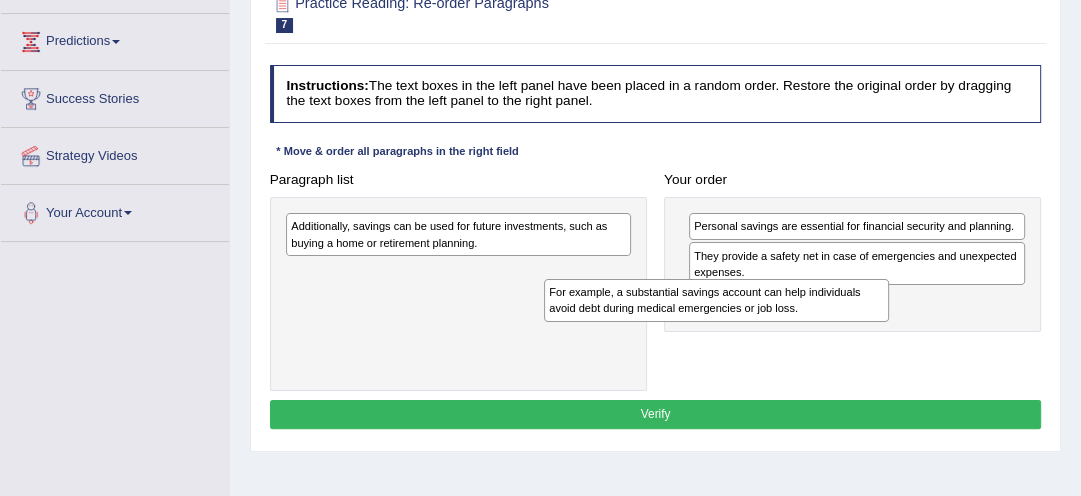 drag, startPoint x: 525, startPoint y: 271, endPoint x: 833, endPoint y: 312, distance: 310.71692 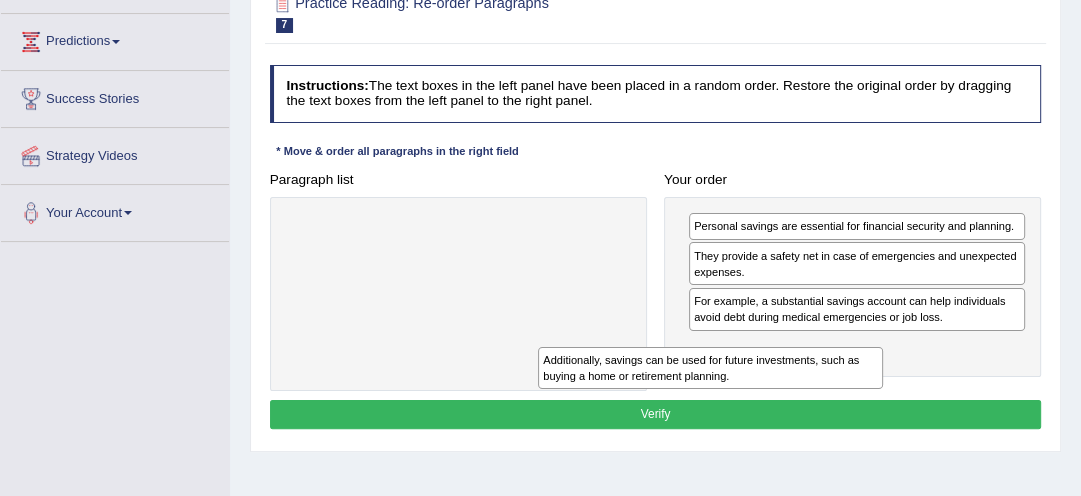 drag, startPoint x: 457, startPoint y: 227, endPoint x: 761, endPoint y: 396, distance: 347.81747 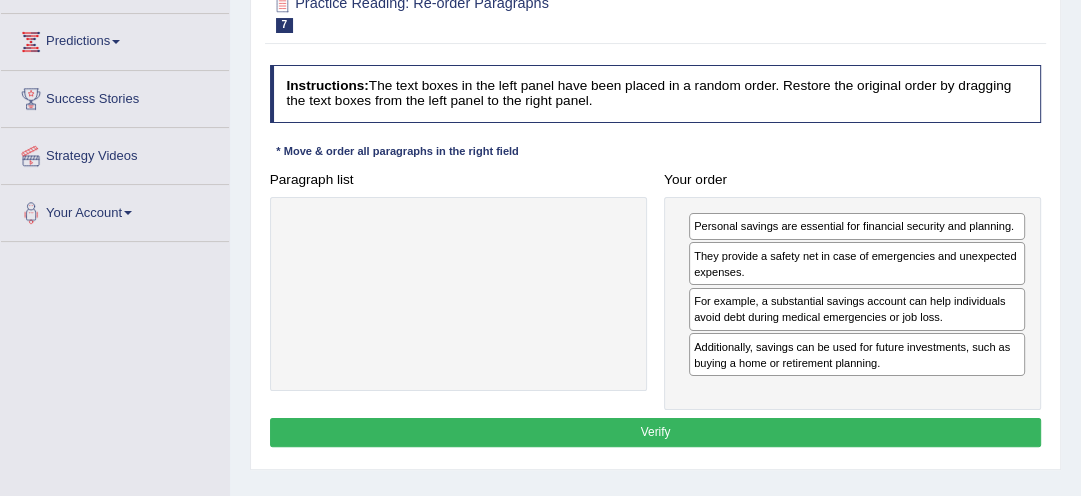 click on "Verify" at bounding box center [656, 432] 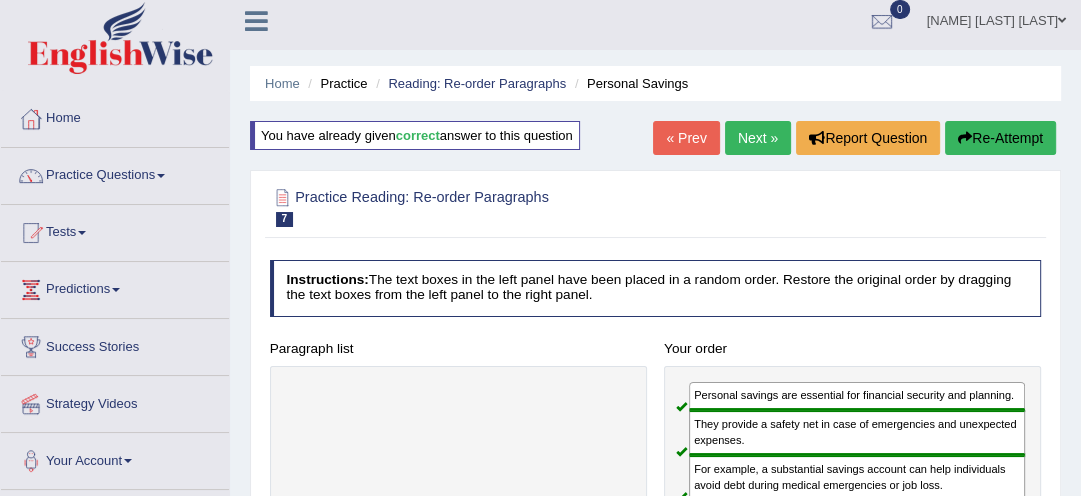 scroll, scrollTop: 0, scrollLeft: 0, axis: both 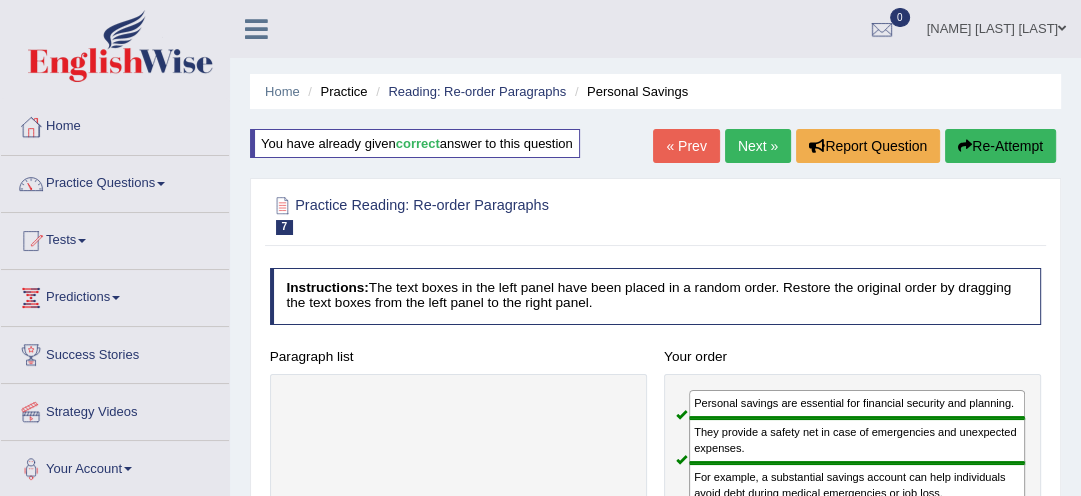 click on "Next »" at bounding box center [758, 146] 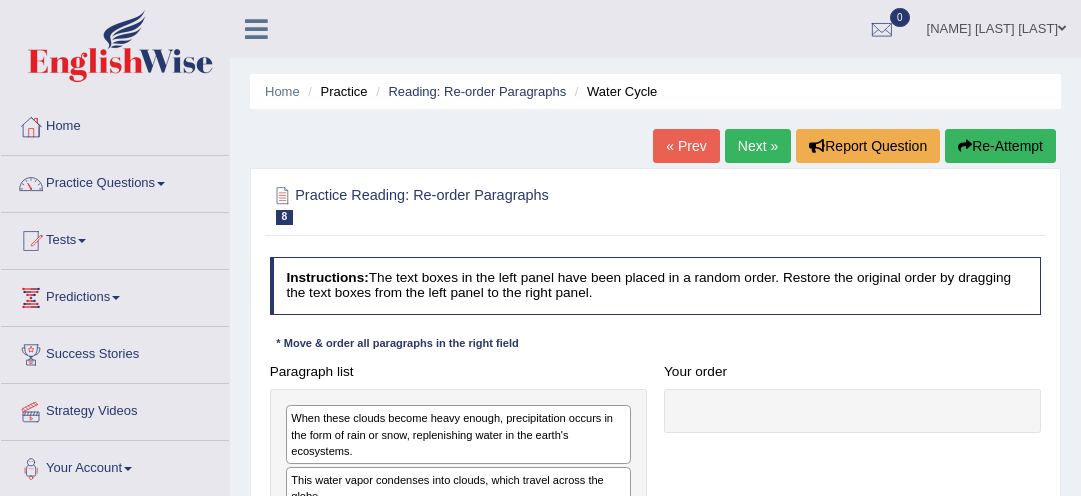 scroll, scrollTop: 0, scrollLeft: 0, axis: both 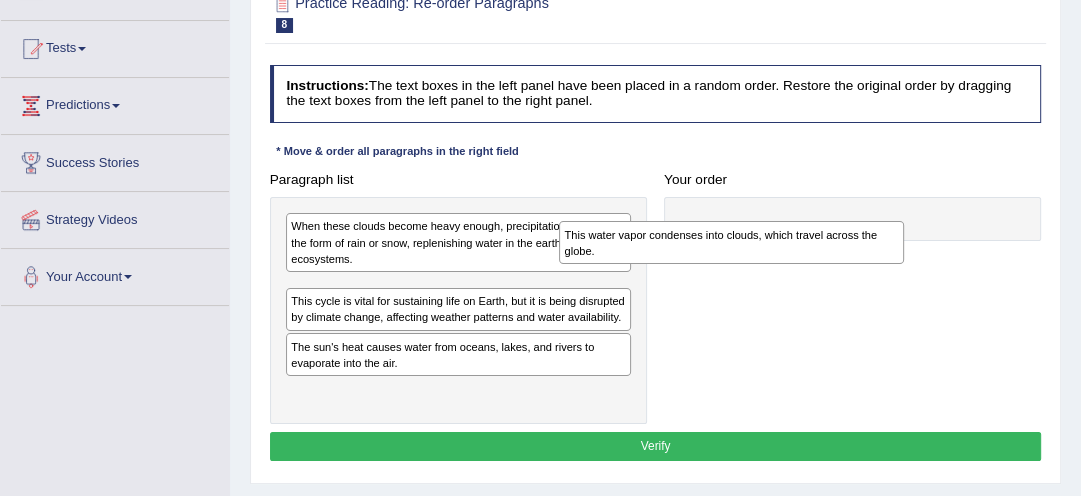 drag, startPoint x: 380, startPoint y: 296, endPoint x: 706, endPoint y: 253, distance: 328.82367 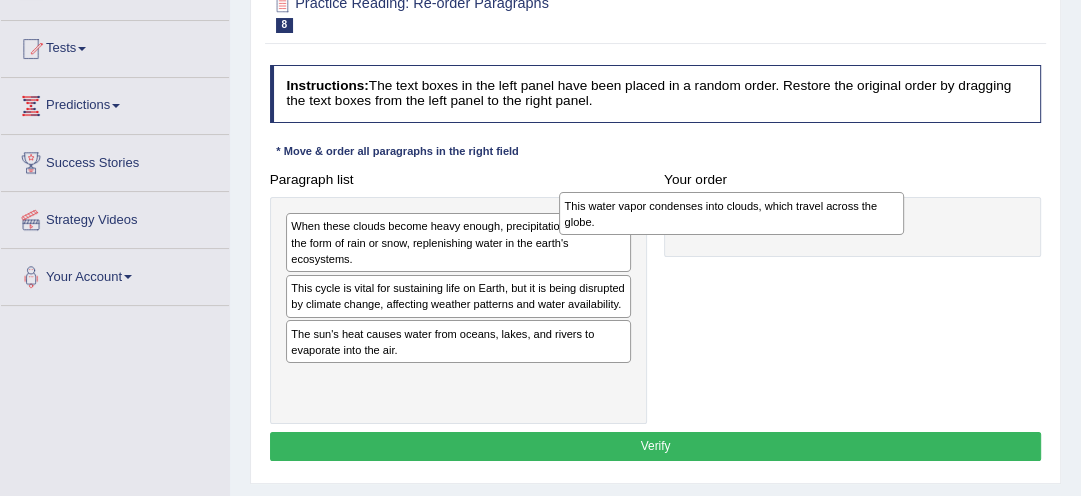 drag, startPoint x: 465, startPoint y: 289, endPoint x: 793, endPoint y: 213, distance: 336.68976 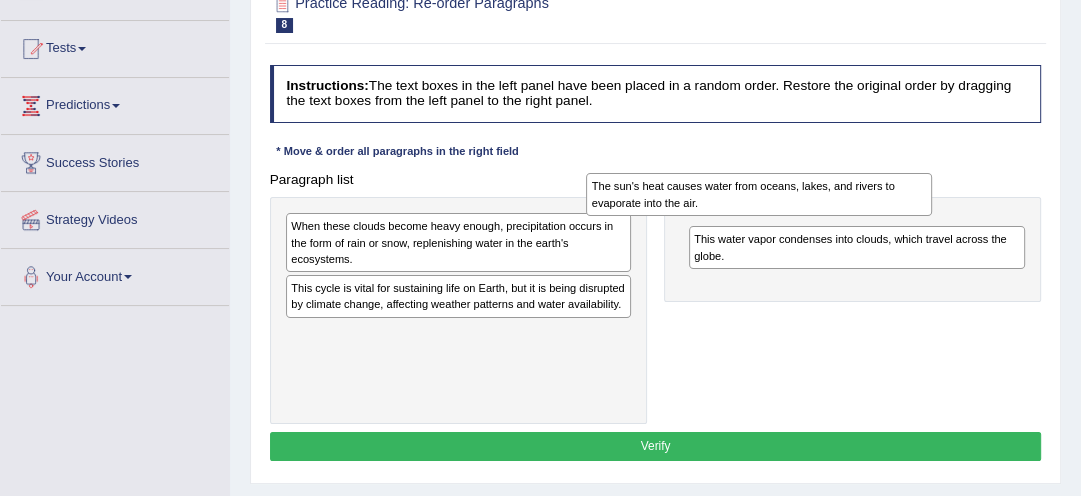 drag, startPoint x: 462, startPoint y: 351, endPoint x: 823, endPoint y: 206, distance: 389.03214 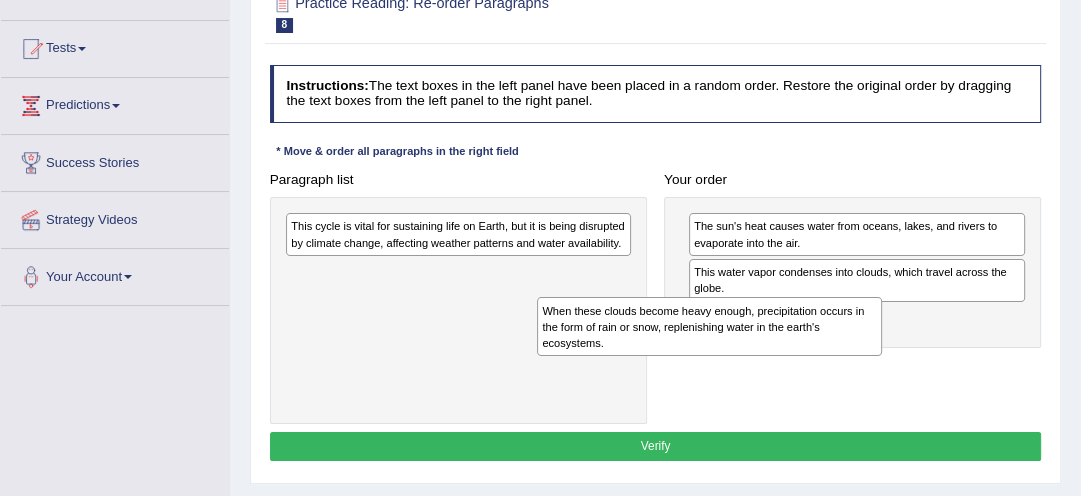 drag, startPoint x: 504, startPoint y: 236, endPoint x: 806, endPoint y: 346, distance: 321.4094 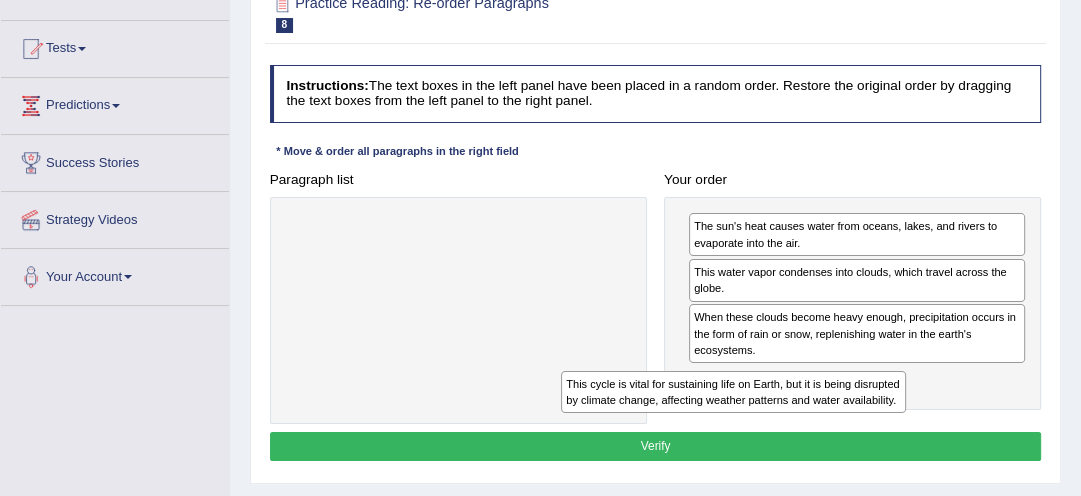 drag, startPoint x: 456, startPoint y: 227, endPoint x: 785, endPoint y: 422, distance: 382.4474 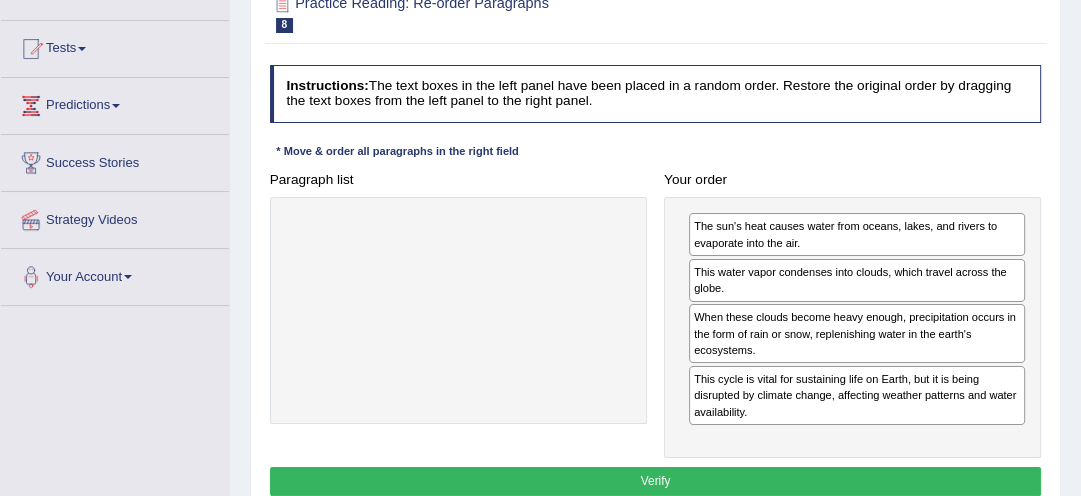 click on "Verify" at bounding box center (656, 481) 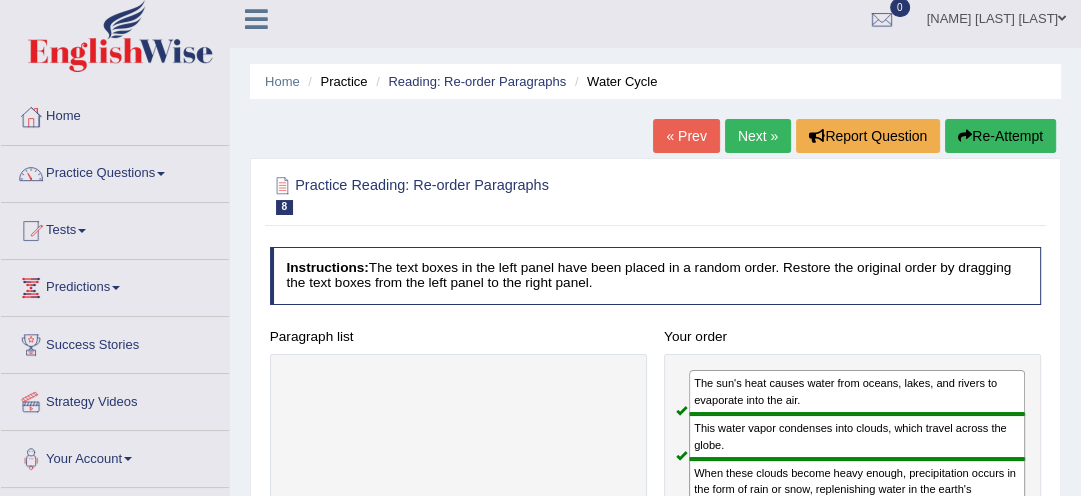 scroll, scrollTop: 0, scrollLeft: 0, axis: both 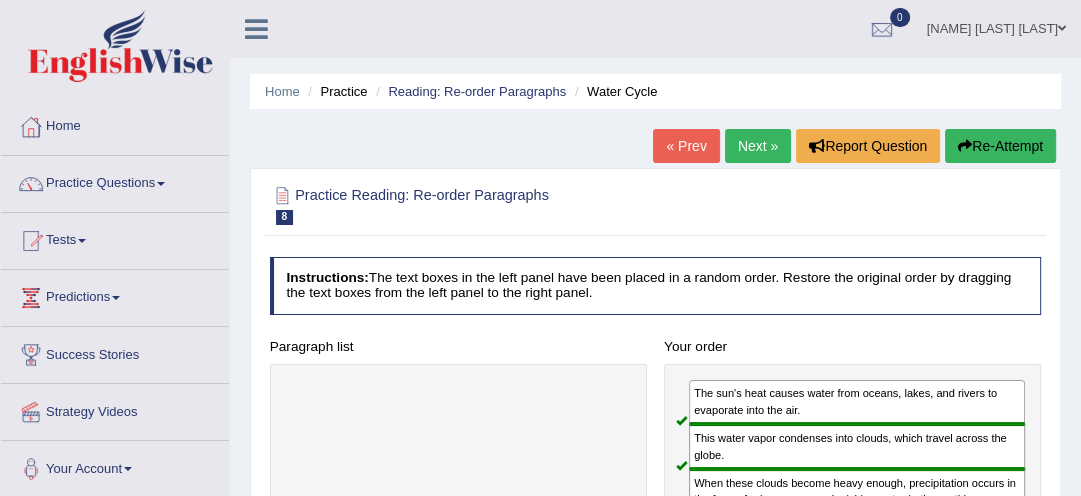 click on "Next »" at bounding box center [758, 146] 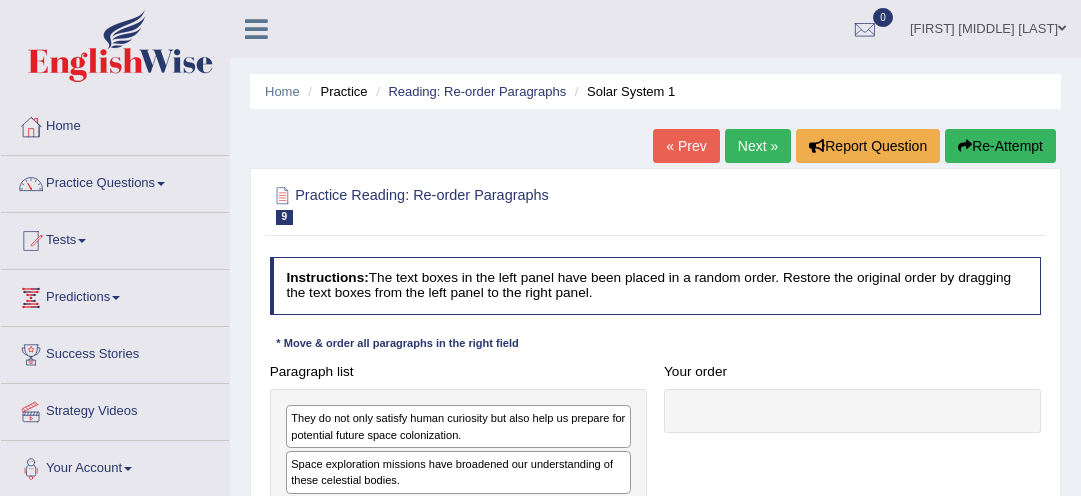 scroll, scrollTop: 0, scrollLeft: 0, axis: both 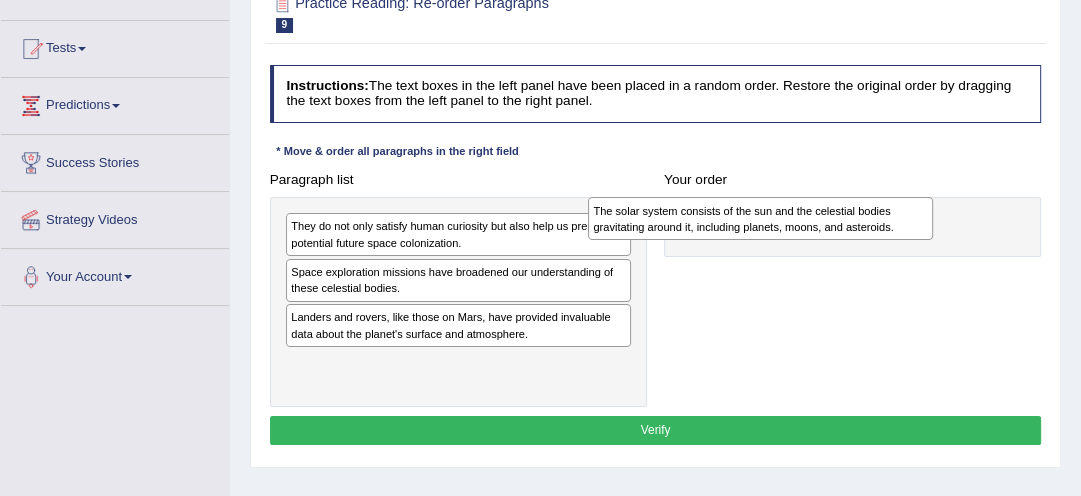 drag, startPoint x: 460, startPoint y: 327, endPoint x: 824, endPoint y: 227, distance: 377.48642 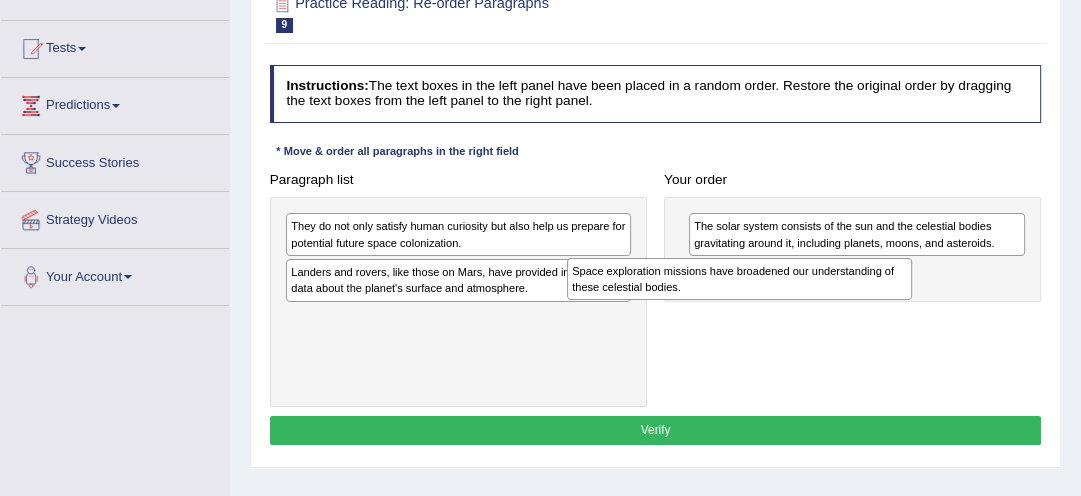 drag, startPoint x: 437, startPoint y: 274, endPoint x: 772, endPoint y: 290, distance: 335.38187 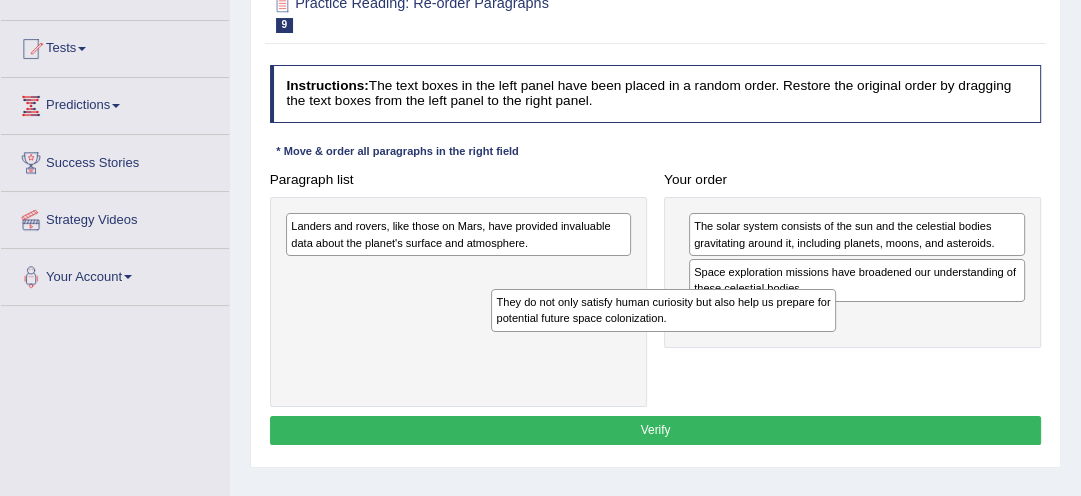 drag, startPoint x: 508, startPoint y: 245, endPoint x: 755, endPoint y: 343, distance: 265.73108 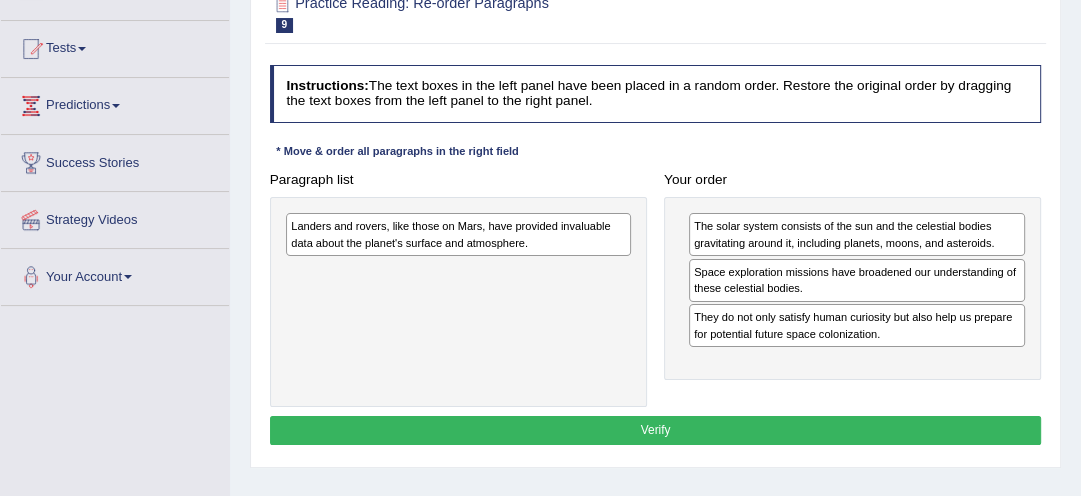 click on "Landers and rovers, like those on Mars, have provided invaluable data about the planet's surface and
atmosphere." at bounding box center [458, 234] 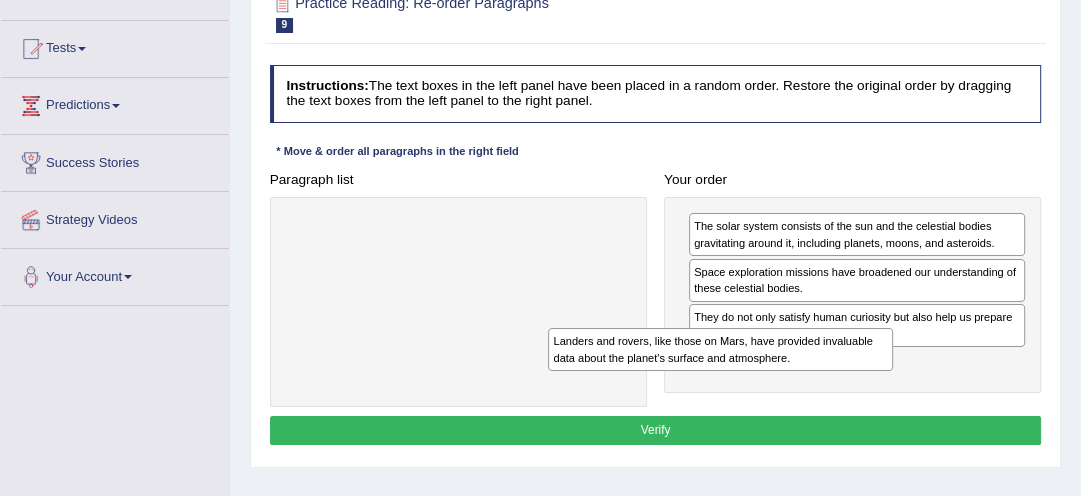 drag, startPoint x: 464, startPoint y: 244, endPoint x: 780, endPoint y: 388, distance: 347.26358 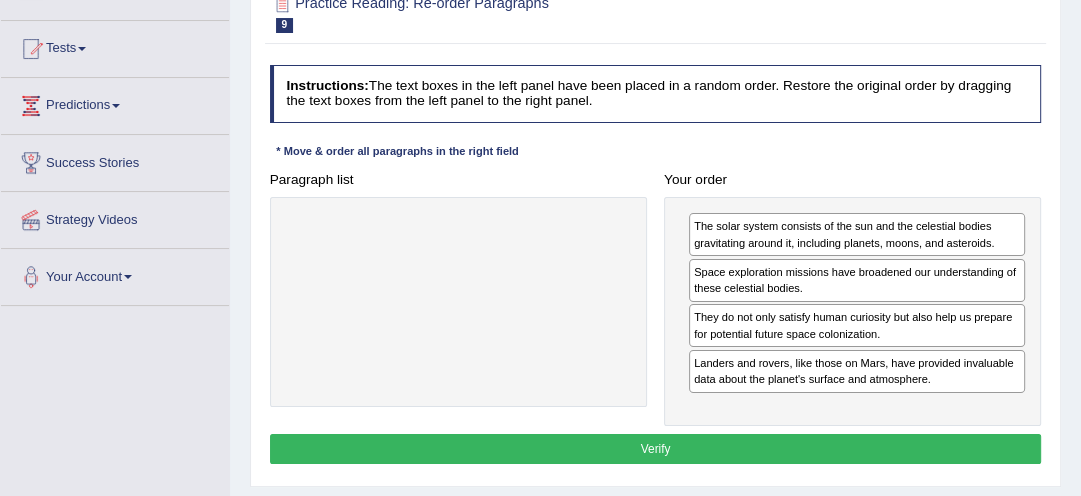 click on "Verify" at bounding box center [656, 448] 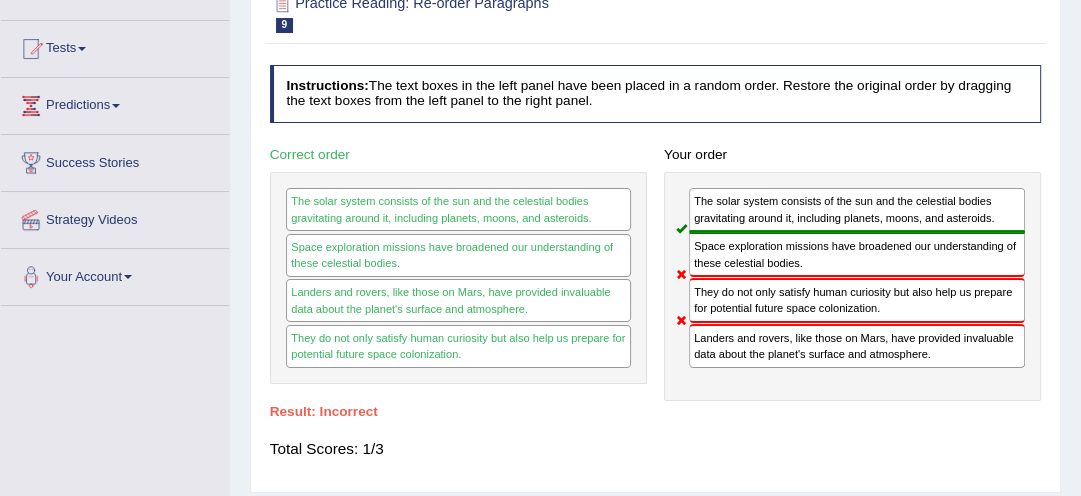 scroll, scrollTop: 19, scrollLeft: 0, axis: vertical 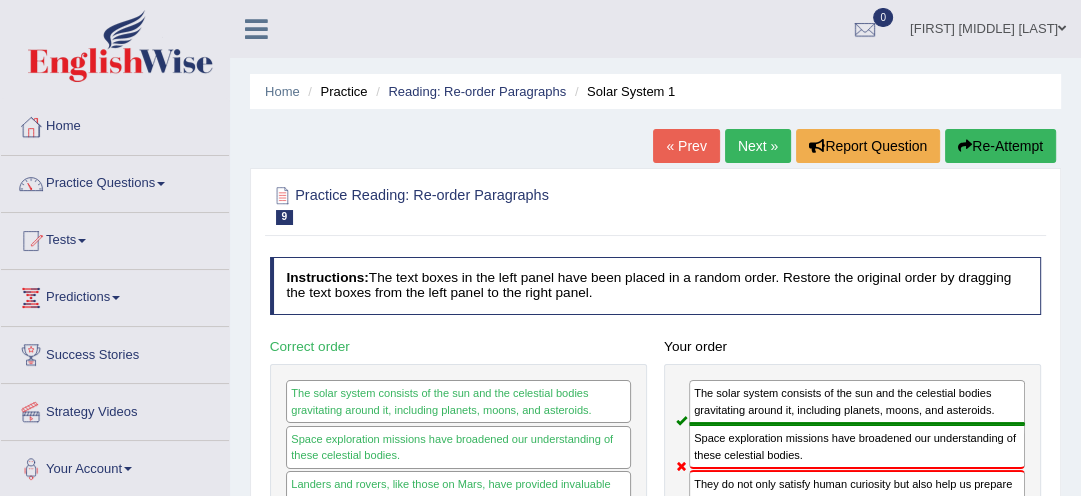 click on "Re-Attempt" at bounding box center [1000, 146] 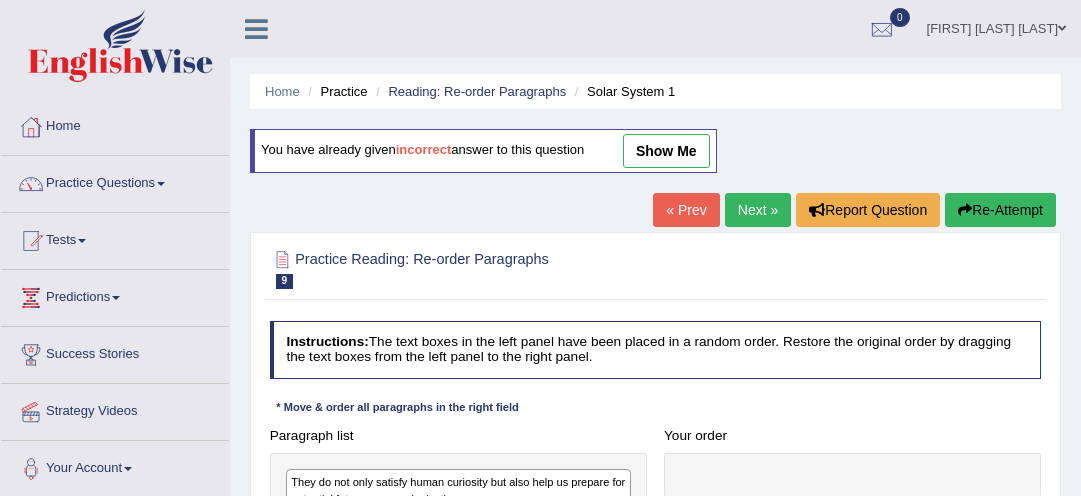 scroll, scrollTop: 0, scrollLeft: 0, axis: both 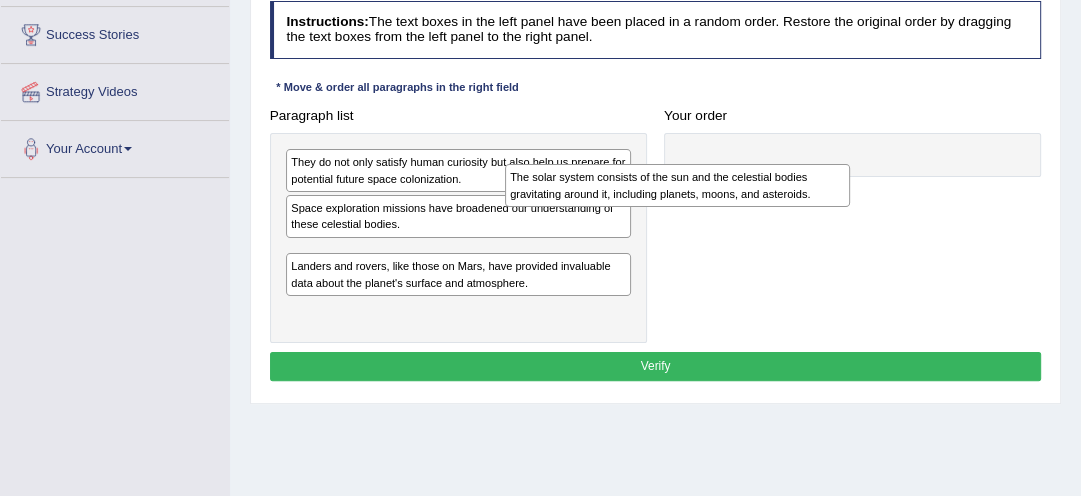 drag, startPoint x: 442, startPoint y: 259, endPoint x: 706, endPoint y: 194, distance: 271.88416 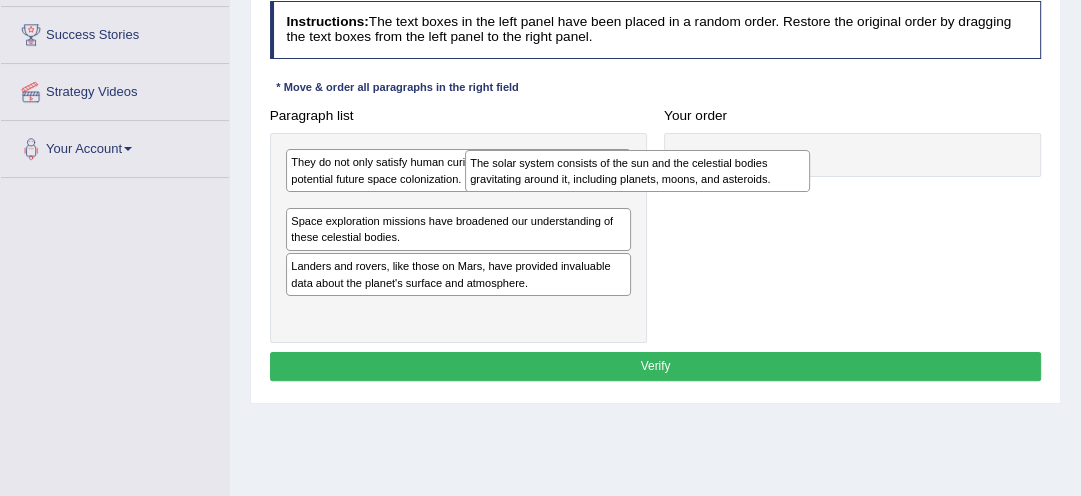 drag, startPoint x: 502, startPoint y: 257, endPoint x: 739, endPoint y: 167, distance: 253.5133 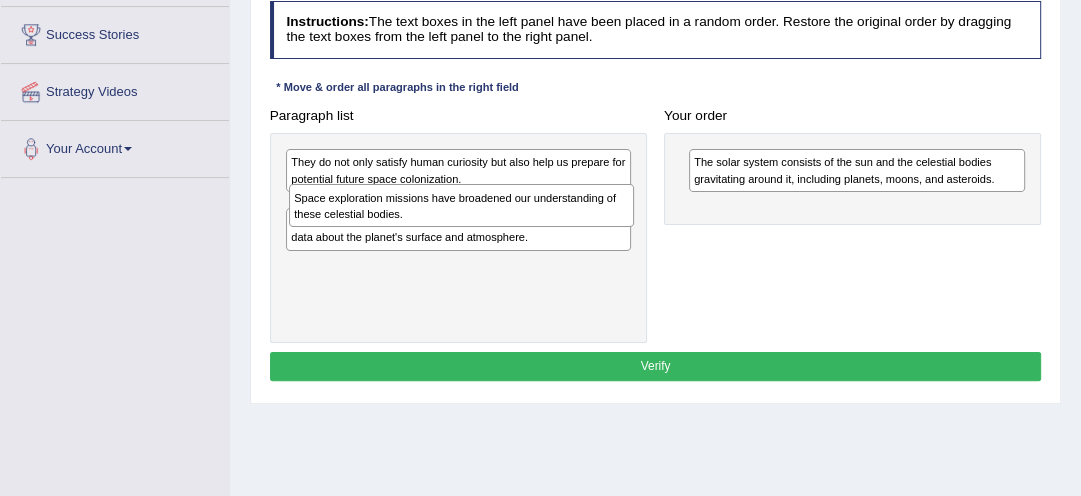 drag, startPoint x: 400, startPoint y: 207, endPoint x: 424, endPoint y: 217, distance: 26 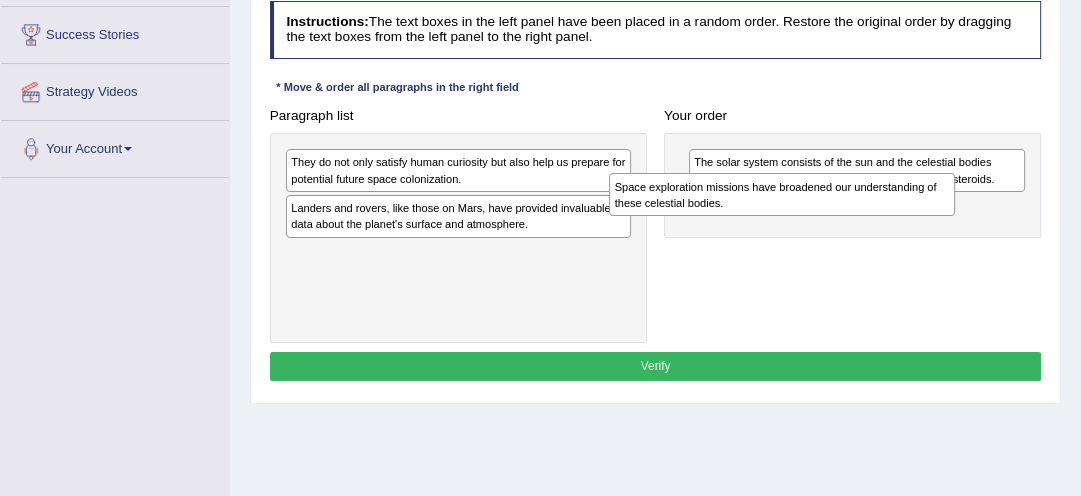 drag, startPoint x: 353, startPoint y: 216, endPoint x: 739, endPoint y: 208, distance: 386.0829 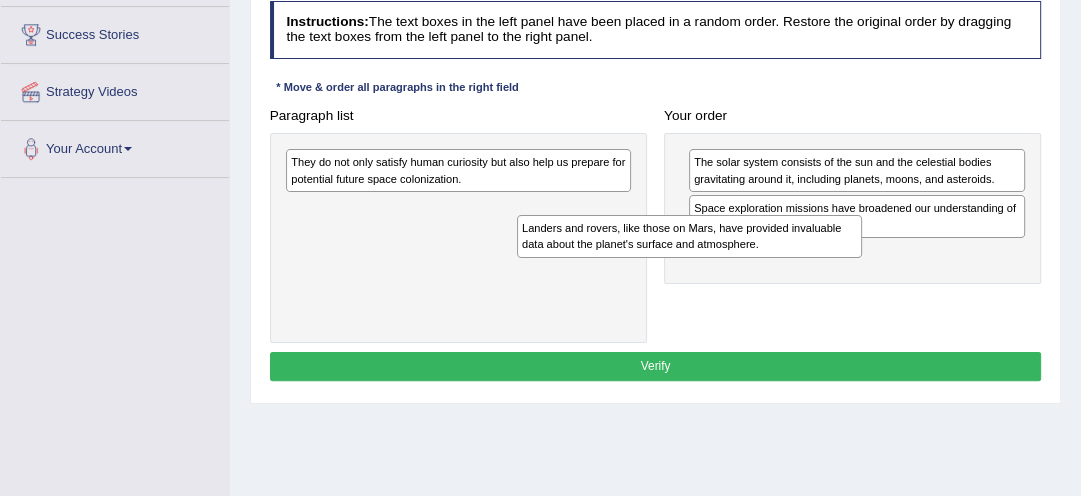 drag, startPoint x: 522, startPoint y: 212, endPoint x: 801, endPoint y: 254, distance: 282.1436 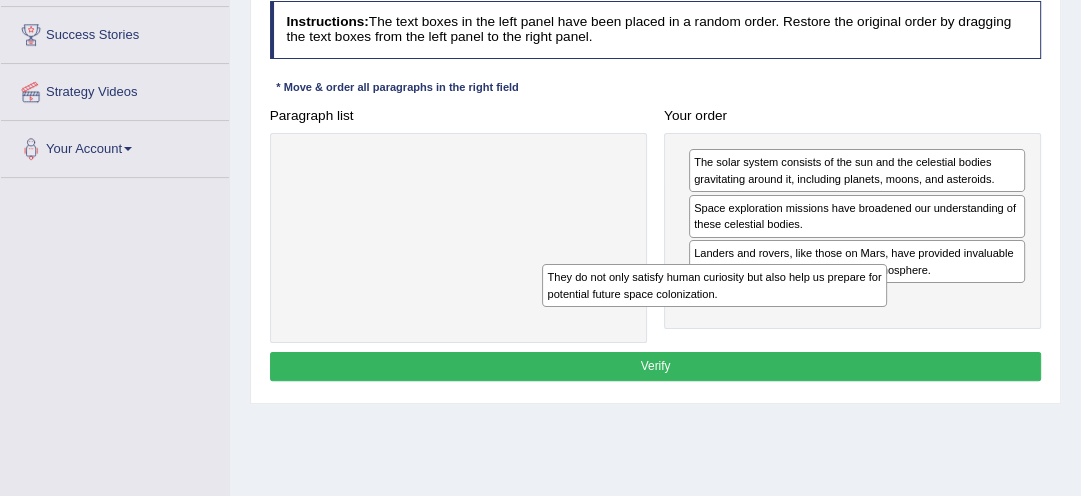 drag, startPoint x: 446, startPoint y: 174, endPoint x: 752, endPoint y: 318, distance: 338.1893 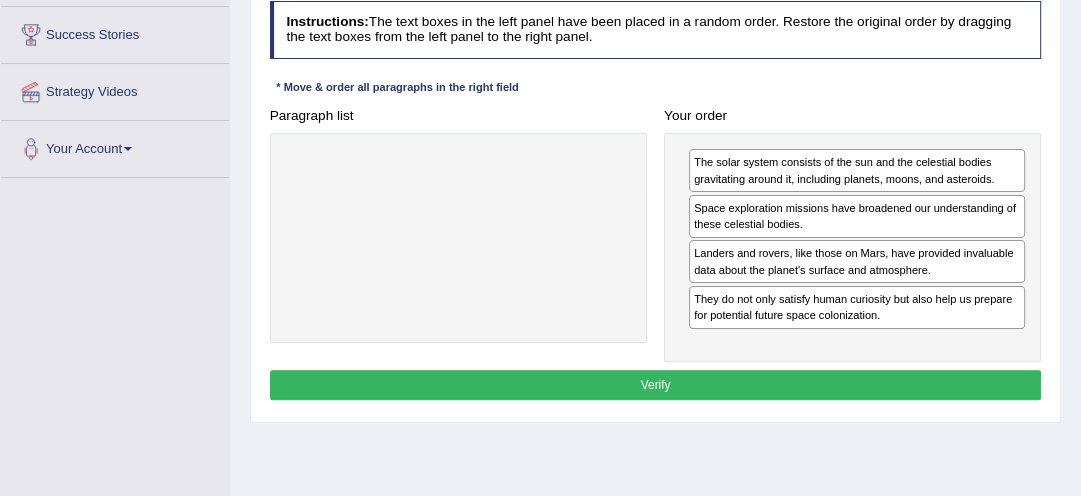 click on "Verify" at bounding box center (656, 384) 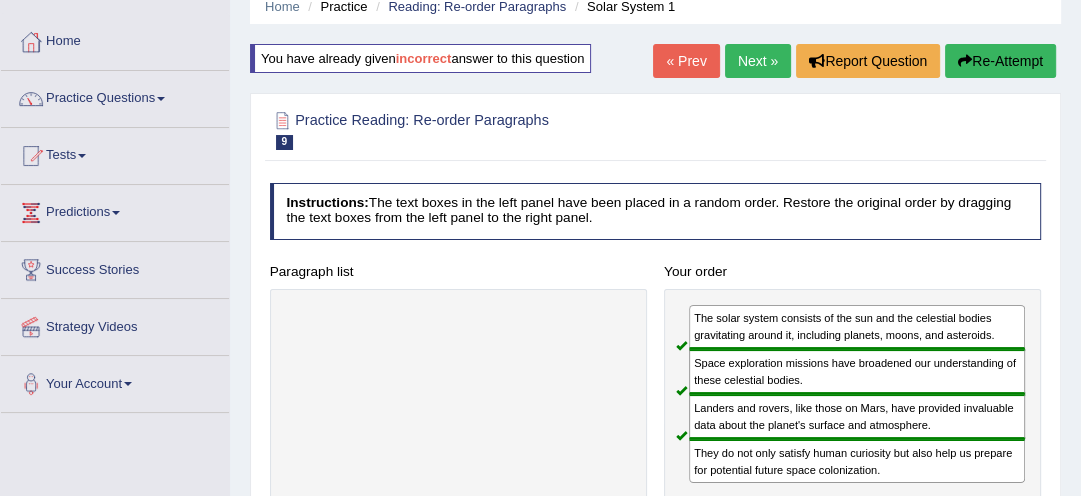 scroll, scrollTop: 0, scrollLeft: 0, axis: both 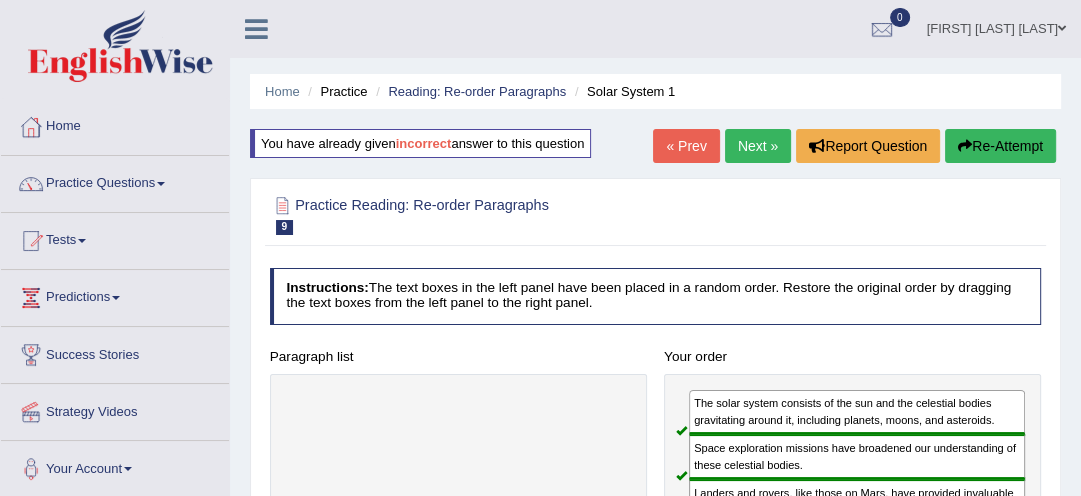 click on "Next »" at bounding box center [758, 146] 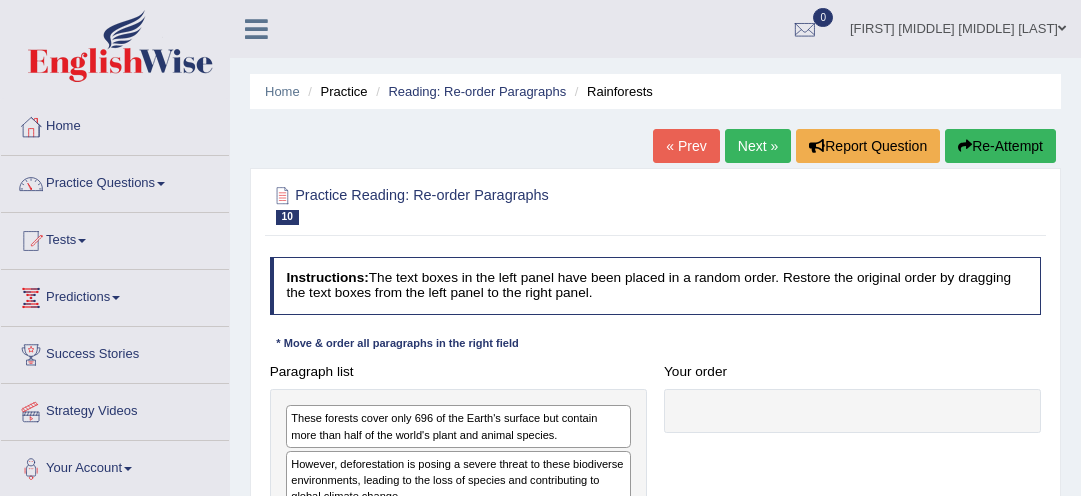 scroll, scrollTop: 0, scrollLeft: 0, axis: both 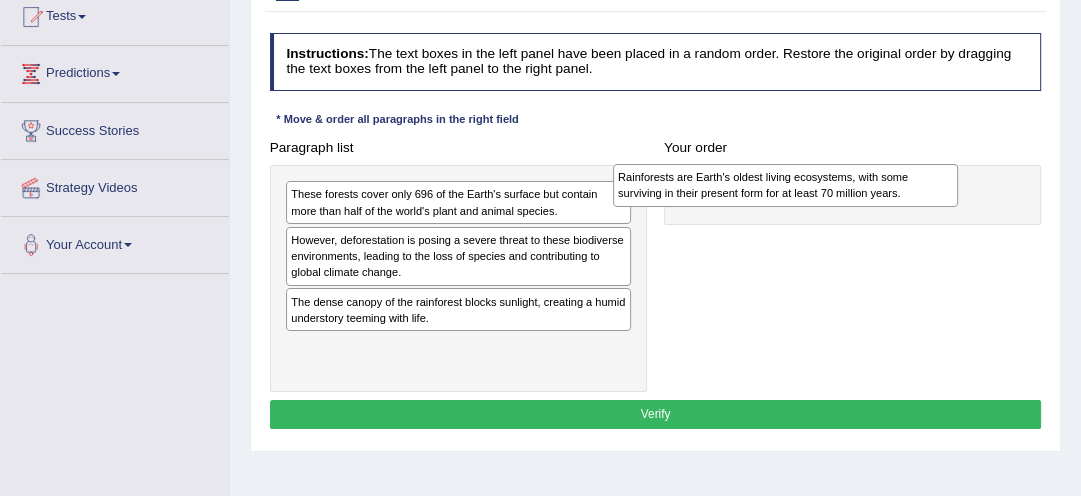 drag, startPoint x: 380, startPoint y: 316, endPoint x: 772, endPoint y: 198, distance: 409.37512 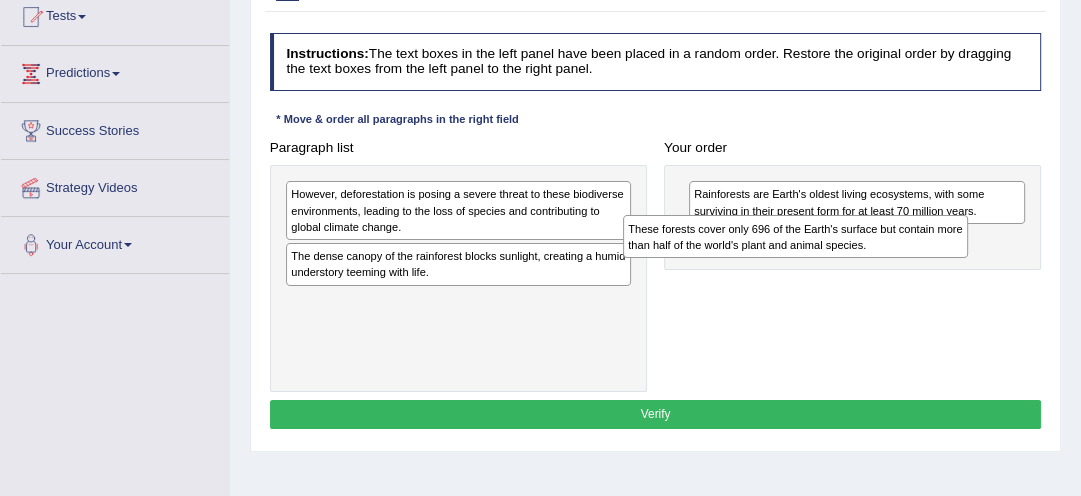 drag, startPoint x: 504, startPoint y: 199, endPoint x: 905, endPoint y: 248, distance: 403.98267 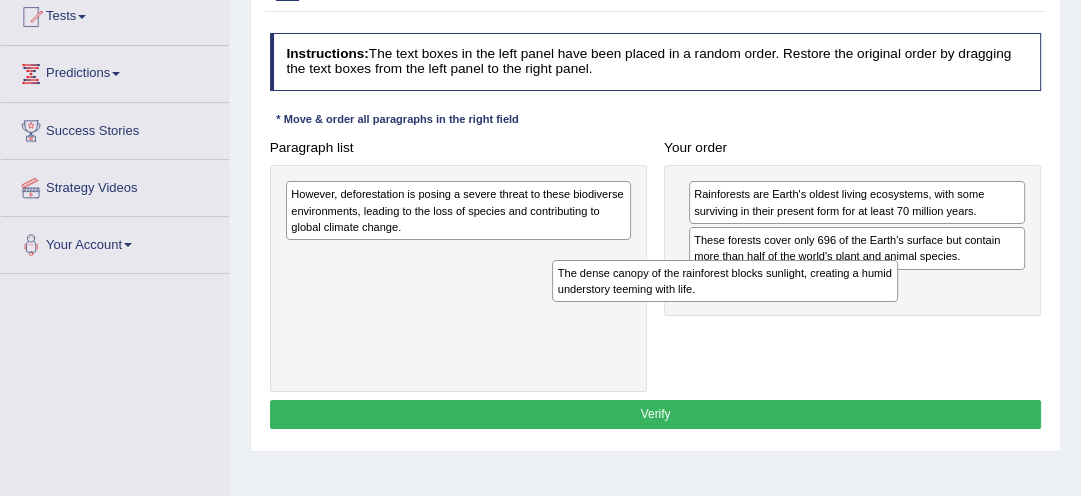 drag, startPoint x: 478, startPoint y: 265, endPoint x: 796, endPoint y: 305, distance: 320.50586 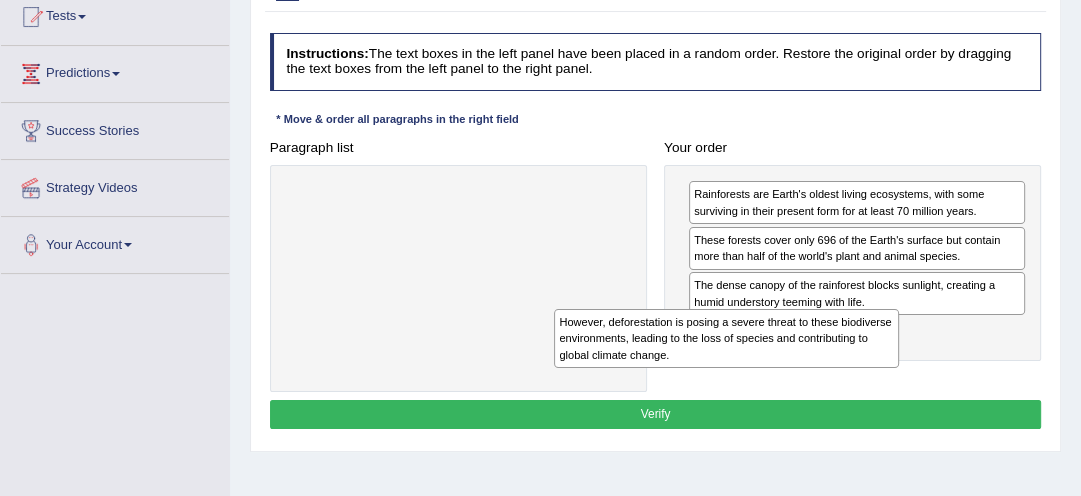 drag, startPoint x: 448, startPoint y: 201, endPoint x: 768, endPoint y: 360, distance: 357.32477 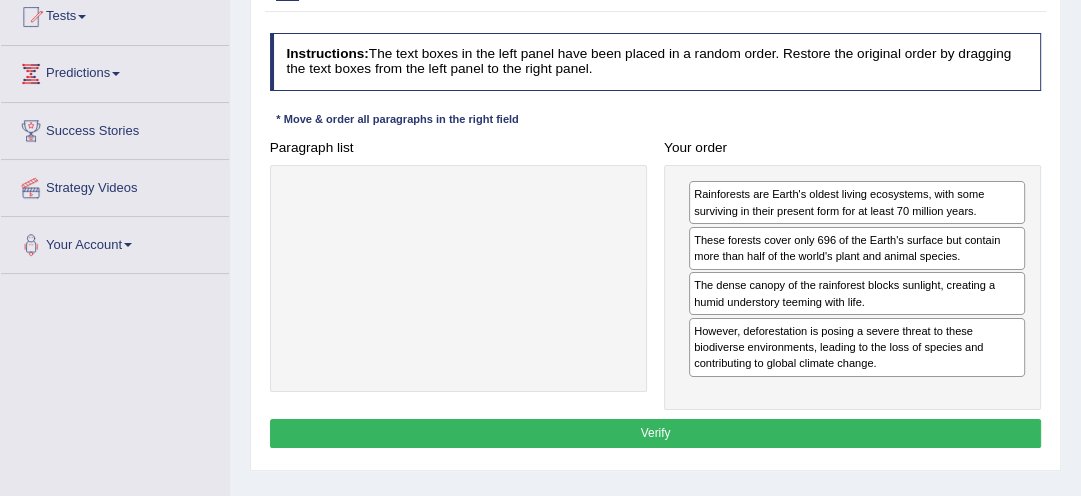 click on "Verify" at bounding box center (656, 433) 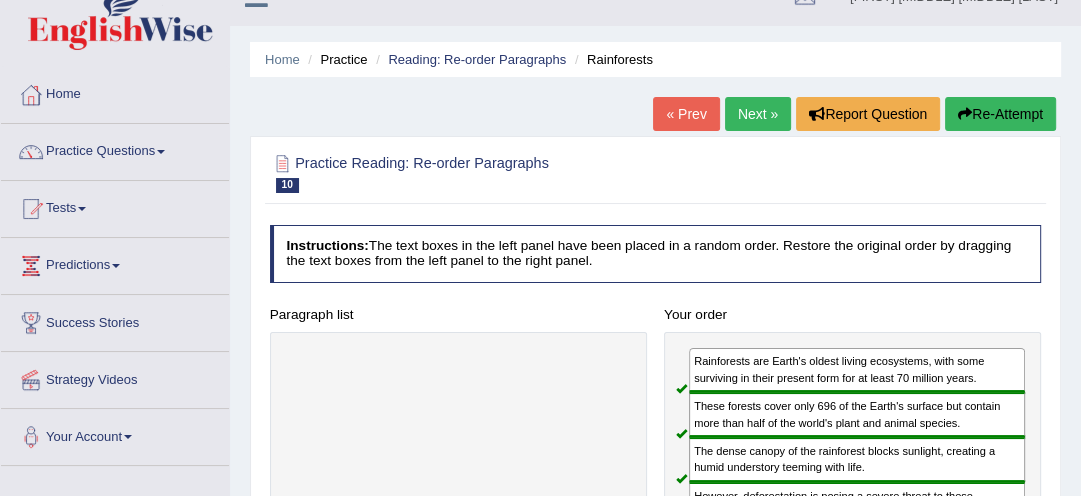 scroll, scrollTop: 0, scrollLeft: 0, axis: both 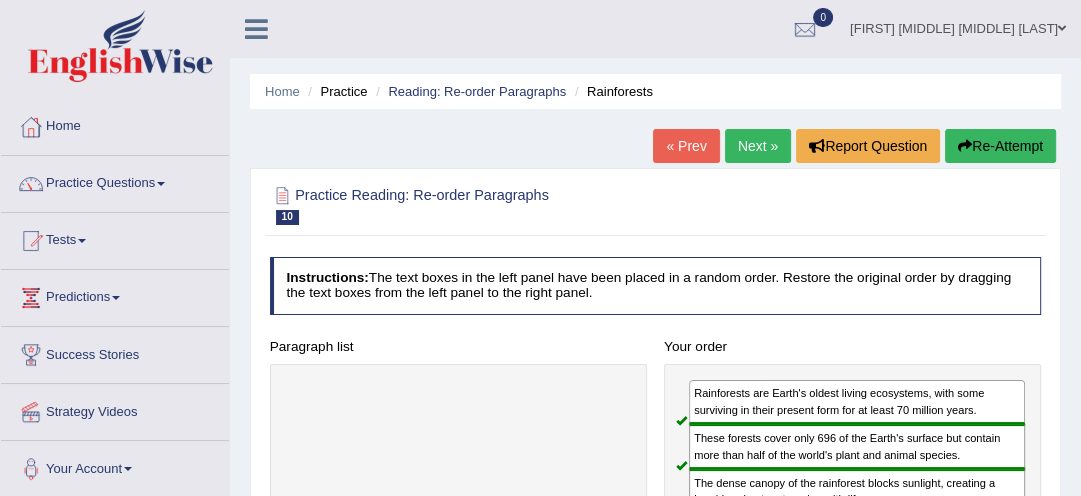 click on "Next »" at bounding box center [758, 146] 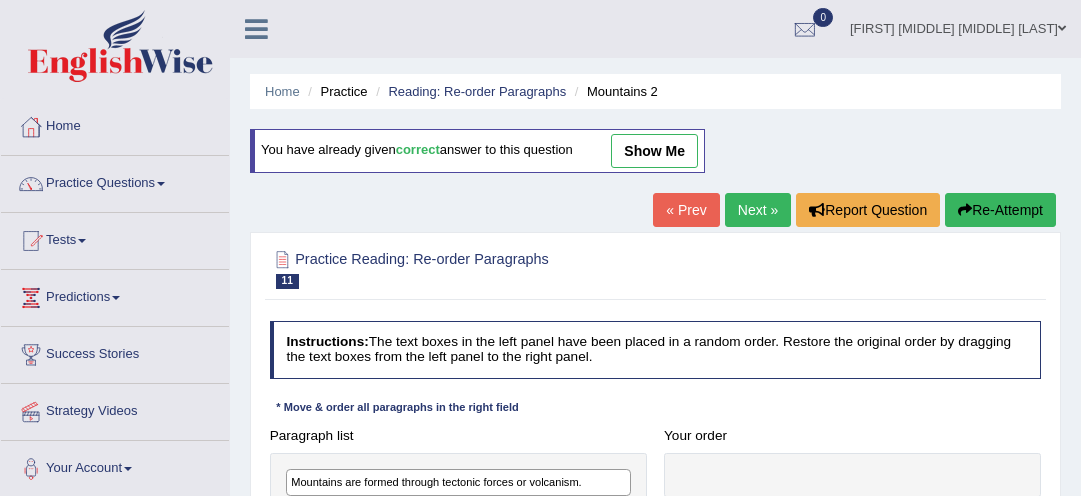 scroll, scrollTop: 0, scrollLeft: 0, axis: both 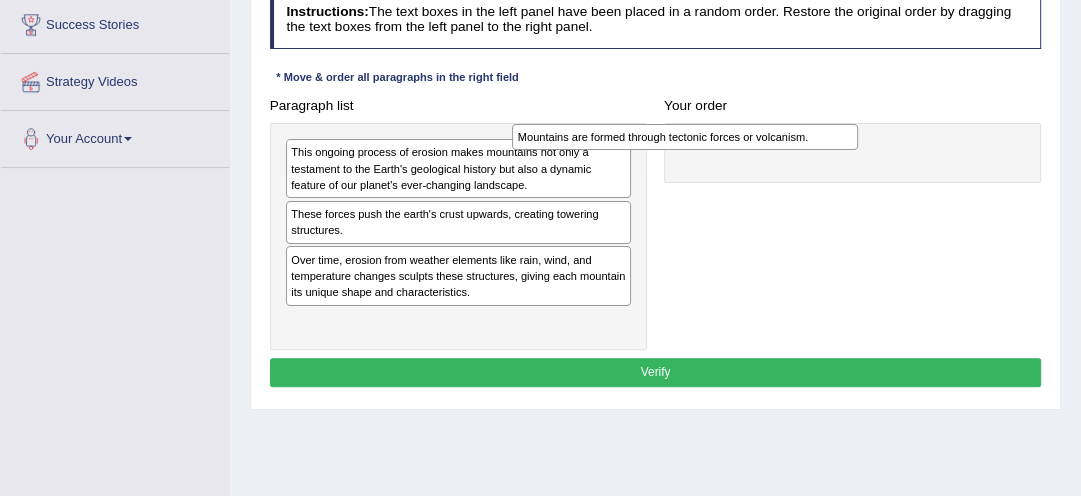 drag, startPoint x: 412, startPoint y: 153, endPoint x: 683, endPoint y: 144, distance: 271.1494 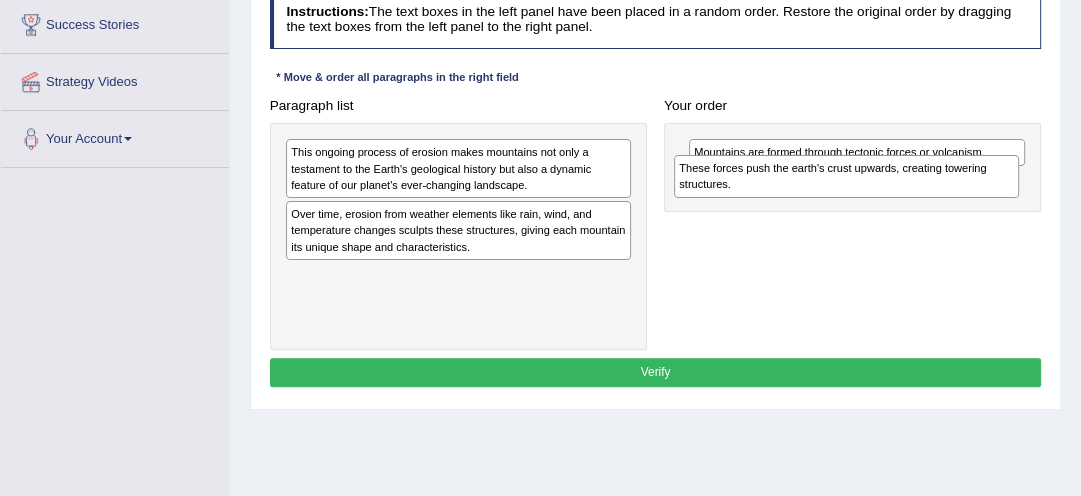 drag, startPoint x: 379, startPoint y: 224, endPoint x: 840, endPoint y: 191, distance: 462.17963 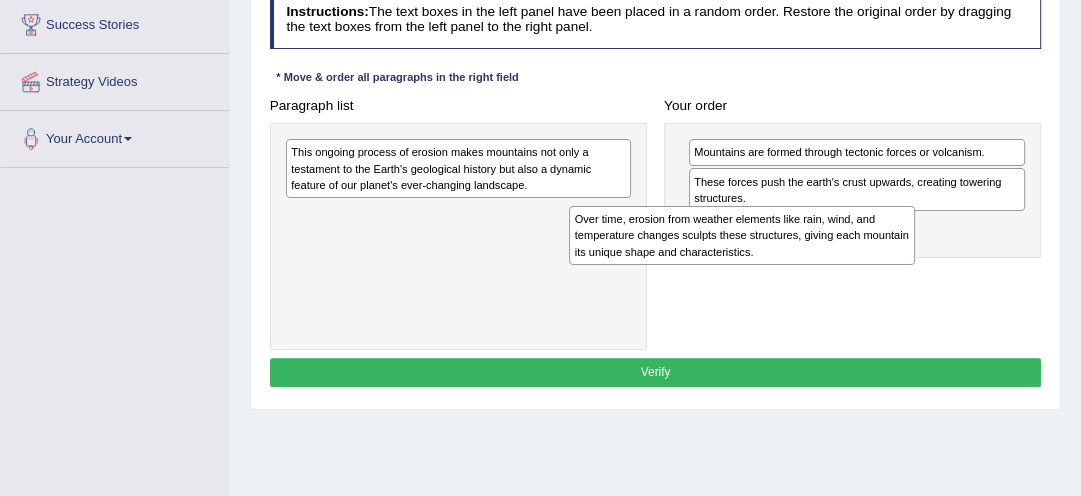 drag, startPoint x: 506, startPoint y: 218, endPoint x: 844, endPoint y: 244, distance: 338.99854 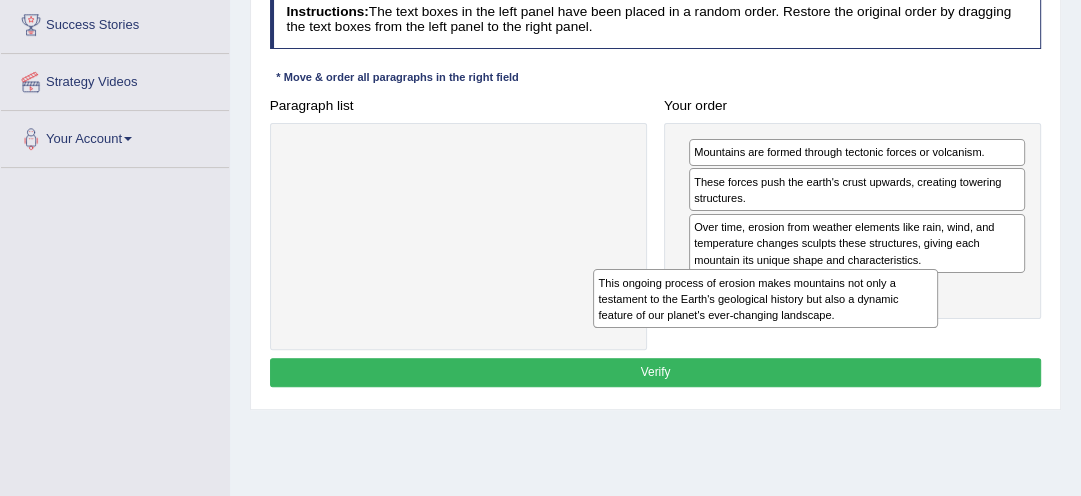 drag, startPoint x: 477, startPoint y: 172, endPoint x: 843, endPoint y: 334, distance: 400.2499 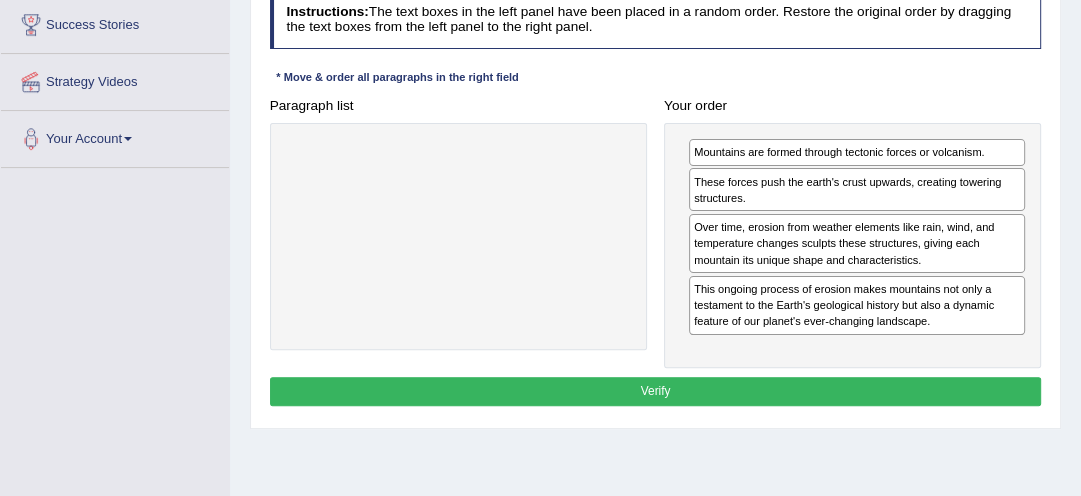 click on "Verify" at bounding box center (656, 391) 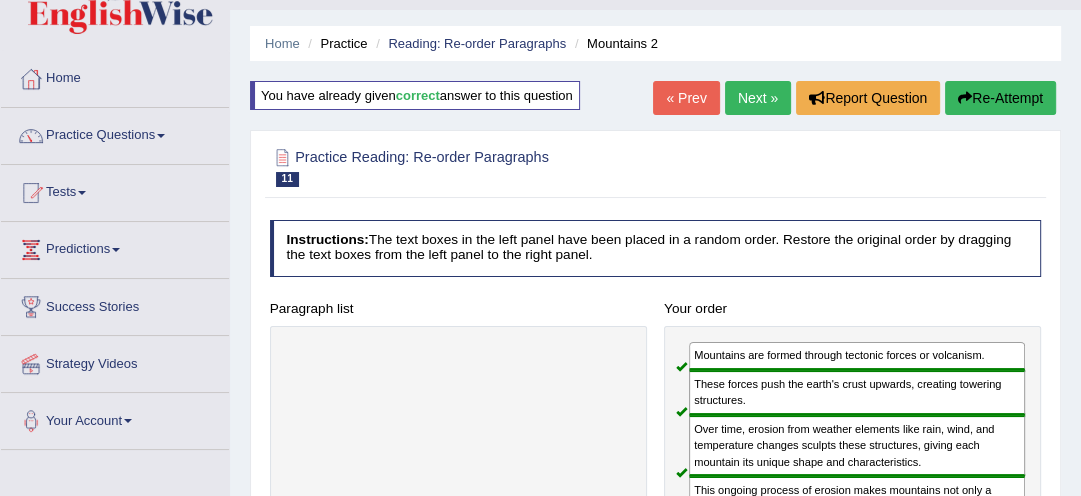scroll, scrollTop: 32, scrollLeft: 0, axis: vertical 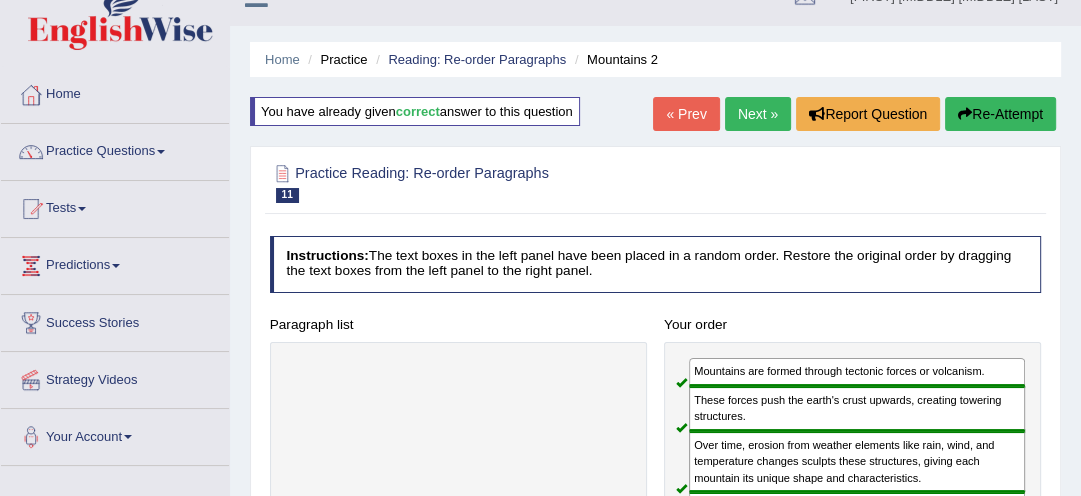 click on "Next »" at bounding box center (758, 114) 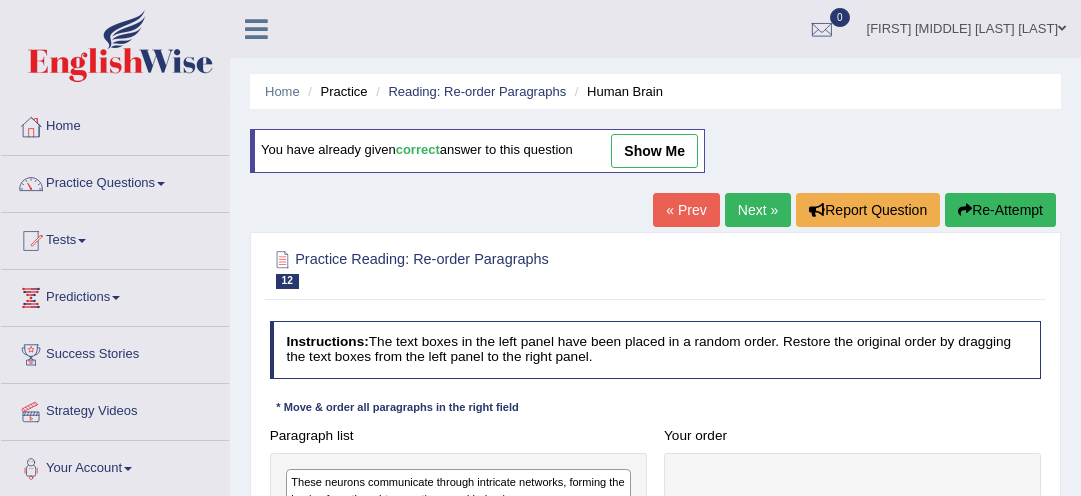 scroll, scrollTop: 0, scrollLeft: 0, axis: both 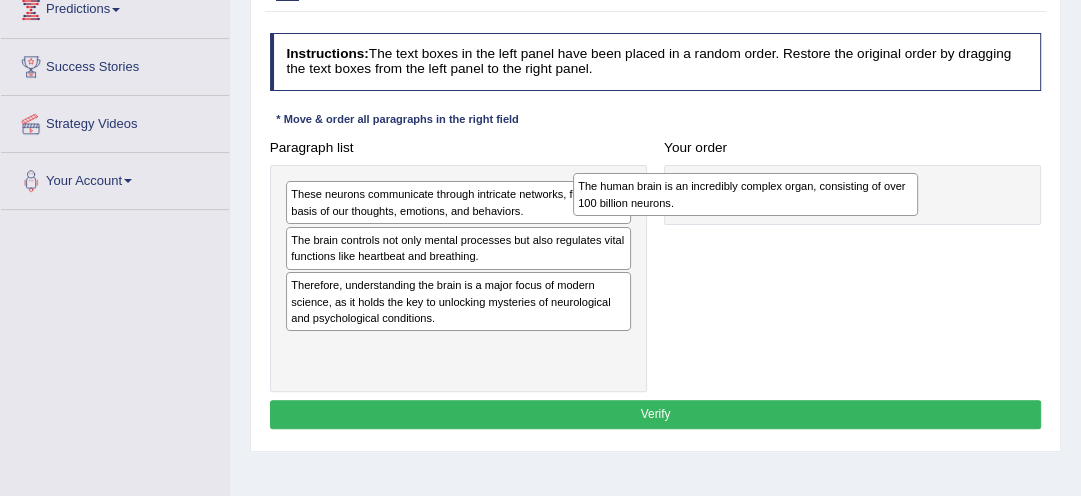 drag, startPoint x: 411, startPoint y: 294, endPoint x: 753, endPoint y: 203, distance: 353.8997 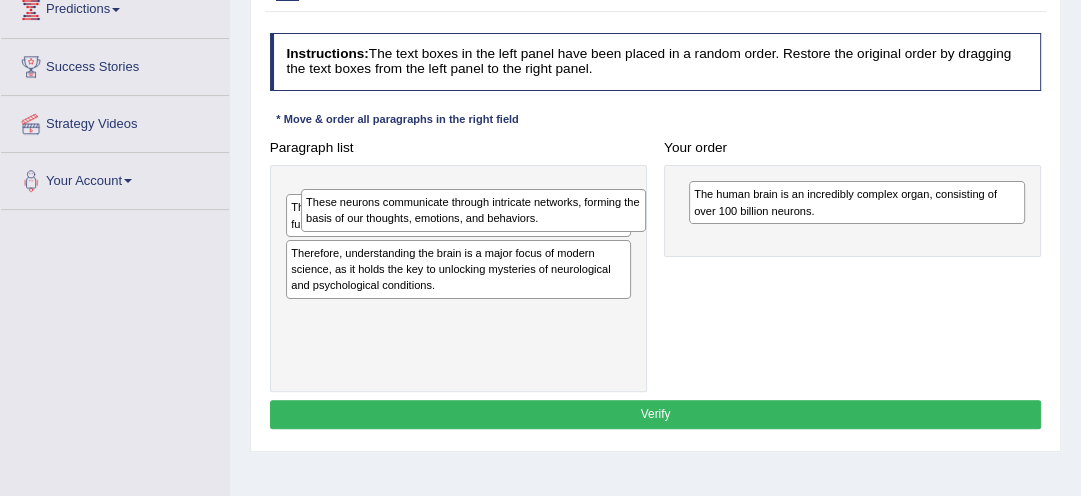 drag, startPoint x: 440, startPoint y: 208, endPoint x: 509, endPoint y: 256, distance: 84.05355 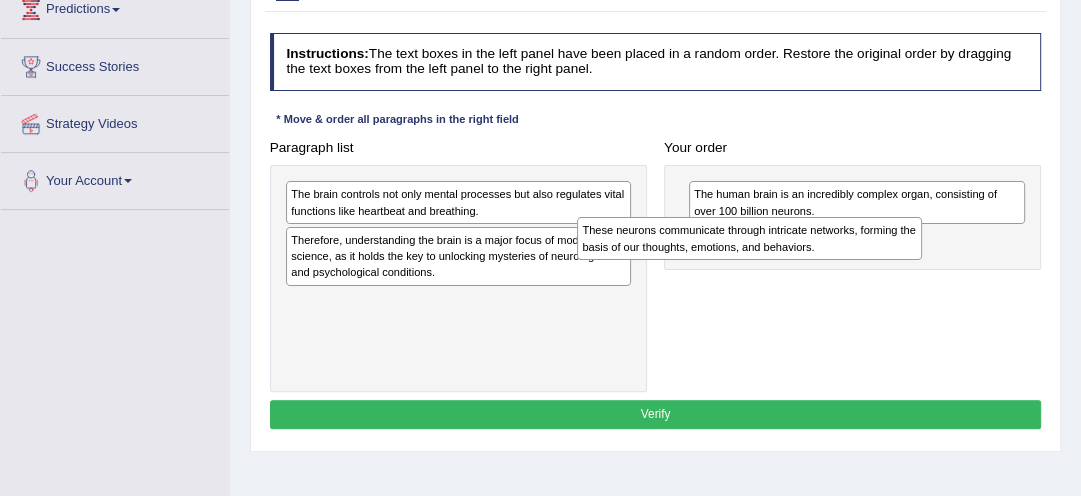 drag, startPoint x: 392, startPoint y: 254, endPoint x: 741, endPoint y: 260, distance: 349.05157 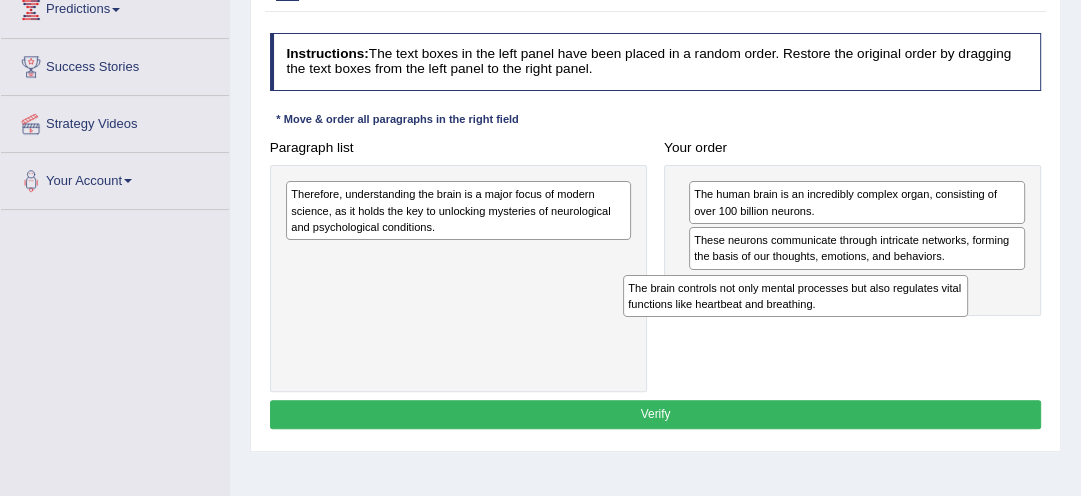 drag, startPoint x: 495, startPoint y: 203, endPoint x: 896, endPoint y: 318, distance: 417.16425 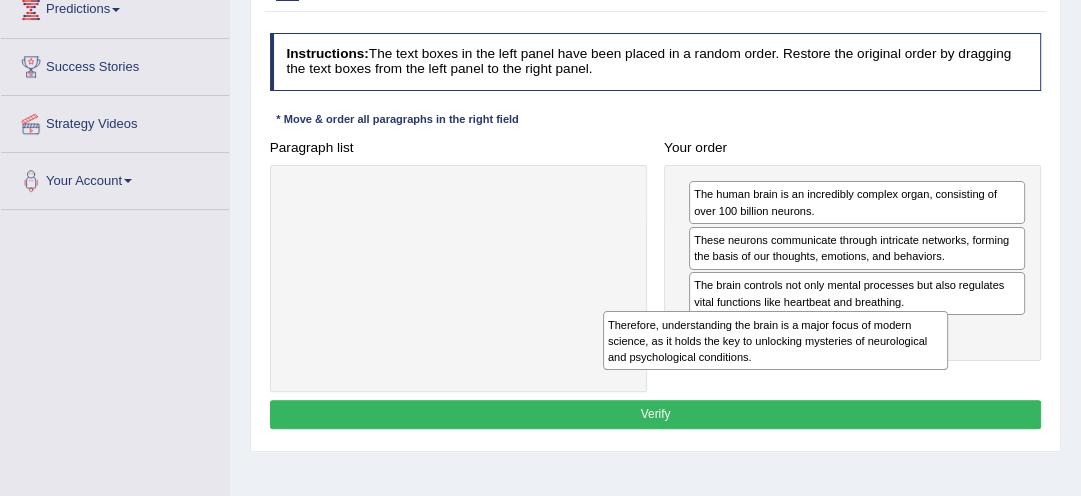 drag, startPoint x: 458, startPoint y: 203, endPoint x: 835, endPoint y: 365, distance: 410.3328 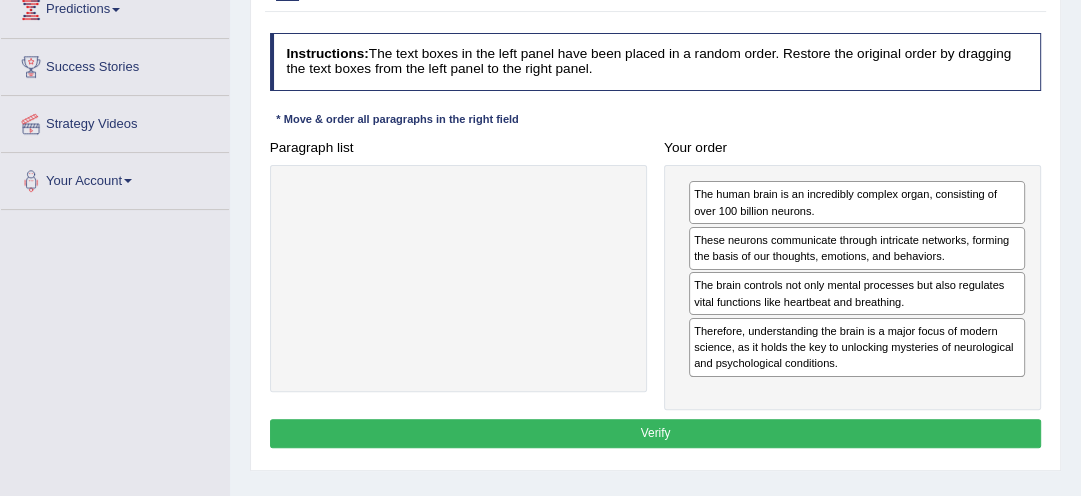 click on "Verify" at bounding box center [656, 433] 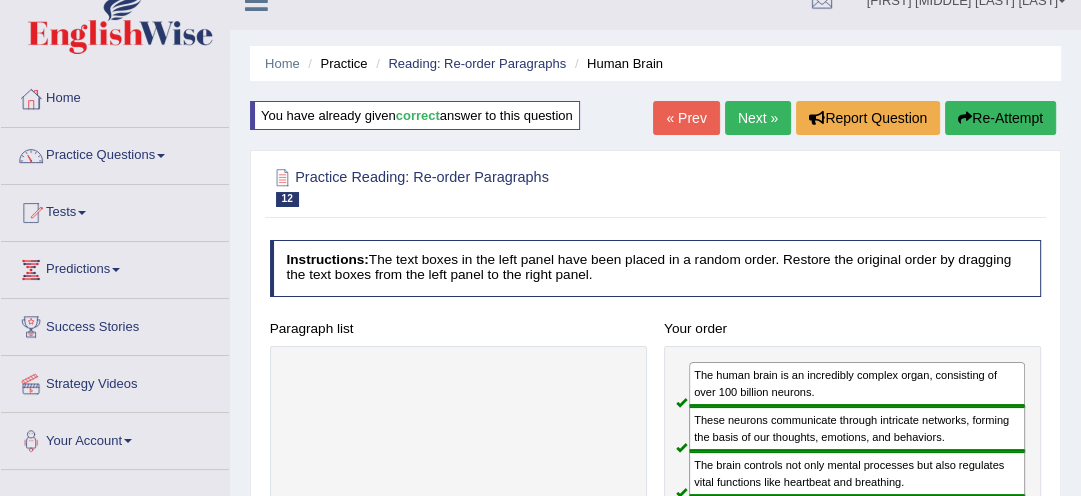 scroll, scrollTop: 0, scrollLeft: 0, axis: both 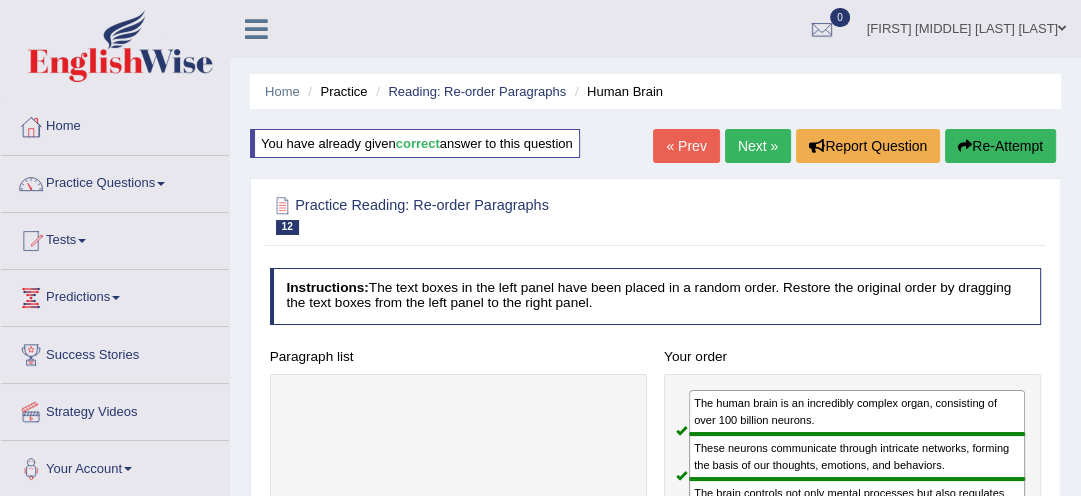 click on "Next »" at bounding box center (758, 146) 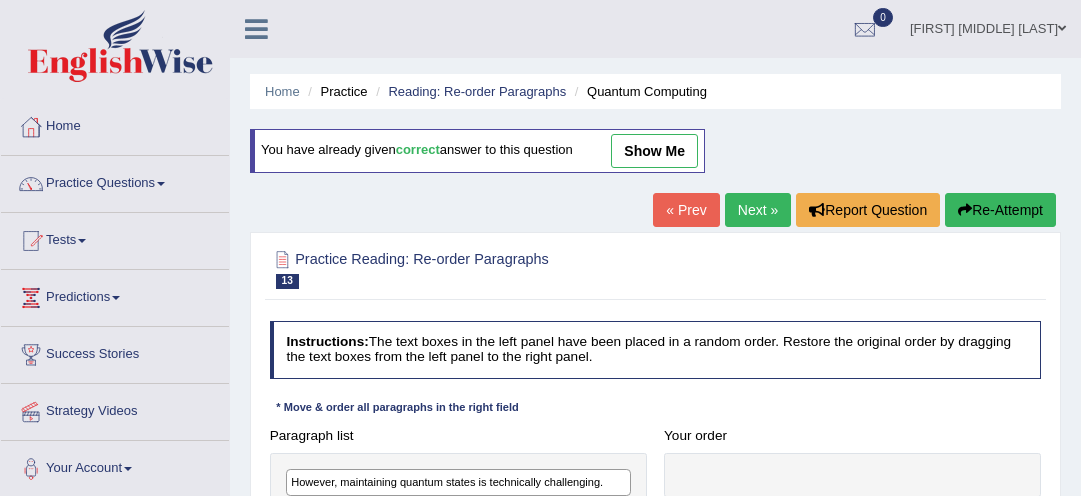 scroll, scrollTop: 0, scrollLeft: 0, axis: both 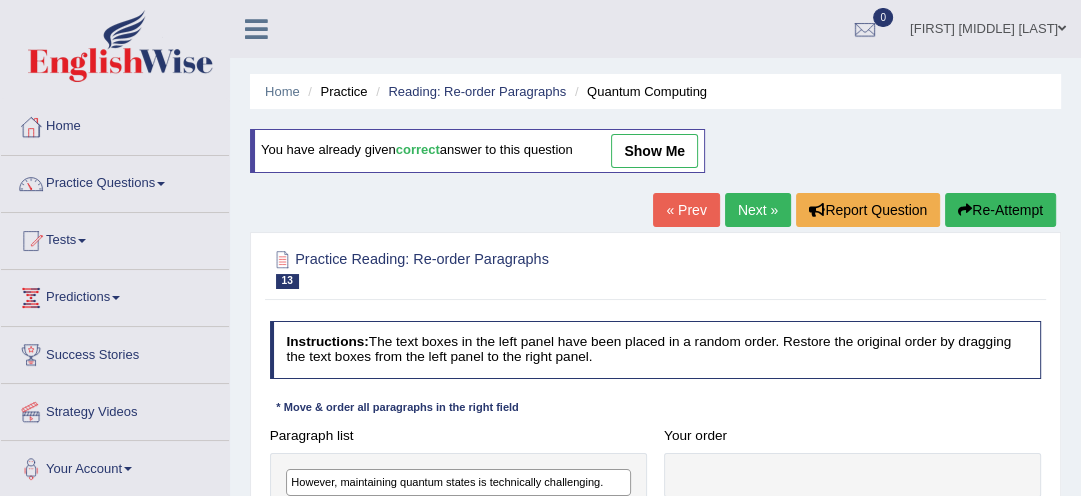 click on "Home
Practice
Reading: Re-order Paragraphs
Quantum Computing
You have already given  correct  answer to this question
show me
« Prev Next »  Report Question  Re-Attempt
Practice Reading: Re-order Paragraphs
13
Quantum Computing
Instructions:  The text boxes in the left panel have been placed in a random order. Restore the original order by dragging the text boxes from the left panel to the right panel.
* Move & order all paragraphs in the right field
Paragraph list
However, maintaining quantum states is technically challenging. It operates on quantum bits, enabling it to process vast amounts of information simultaneously. Therefore, current quantum computing research is heavily focused on achieving stable and practical systems.
Correct order" at bounding box center [655, 500] 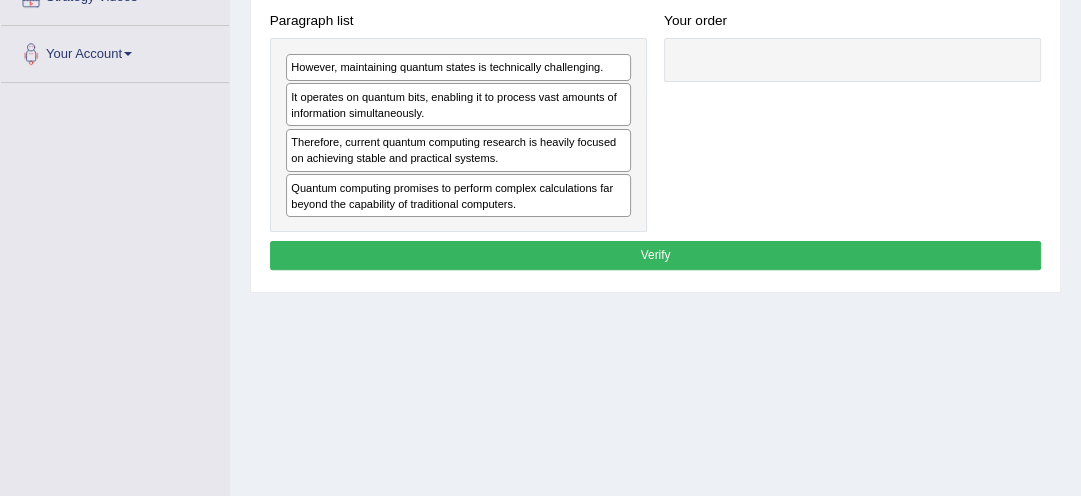 scroll, scrollTop: 416, scrollLeft: 0, axis: vertical 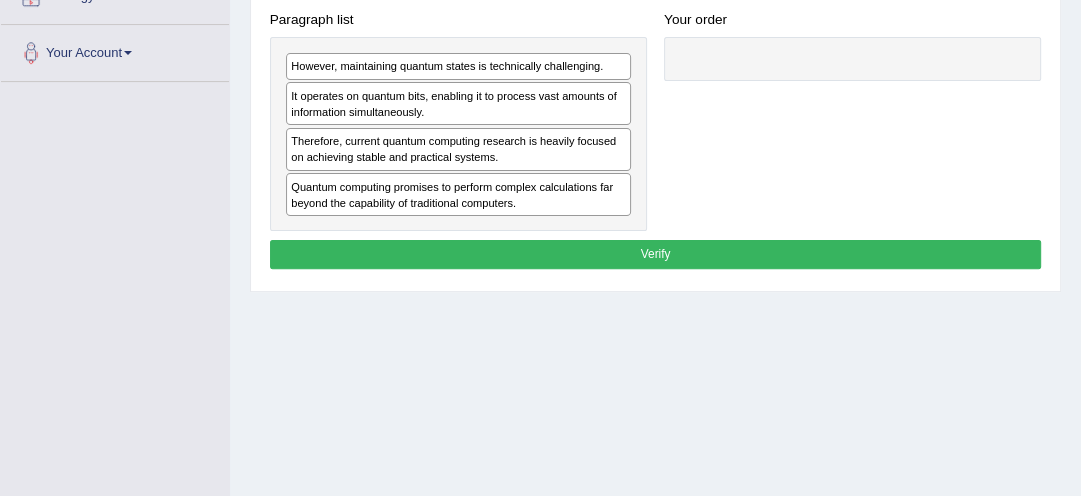 click on "Practice Reading: Re-order Paragraphs
13
Quantum Computing
Instructions:  The text boxes in the left panel have been placed in a random order. Restore the original order by dragging the text boxes from the left panel to the right panel.
* Move & order all paragraphs in the right field
Paragraph list
However, maintaining quantum states is technically challenging. It operates on quantum bits, enabling it to process vast amounts of information simultaneously. Therefore, current quantum computing research is heavily focused on achieving stable and practical systems. Quantum computing promises to perform complex calculations far beyond the capability of traditional
computers.
Correct order
Quantum computing promises to perform complex calculations far beyond the capability of traditional
computers. It operates on quantum bits, enabling it to process vast amounts of information simultaneously." at bounding box center [655, 54] 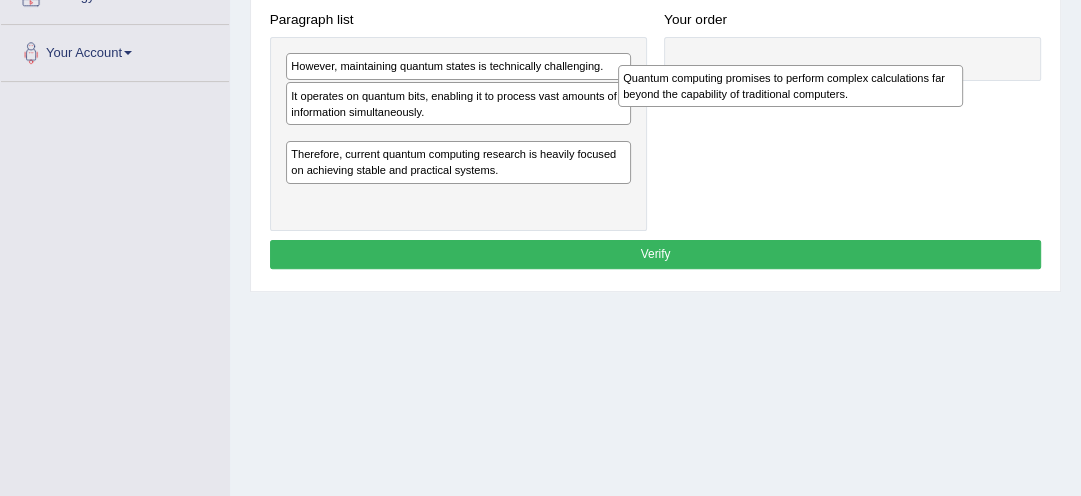 drag, startPoint x: 434, startPoint y: 192, endPoint x: 840, endPoint y: 93, distance: 417.89594 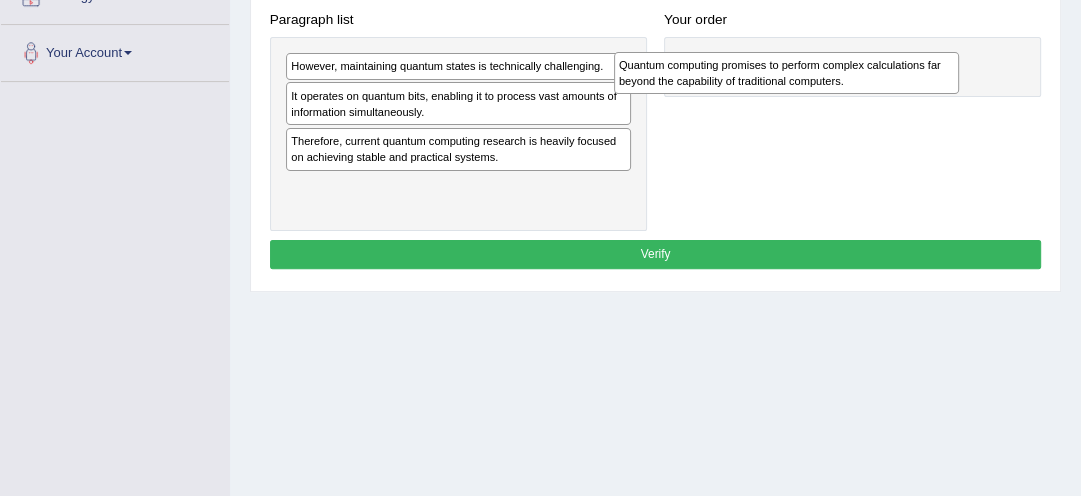 drag, startPoint x: 421, startPoint y: 145, endPoint x: 811, endPoint y: 78, distance: 395.7133 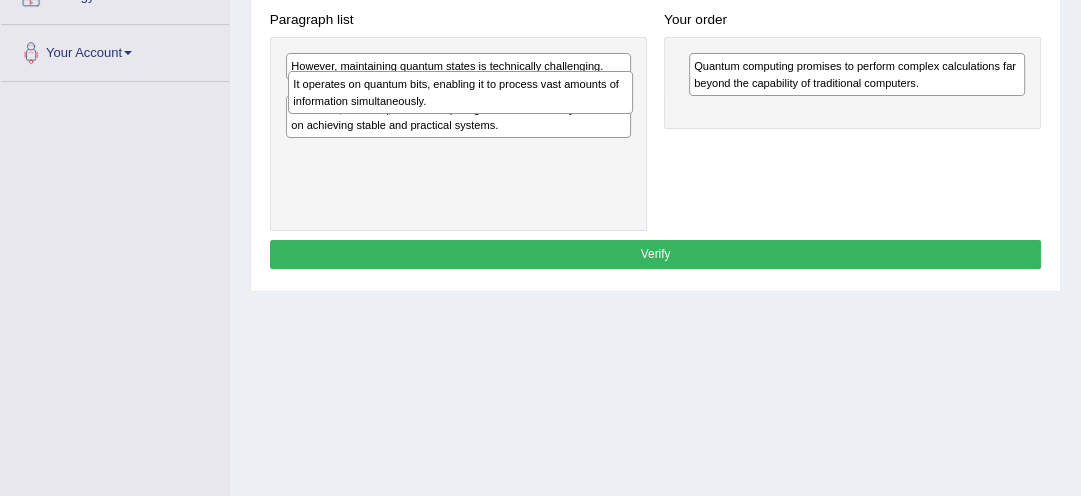 drag, startPoint x: 480, startPoint y: 96, endPoint x: 508, endPoint y: 104, distance: 29.12044 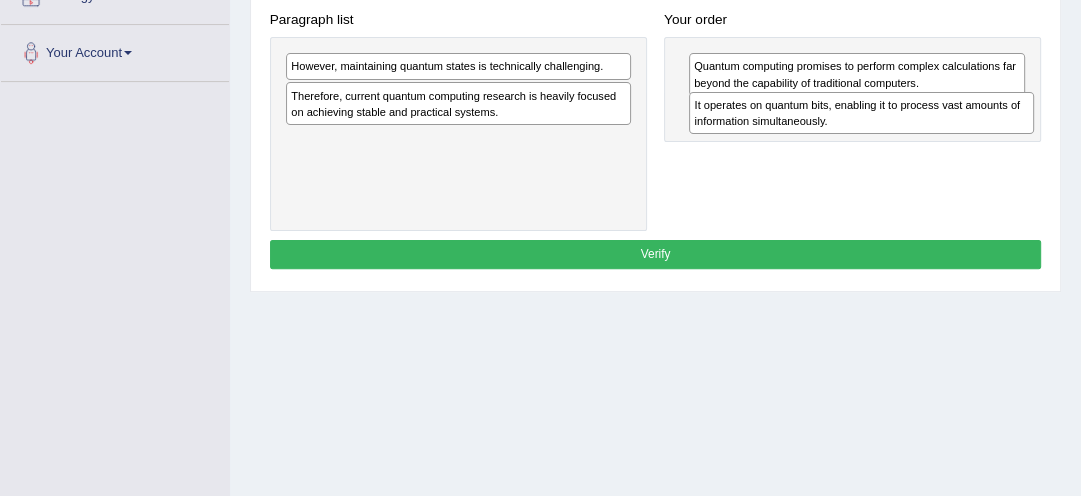 drag, startPoint x: 399, startPoint y: 107, endPoint x: 878, endPoint y: 132, distance: 479.65195 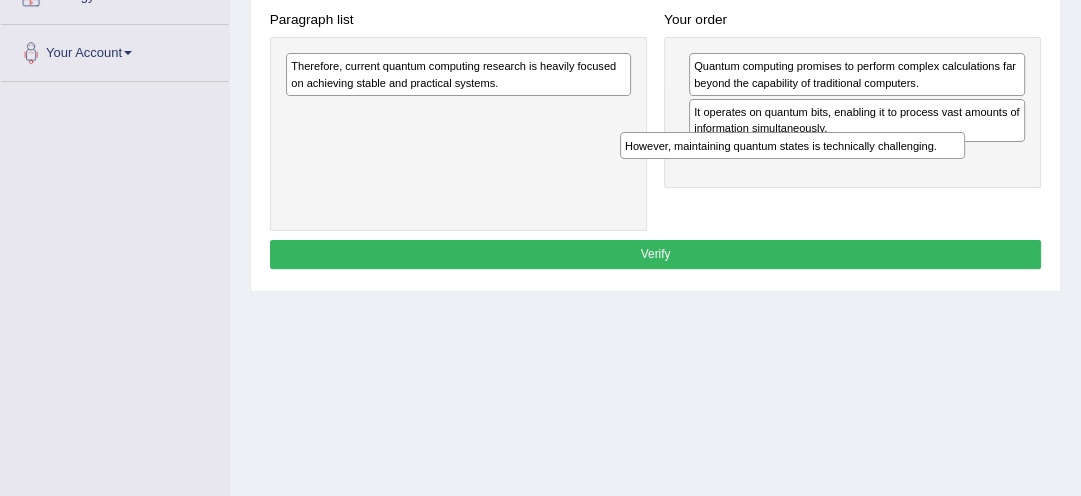 drag, startPoint x: 522, startPoint y: 72, endPoint x: 919, endPoint y: 174, distance: 409.8939 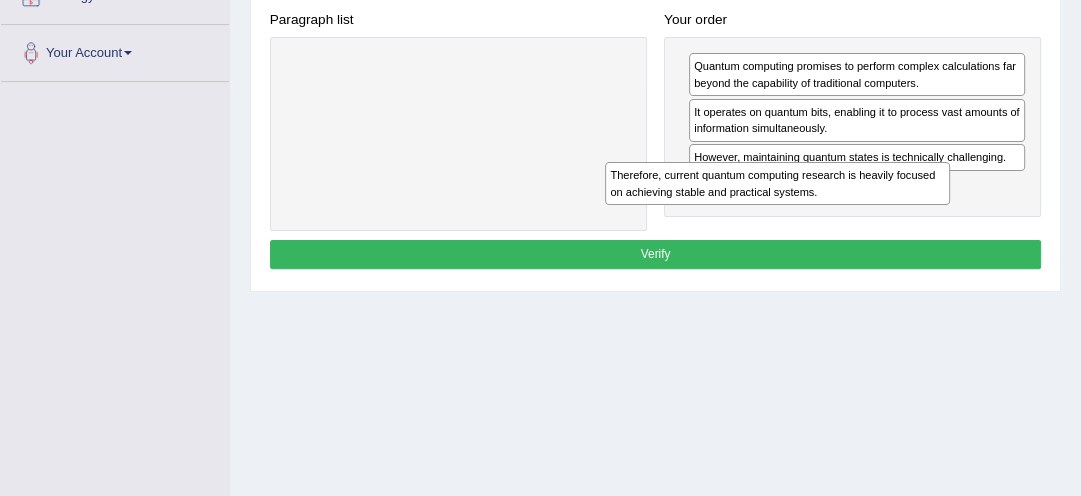 drag, startPoint x: 556, startPoint y: 68, endPoint x: 936, endPoint y: 205, distance: 403.94183 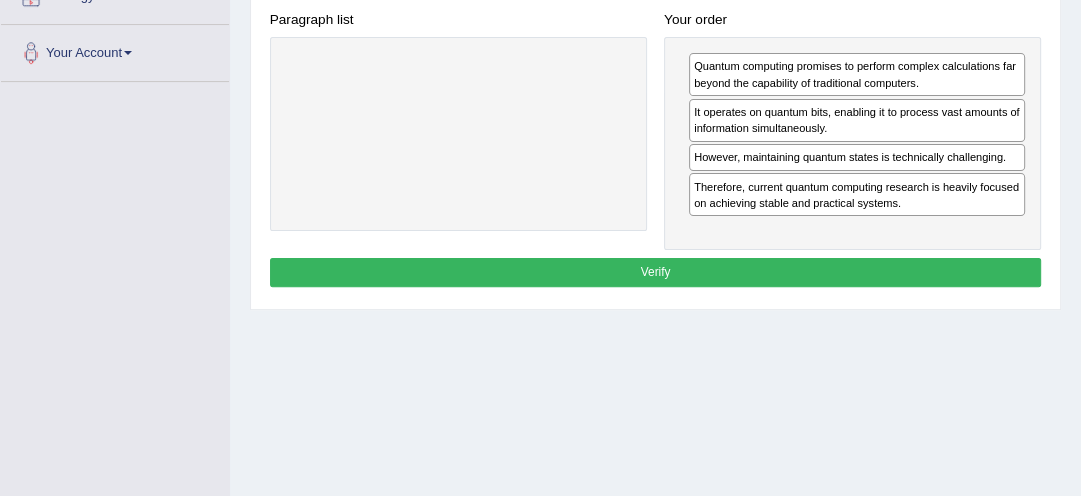 click on "Verify" at bounding box center (656, 272) 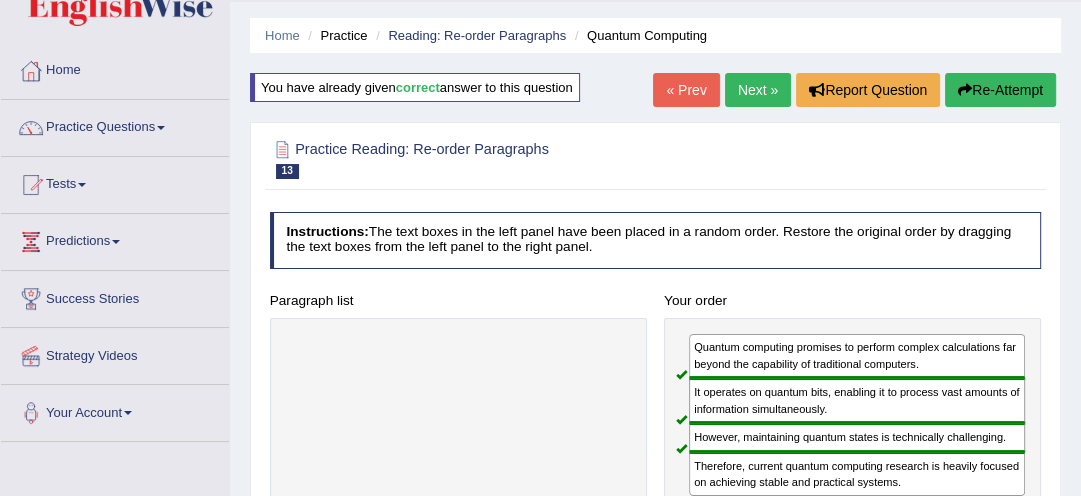 scroll, scrollTop: 32, scrollLeft: 0, axis: vertical 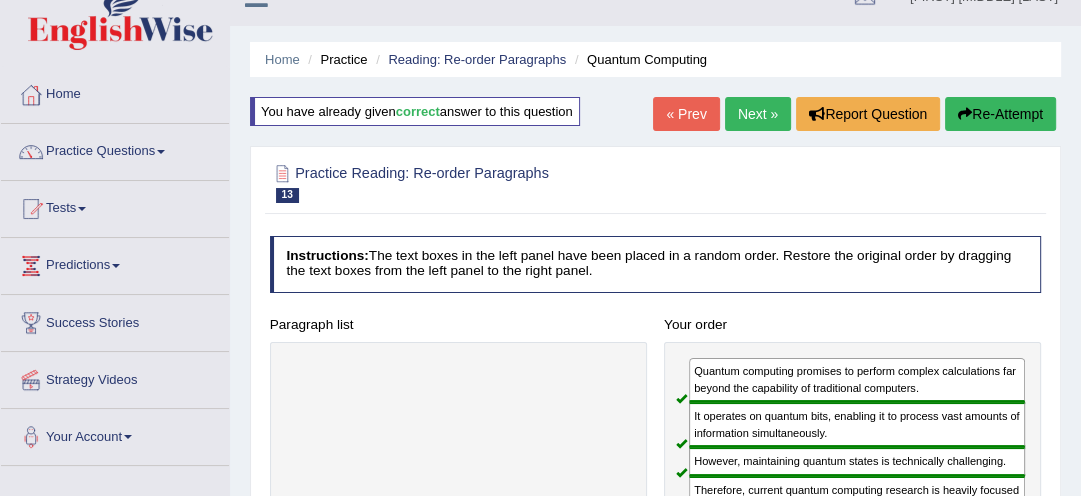 click on "Next »" at bounding box center [758, 114] 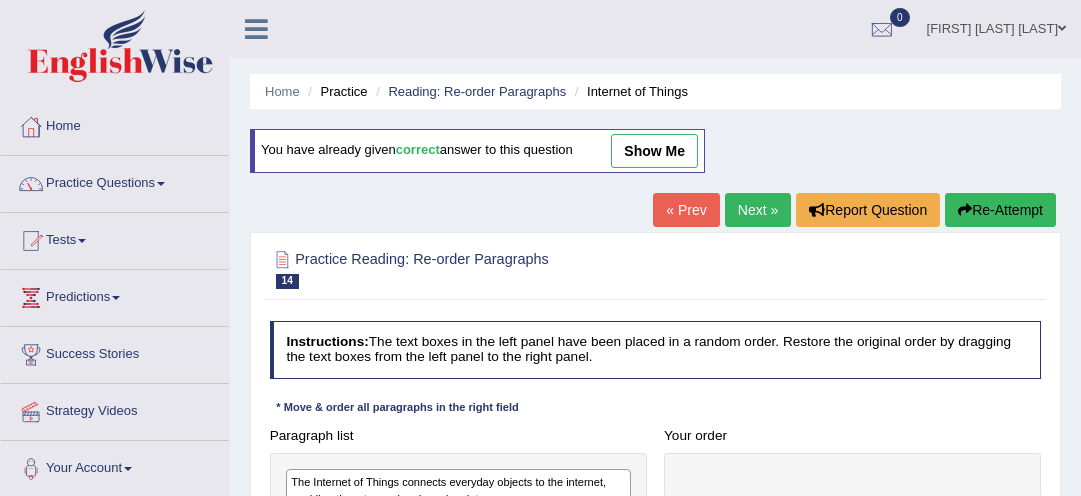 scroll, scrollTop: 0, scrollLeft: 0, axis: both 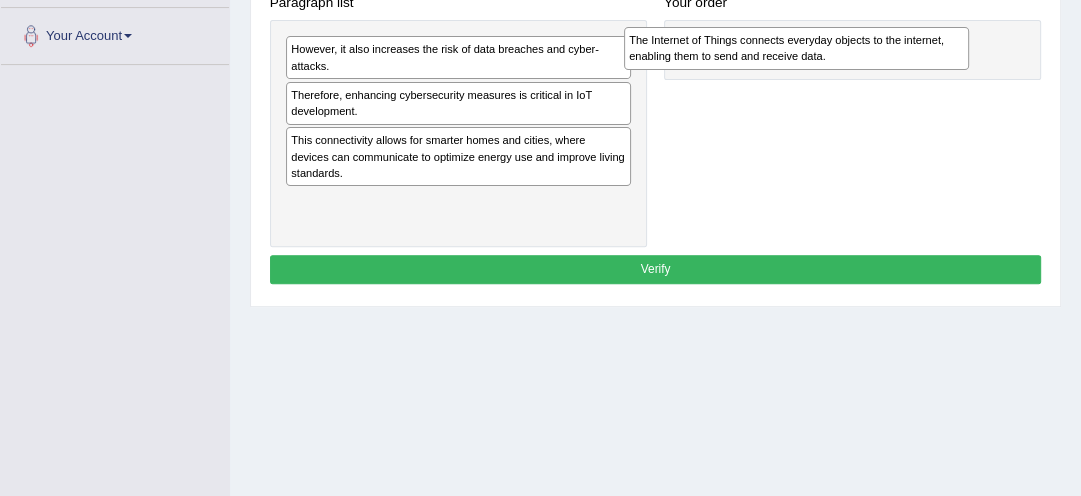 drag, startPoint x: 408, startPoint y: 56, endPoint x: 824, endPoint y: 49, distance: 416.0589 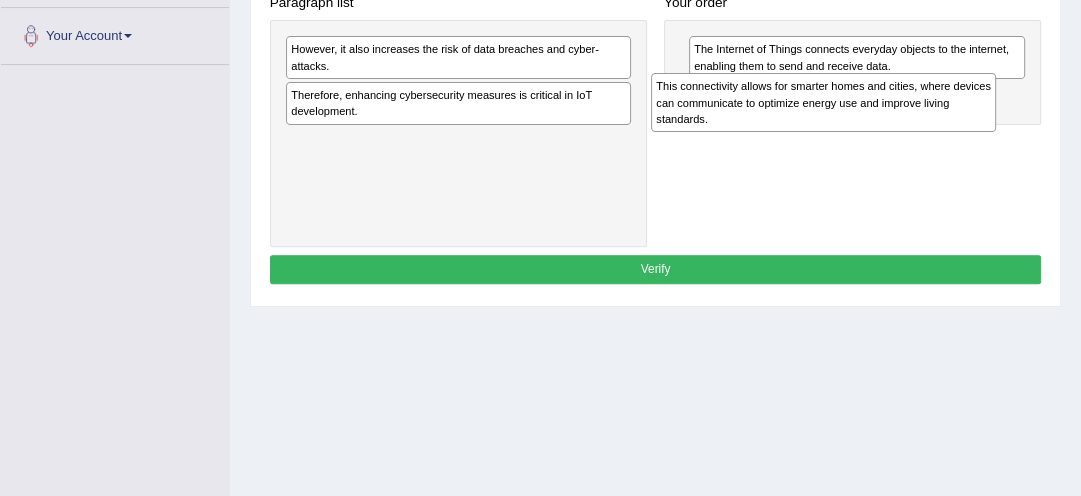 drag, startPoint x: 513, startPoint y: 149, endPoint x: 947, endPoint y: 112, distance: 435.57434 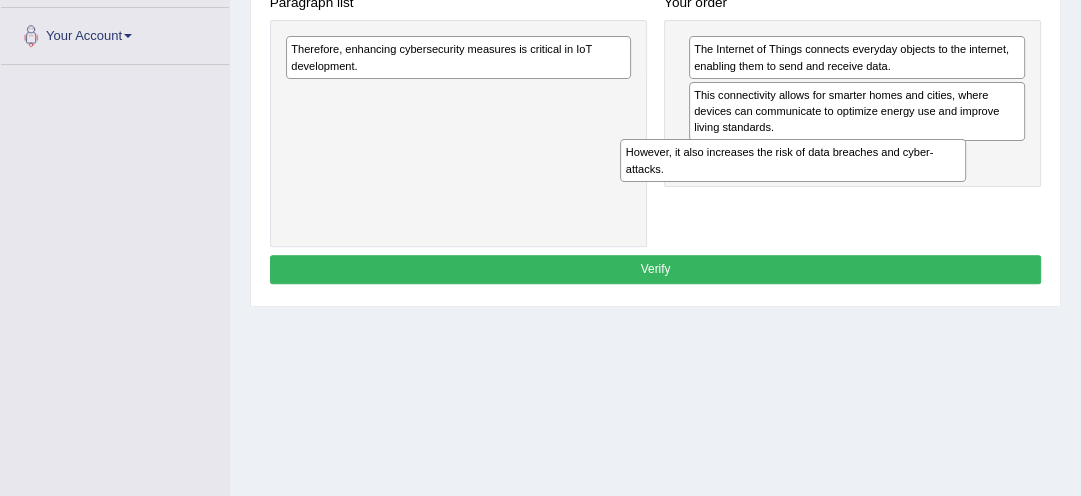 drag, startPoint x: 498, startPoint y: 58, endPoint x: 896, endPoint y: 188, distance: 418.6932 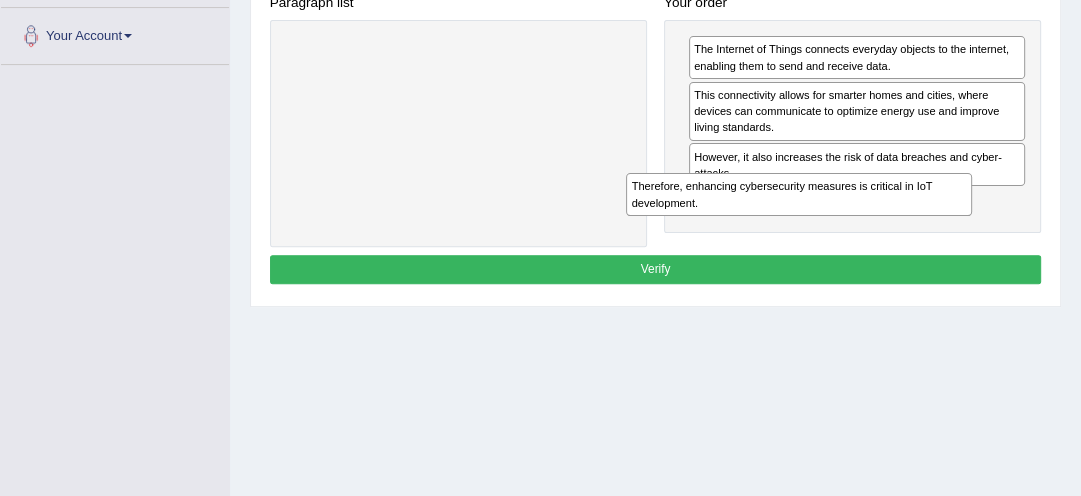 drag, startPoint x: 527, startPoint y: 65, endPoint x: 932, endPoint y: 236, distance: 439.6203 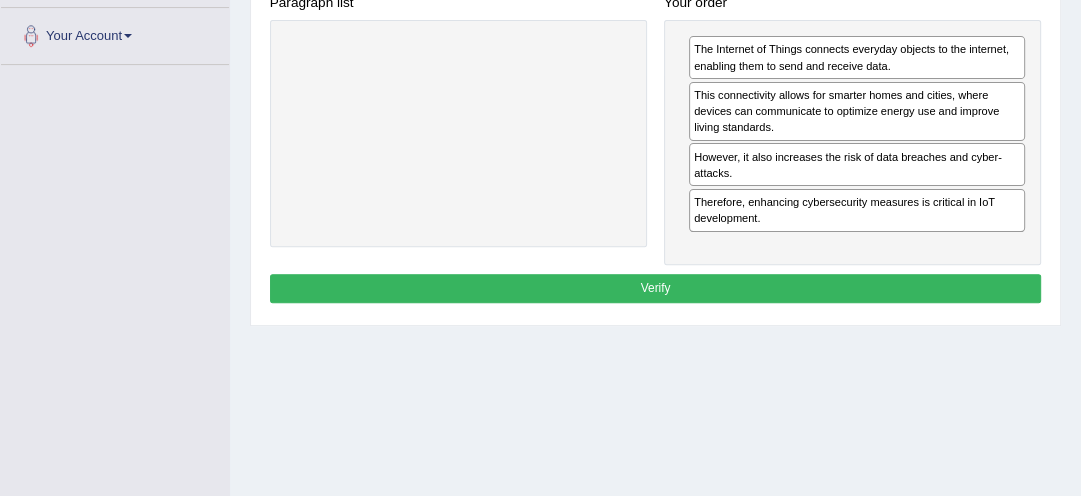 click on "Verify" at bounding box center (656, 288) 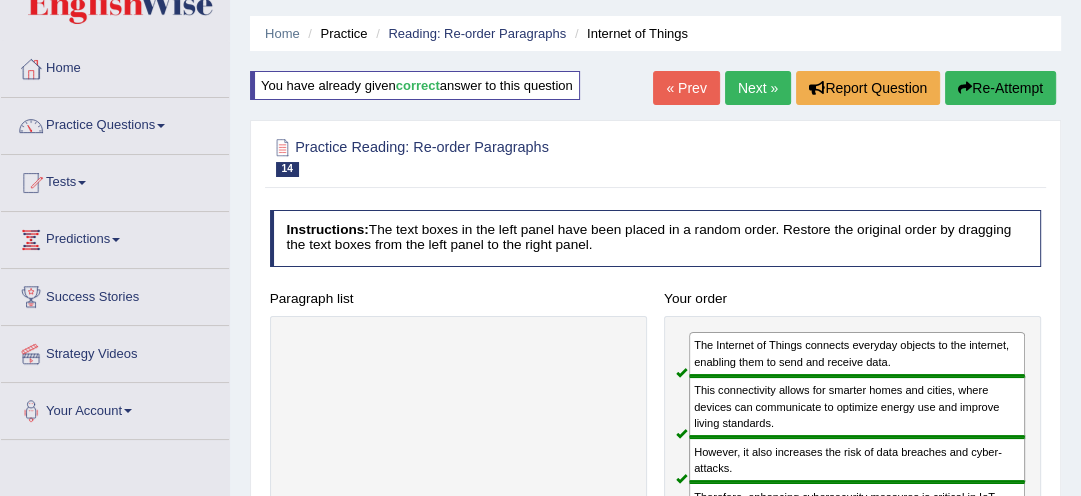 scroll, scrollTop: 49, scrollLeft: 0, axis: vertical 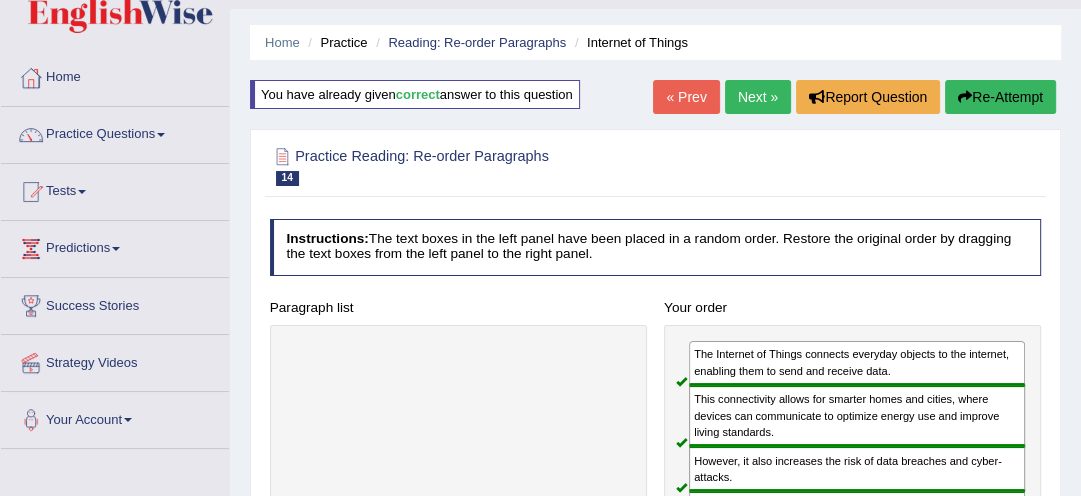 click on "Next »" at bounding box center [758, 97] 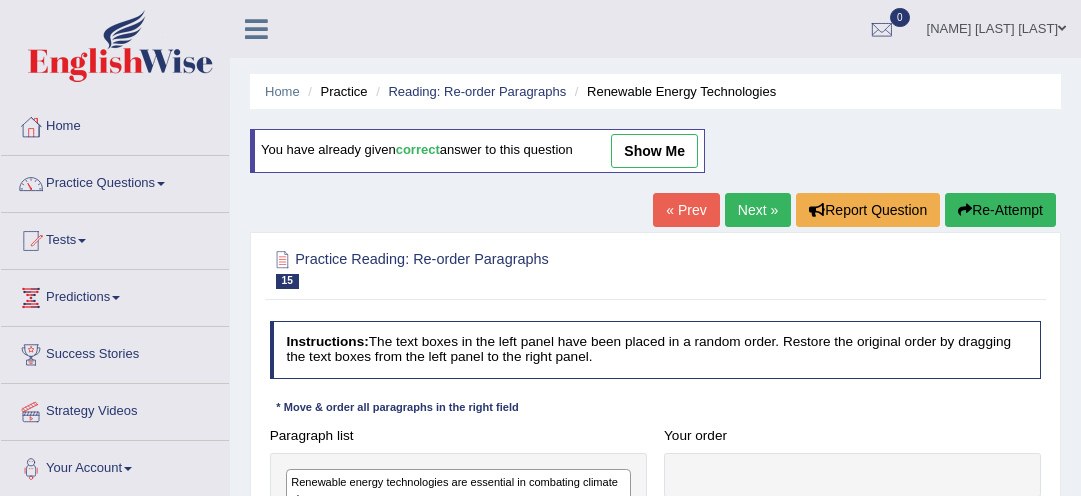 scroll, scrollTop: 0, scrollLeft: 0, axis: both 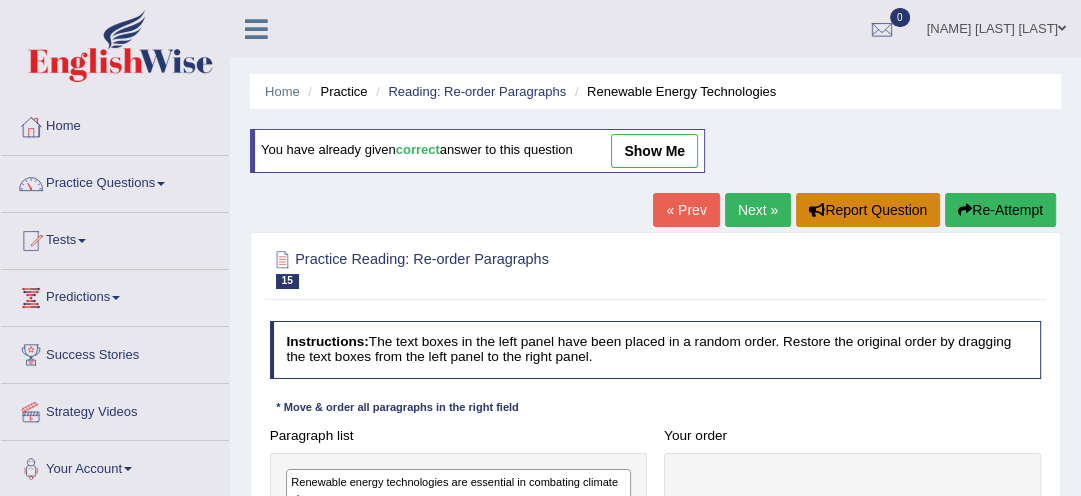 drag, startPoint x: 868, startPoint y: 200, endPoint x: 1045, endPoint y: 288, distance: 197.66891 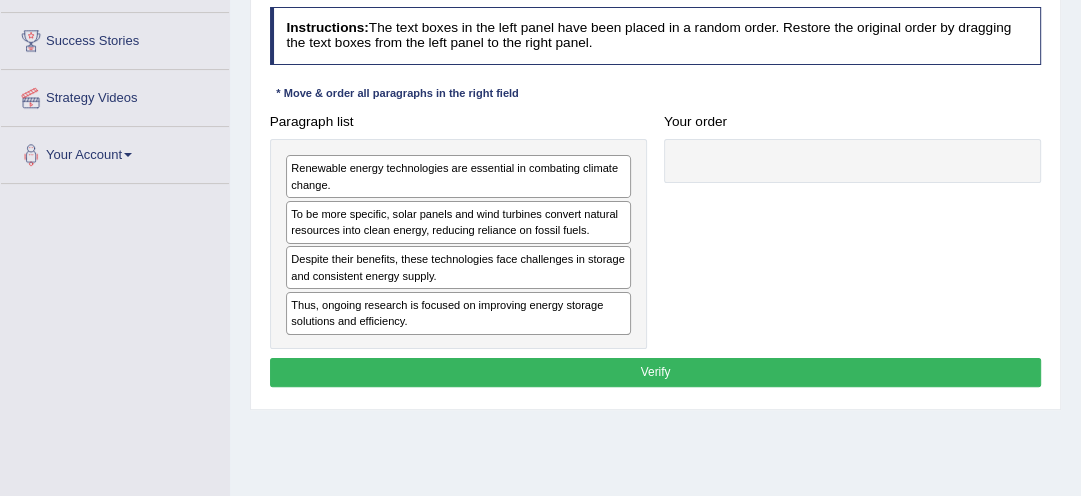 scroll, scrollTop: 320, scrollLeft: 0, axis: vertical 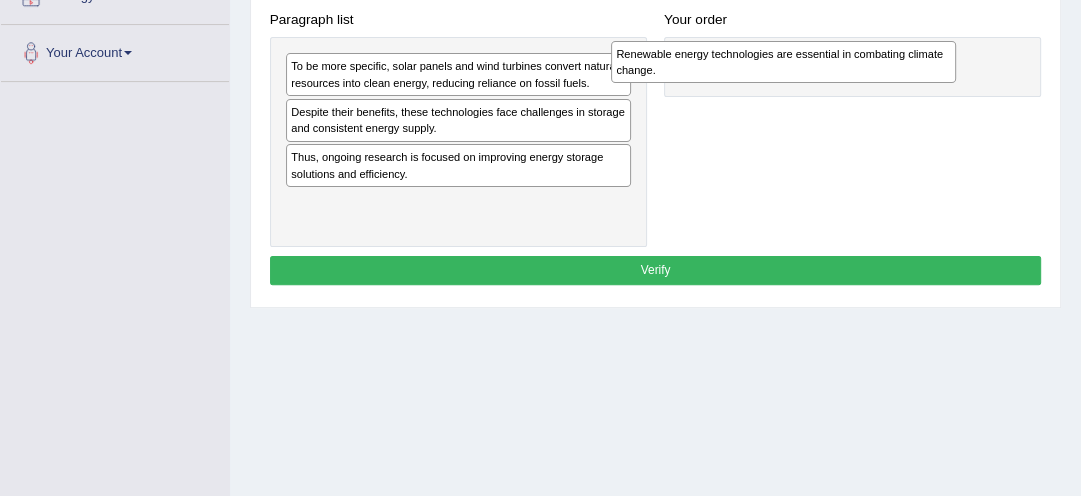 drag, startPoint x: 444, startPoint y: 71, endPoint x: 831, endPoint y: 65, distance: 387.0465 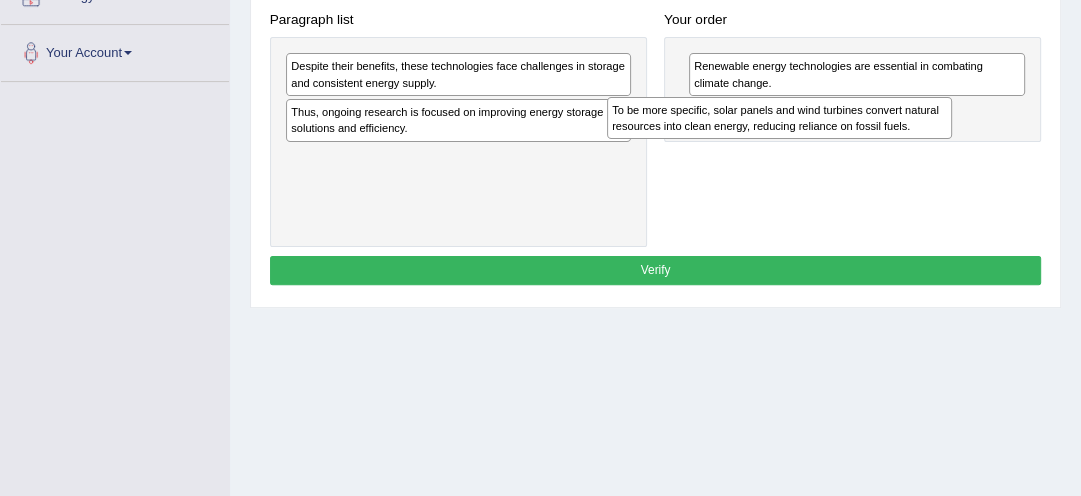 drag, startPoint x: 544, startPoint y: 78, endPoint x: 926, endPoint y: 138, distance: 386.68332 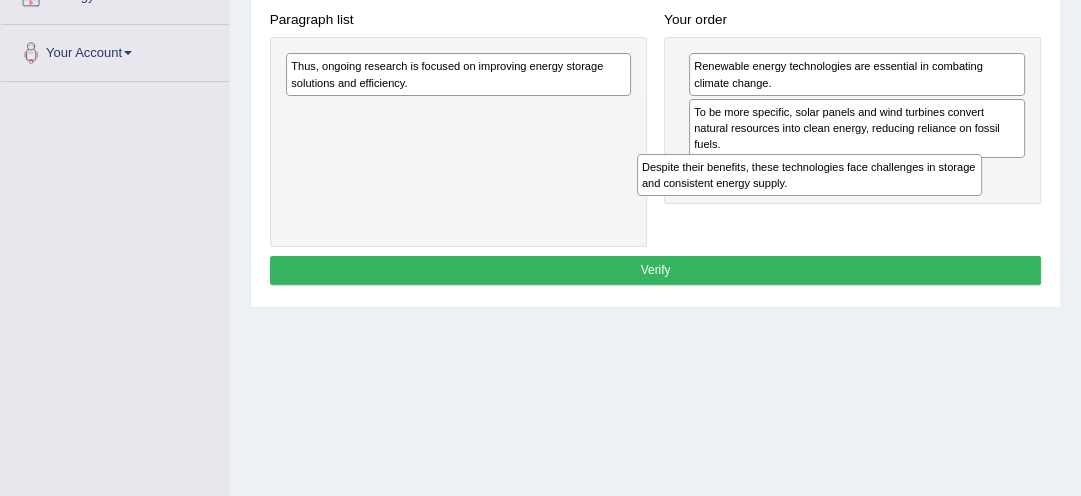drag, startPoint x: 513, startPoint y: 73, endPoint x: 936, endPoint y: 195, distance: 440.24197 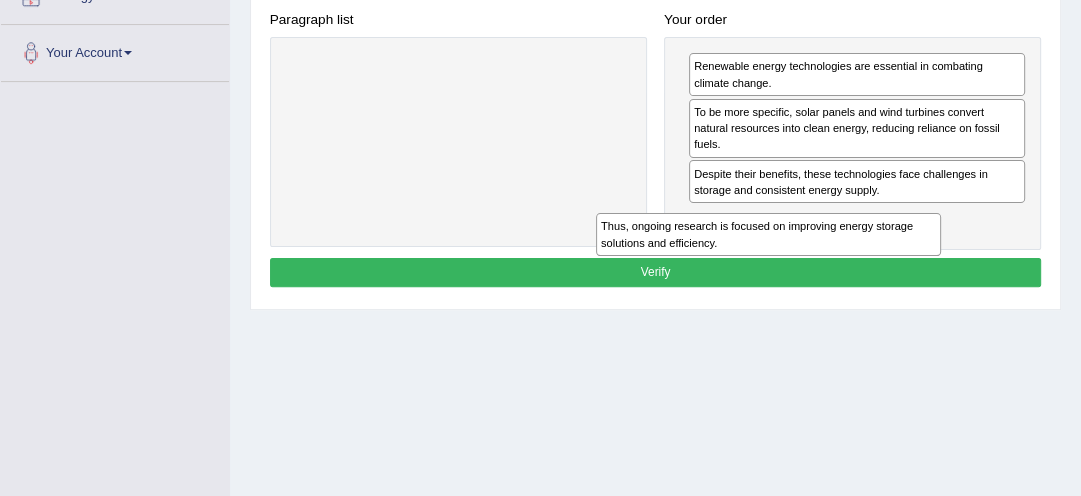 drag, startPoint x: 504, startPoint y: 62, endPoint x: 899, endPoint y: 261, distance: 442.2963 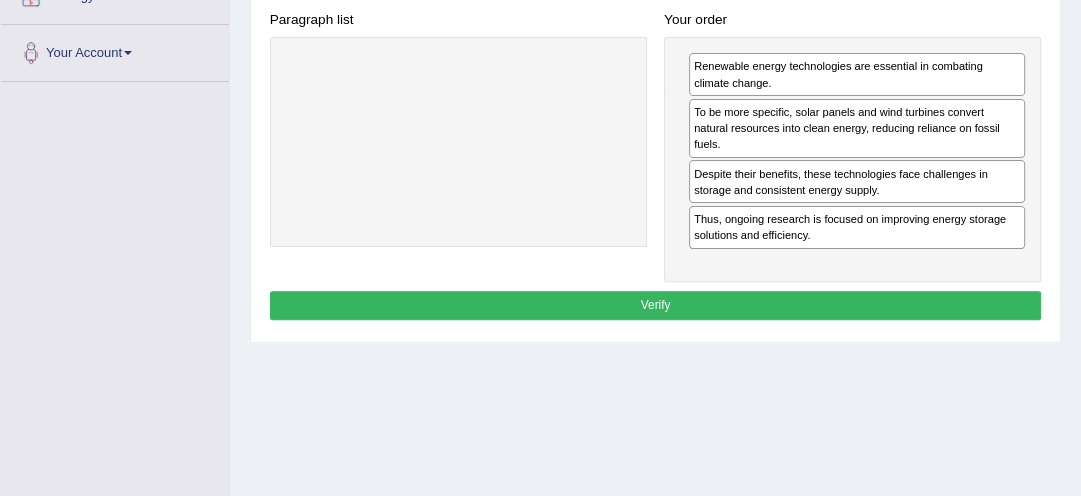 click on "Verify" at bounding box center (656, 305) 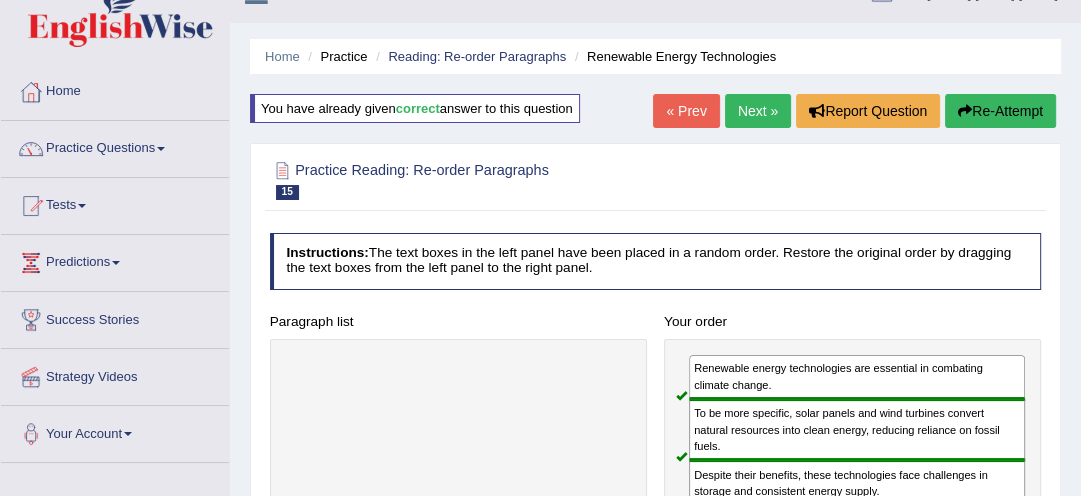 scroll, scrollTop: 32, scrollLeft: 0, axis: vertical 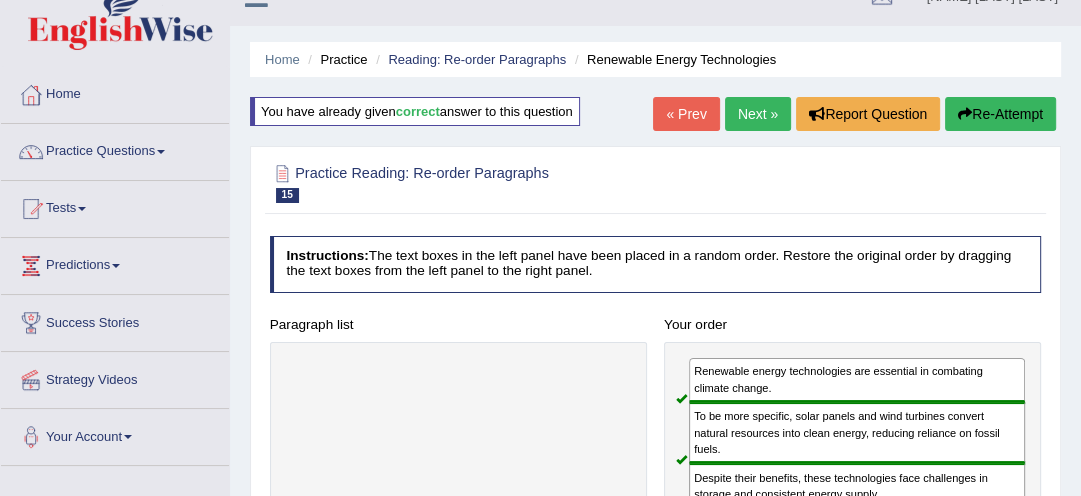 click on "Next »" at bounding box center (758, 114) 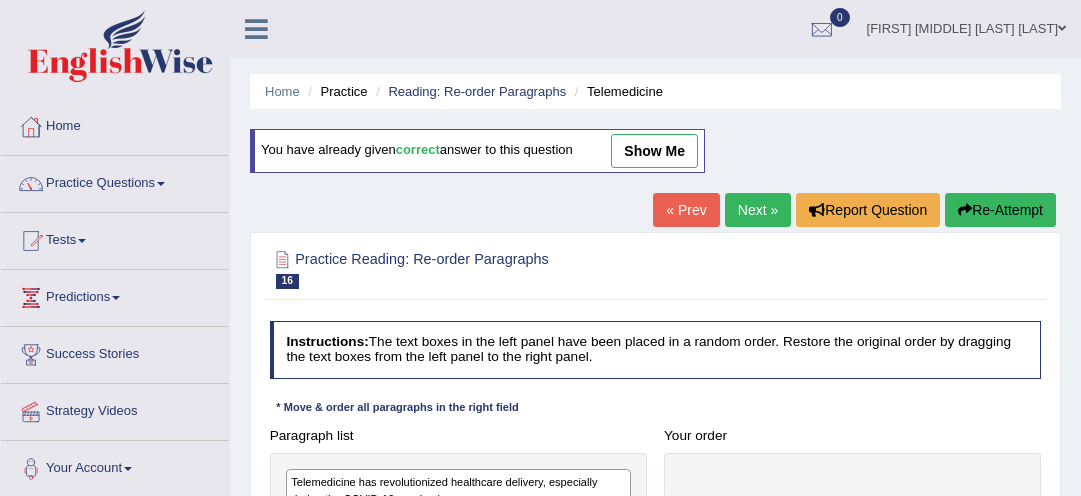 scroll, scrollTop: 0, scrollLeft: 0, axis: both 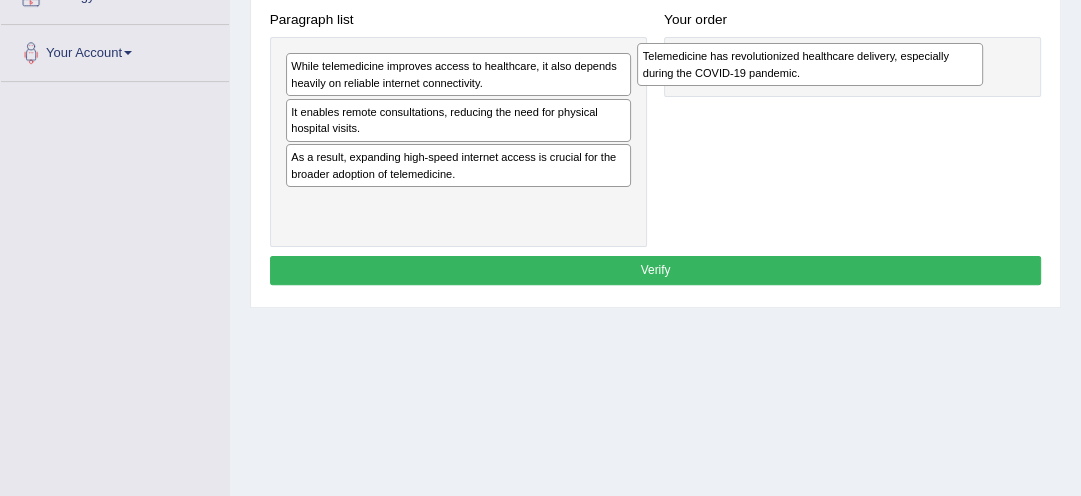 drag, startPoint x: 391, startPoint y: 79, endPoint x: 812, endPoint y: 76, distance: 421.01068 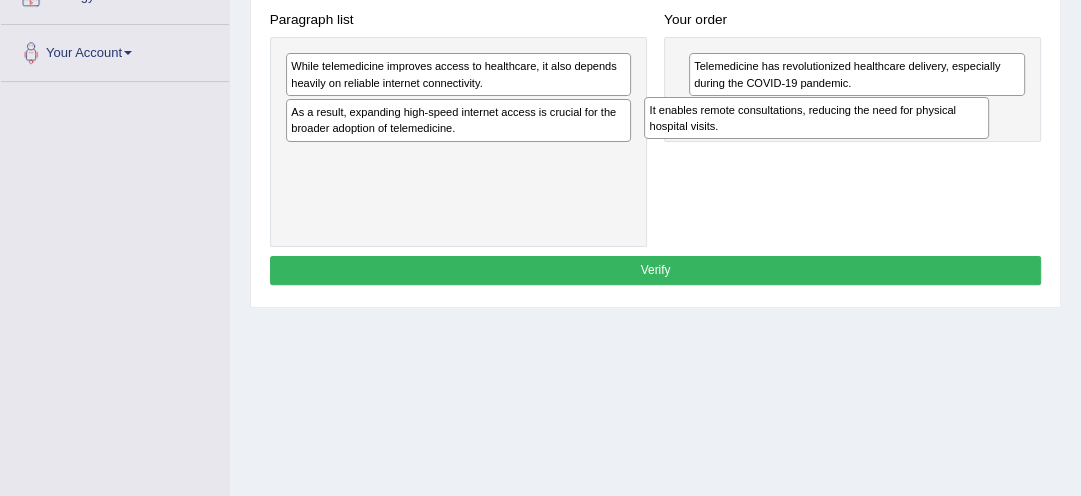drag, startPoint x: 478, startPoint y: 112, endPoint x: 904, endPoint y: 127, distance: 426.264 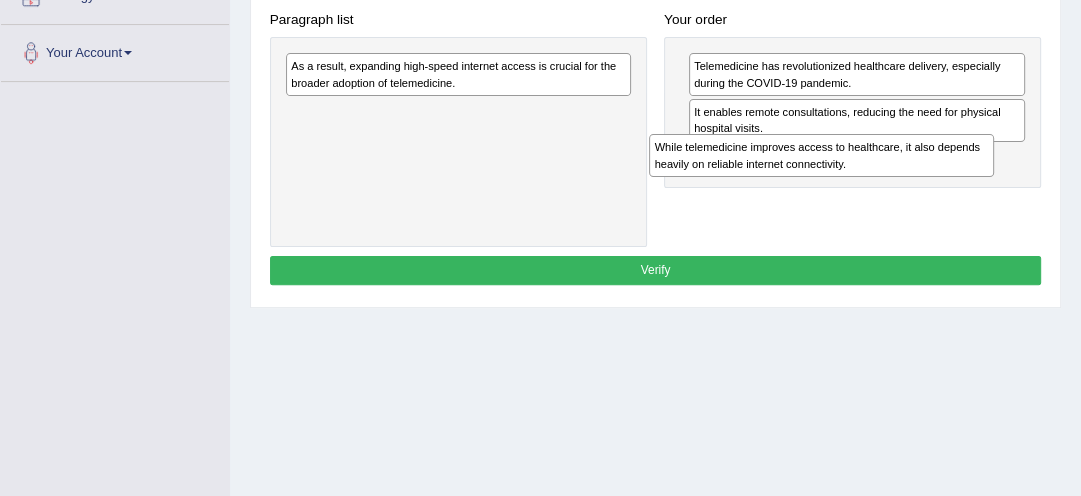 drag, startPoint x: 414, startPoint y: 68, endPoint x: 846, endPoint y: 172, distance: 444.34222 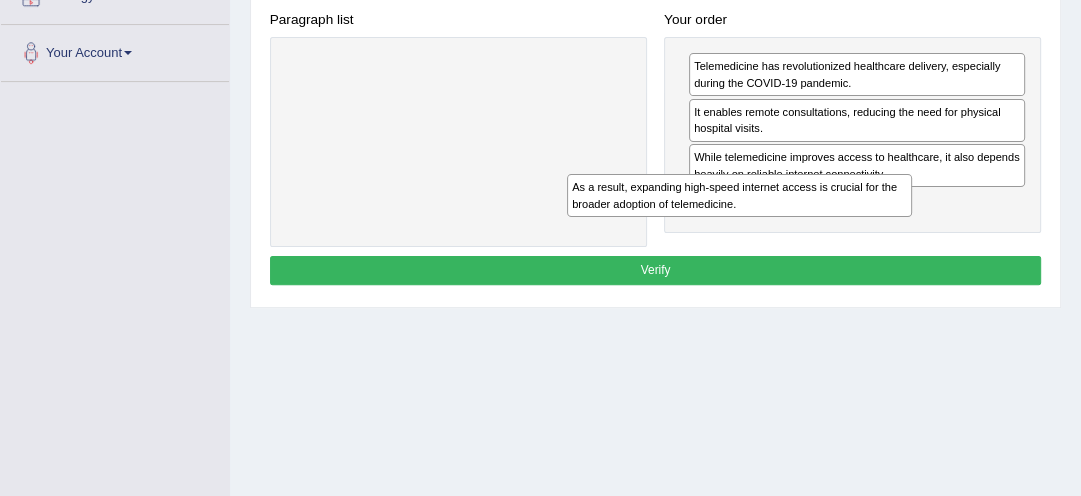 drag, startPoint x: 479, startPoint y: 65, endPoint x: 814, endPoint y: 216, distance: 367.45883 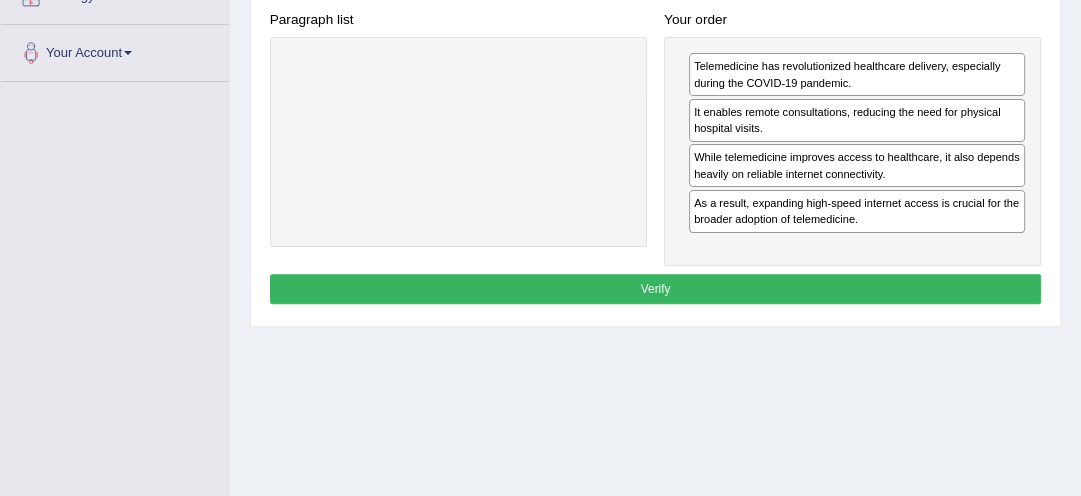 click on "Verify" at bounding box center [656, 288] 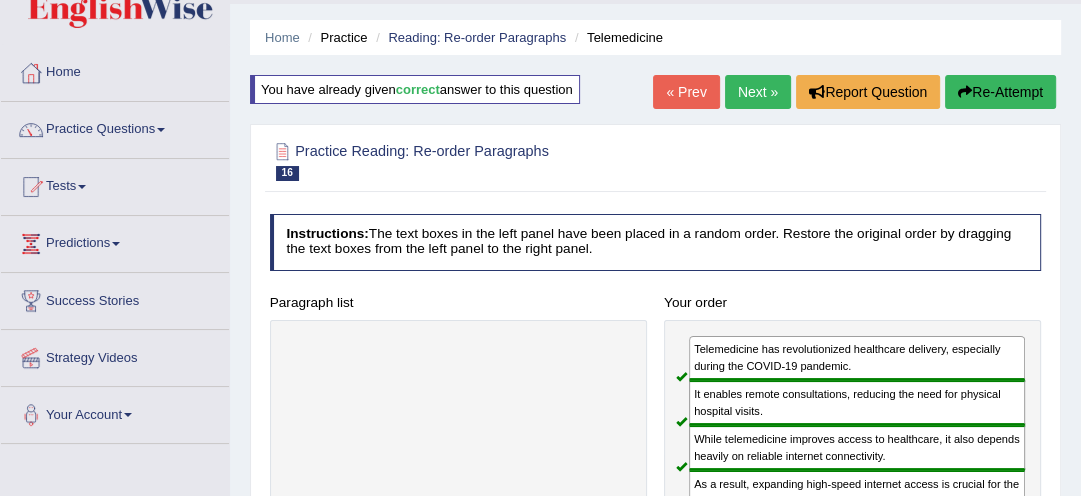 scroll, scrollTop: 32, scrollLeft: 0, axis: vertical 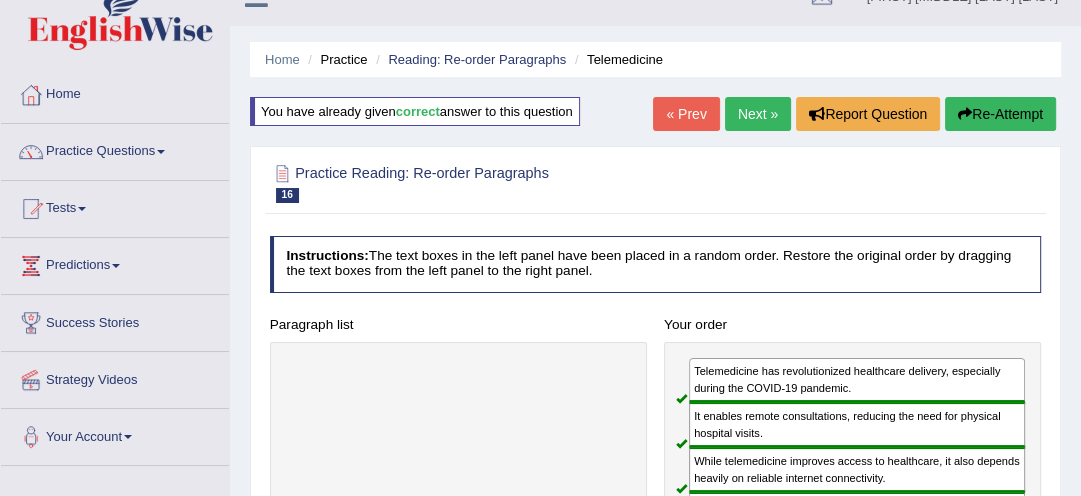 click on "Next »" at bounding box center [758, 114] 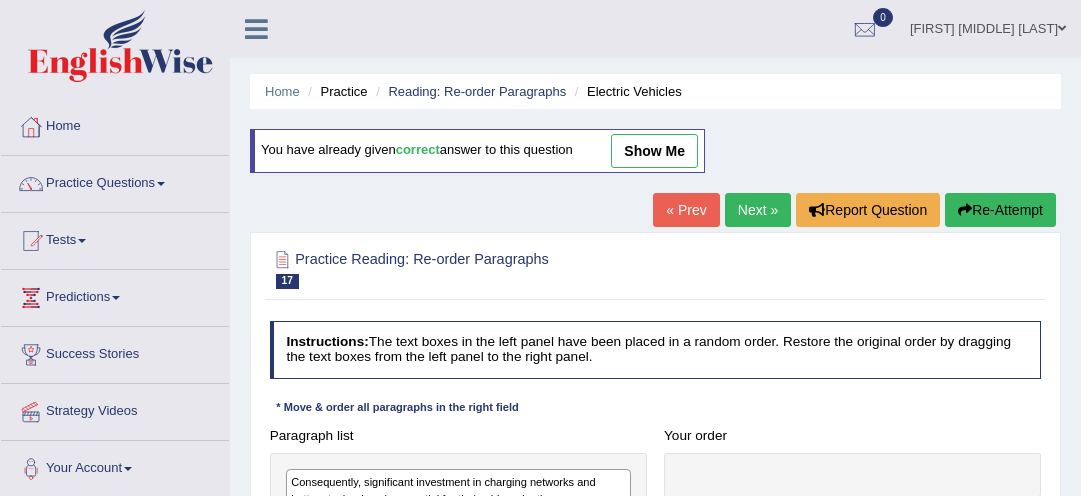 scroll, scrollTop: 0, scrollLeft: 0, axis: both 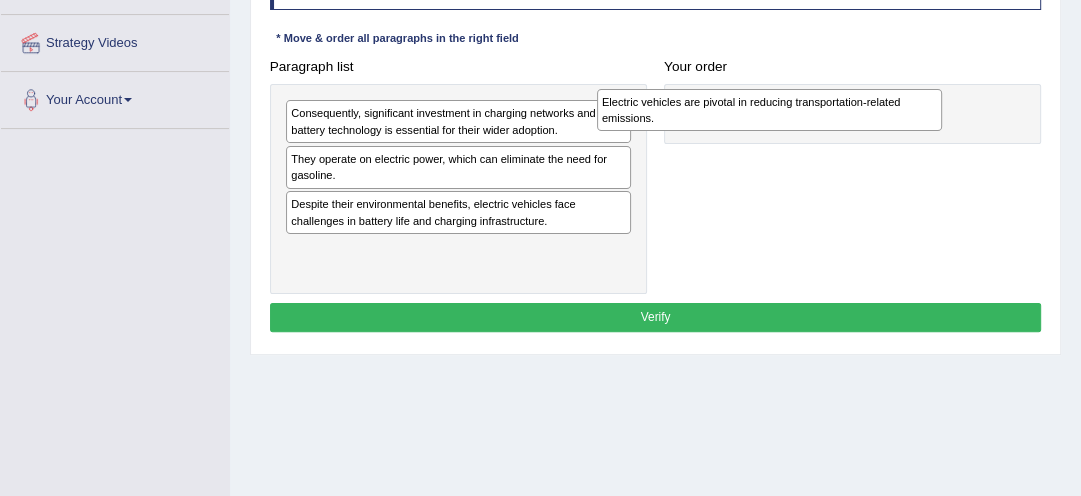 drag, startPoint x: 421, startPoint y: 175, endPoint x: 791, endPoint y: 123, distance: 373.6362 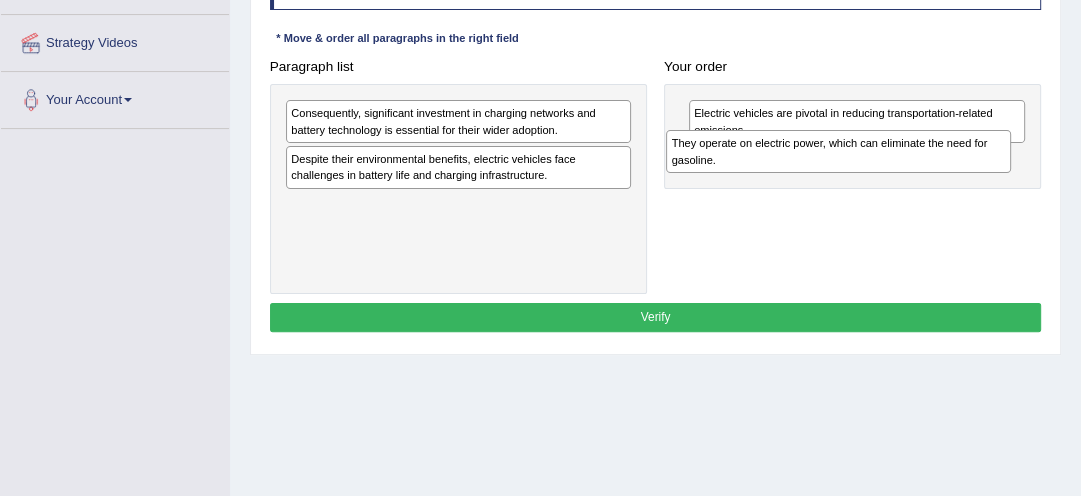 drag, startPoint x: 468, startPoint y: 157, endPoint x: 920, endPoint y: 156, distance: 452.0011 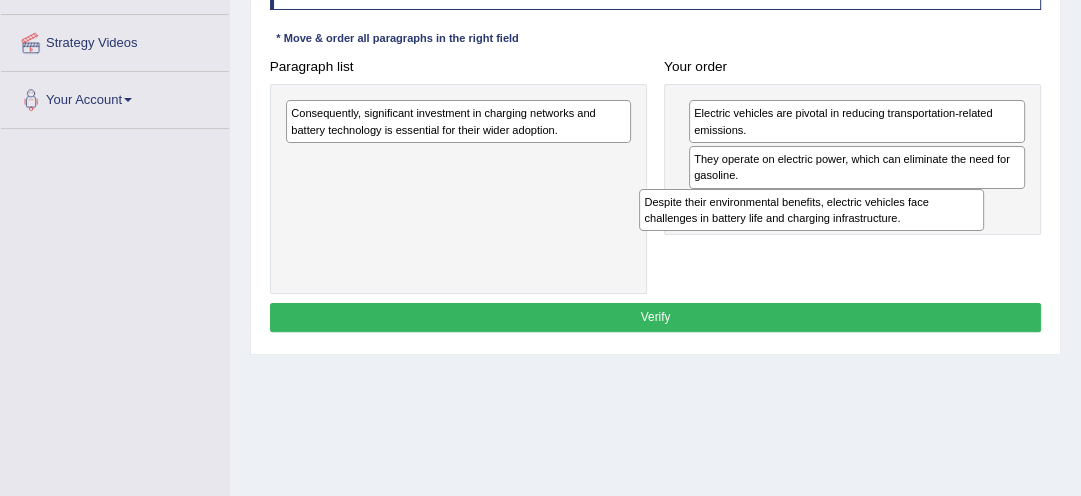 drag, startPoint x: 521, startPoint y: 164, endPoint x: 947, endPoint y: 230, distance: 431.08237 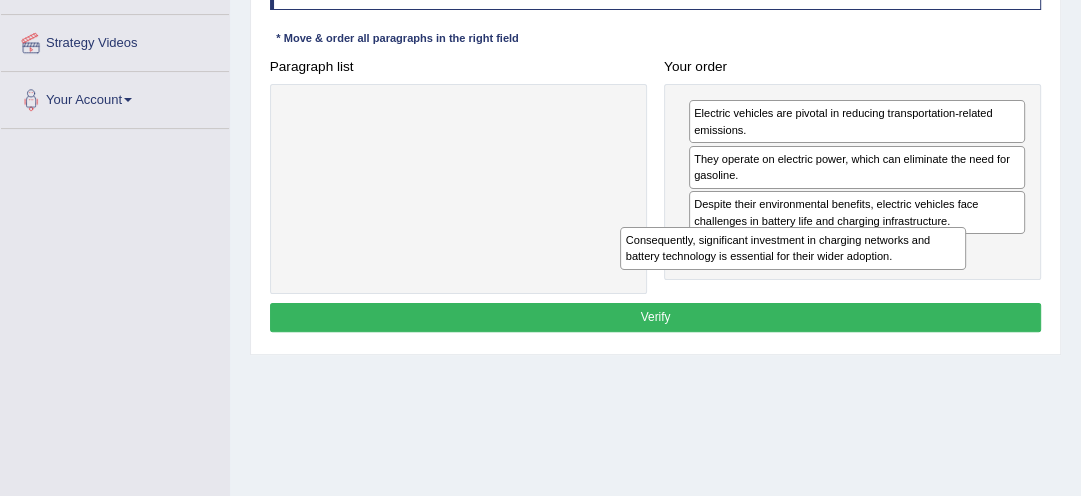 drag, startPoint x: 484, startPoint y: 129, endPoint x: 882, endPoint y: 288, distance: 428.58487 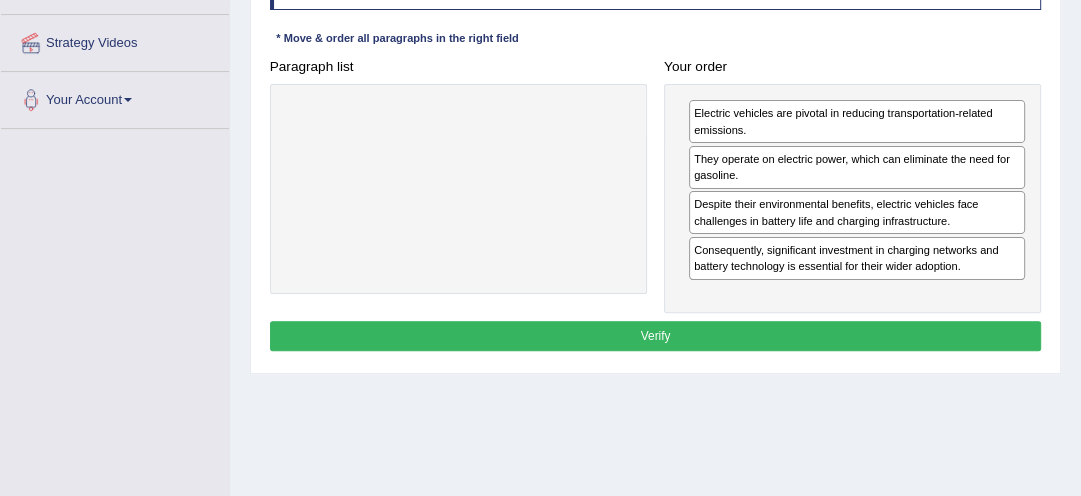 click on "Verify" at bounding box center (656, 335) 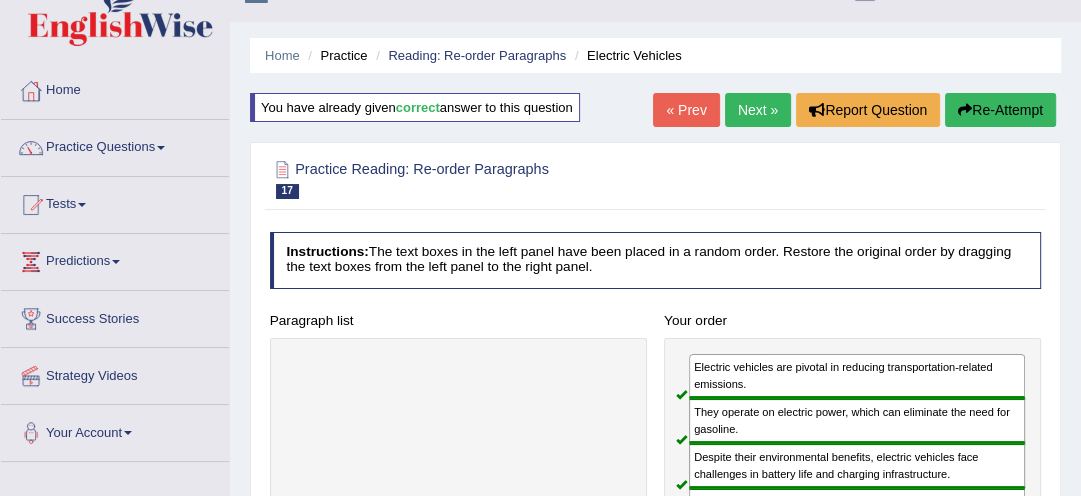 scroll, scrollTop: 17, scrollLeft: 0, axis: vertical 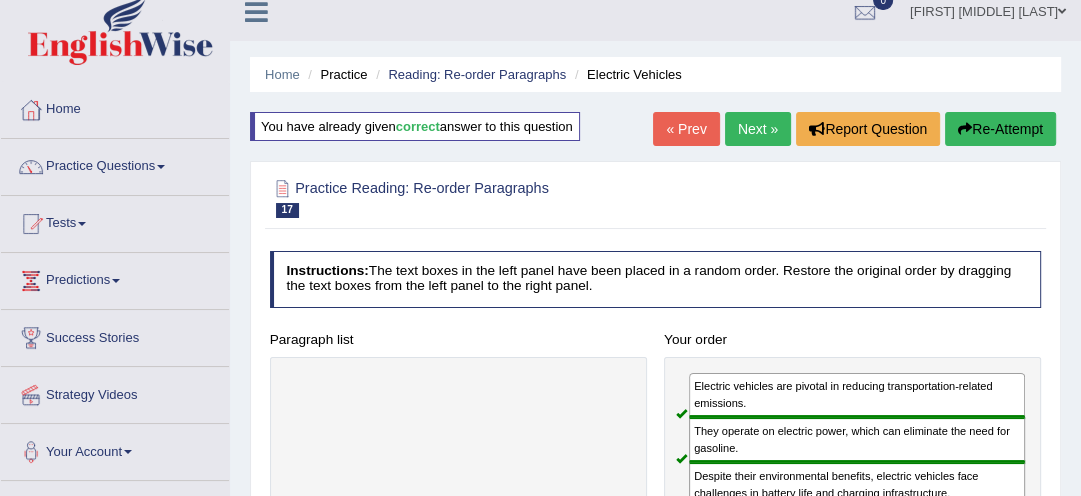 click on "Next »" at bounding box center [758, 129] 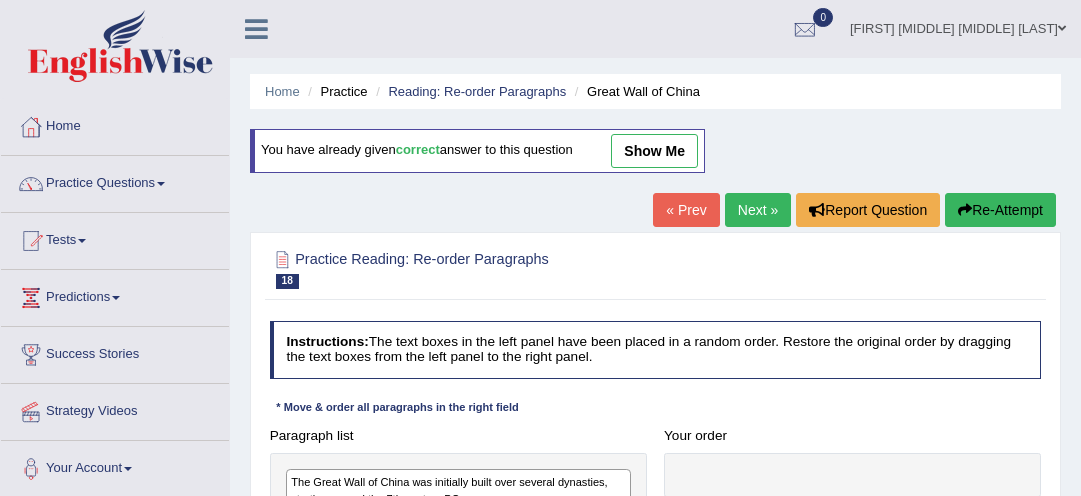 scroll, scrollTop: 0, scrollLeft: 0, axis: both 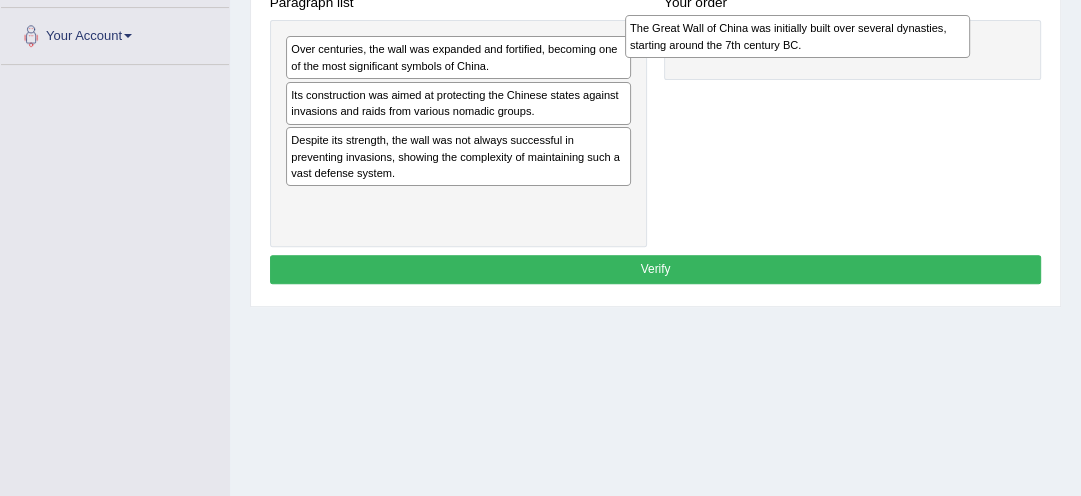 drag, startPoint x: 445, startPoint y: 61, endPoint x: 848, endPoint y: 45, distance: 403.3175 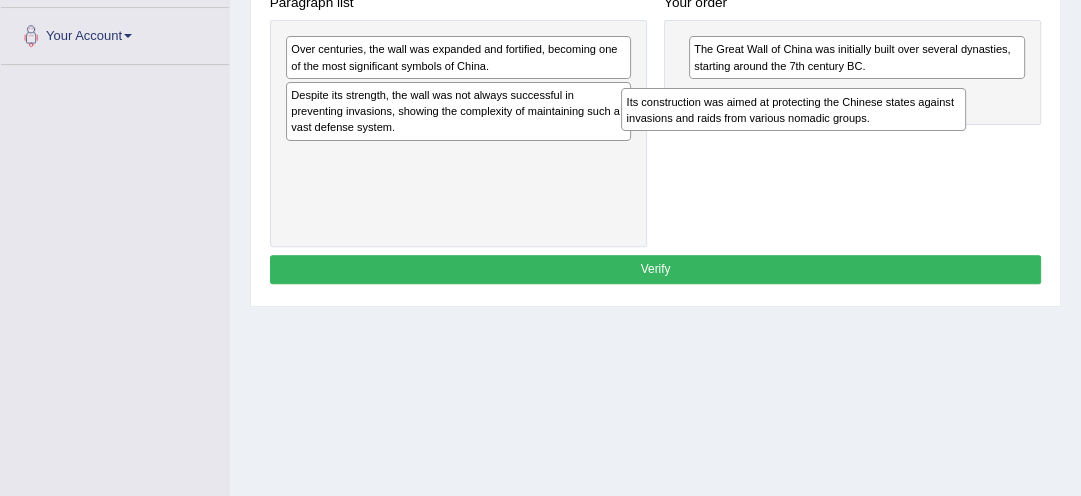 drag, startPoint x: 460, startPoint y: 99, endPoint x: 860, endPoint y: 124, distance: 400.7805 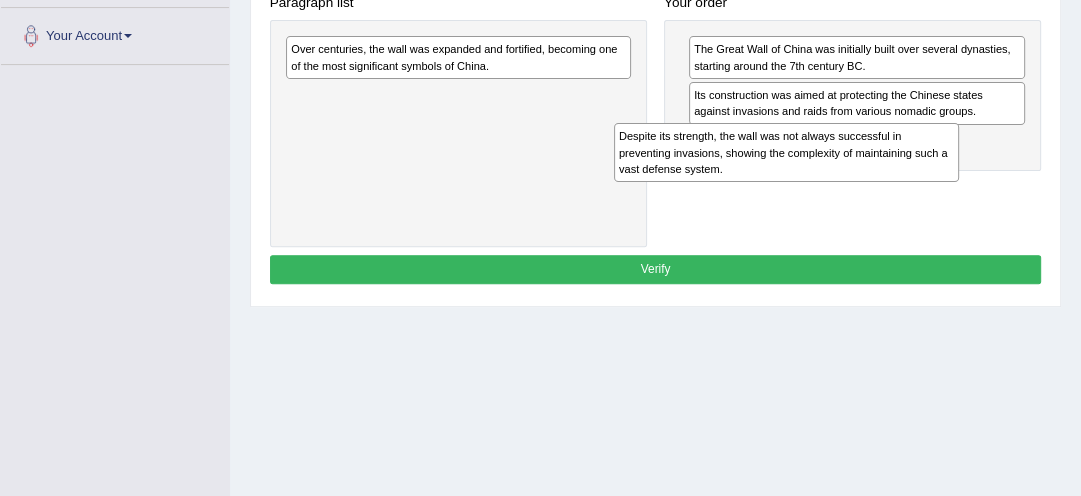 drag, startPoint x: 425, startPoint y: 93, endPoint x: 824, endPoint y: 165, distance: 405.4442 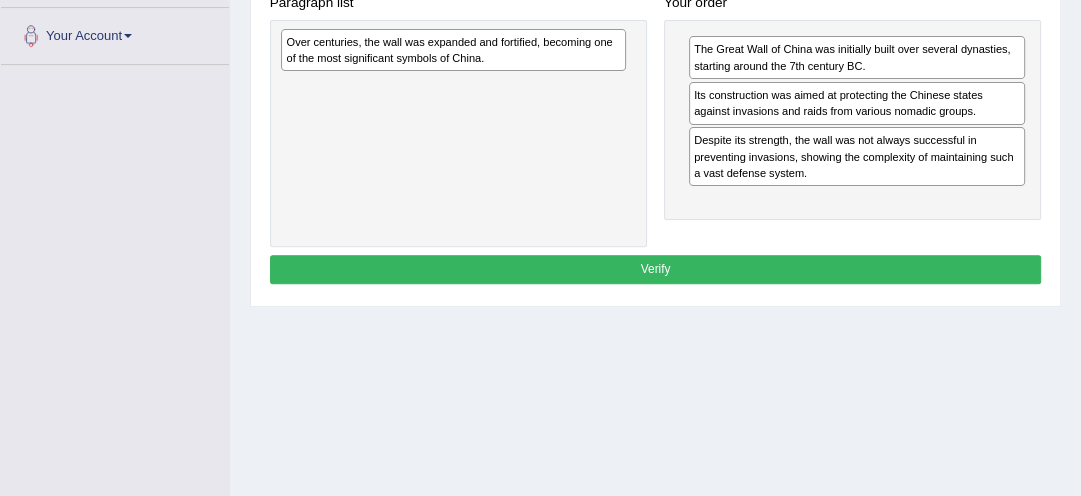 click on "Over centuries, the wall was expanded and fortified, becoming one of the most significant symbols of China." at bounding box center (453, 50) 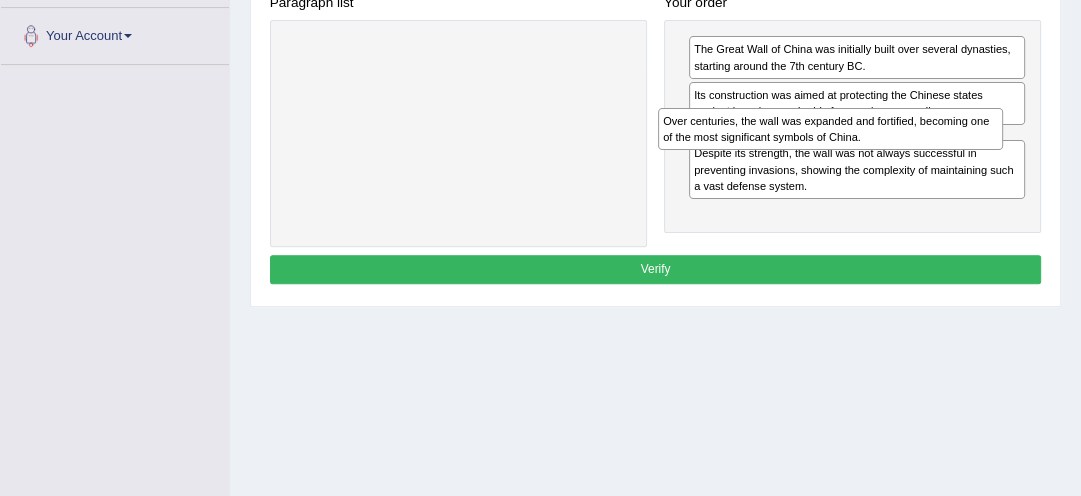 drag, startPoint x: 470, startPoint y: 55, endPoint x: 916, endPoint y: 148, distance: 455.59302 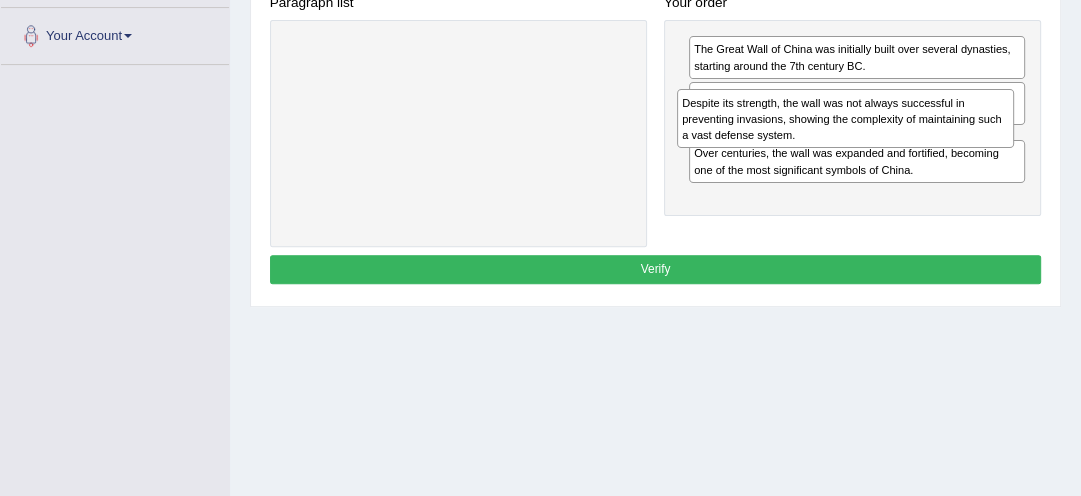 drag, startPoint x: 844, startPoint y: 197, endPoint x: 836, endPoint y: 133, distance: 64.49806 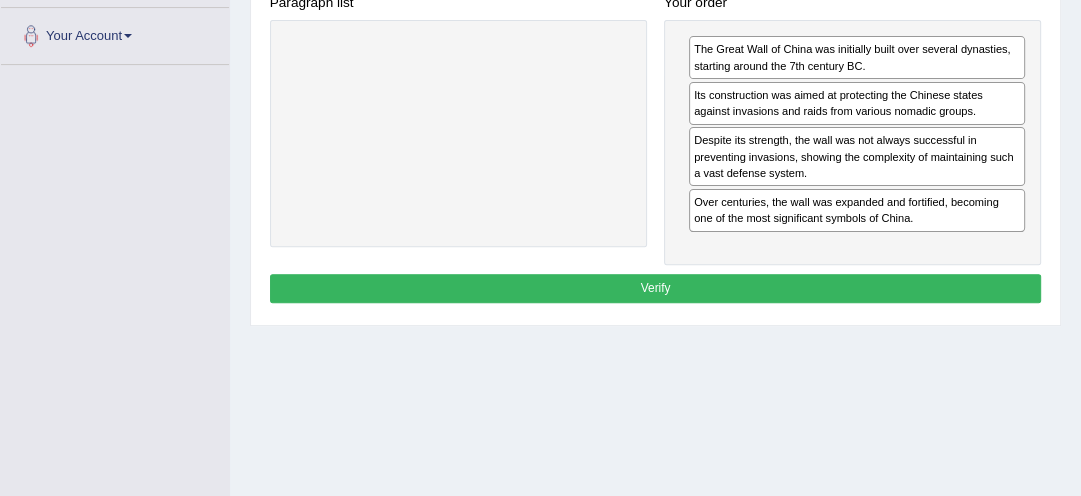 click on "Verify" at bounding box center (656, 288) 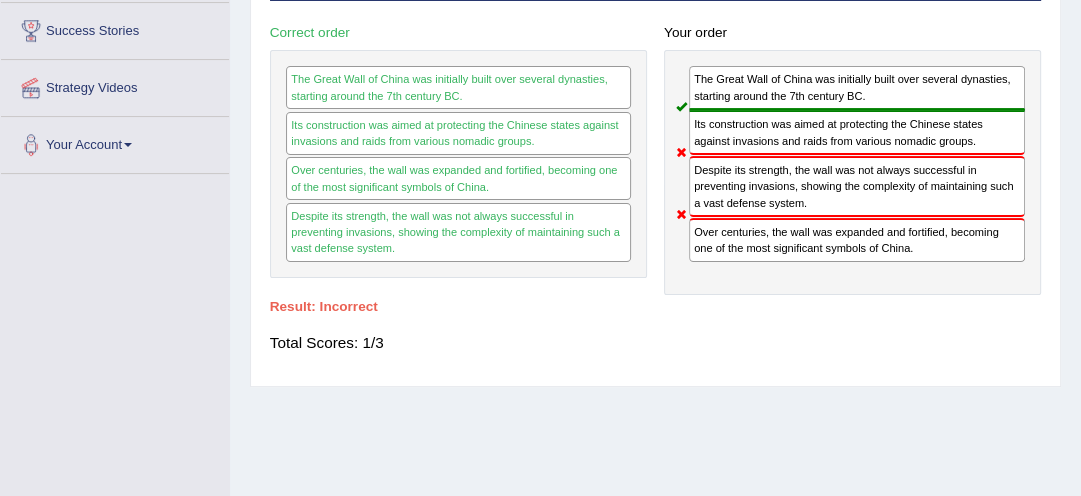 scroll, scrollTop: 305, scrollLeft: 0, axis: vertical 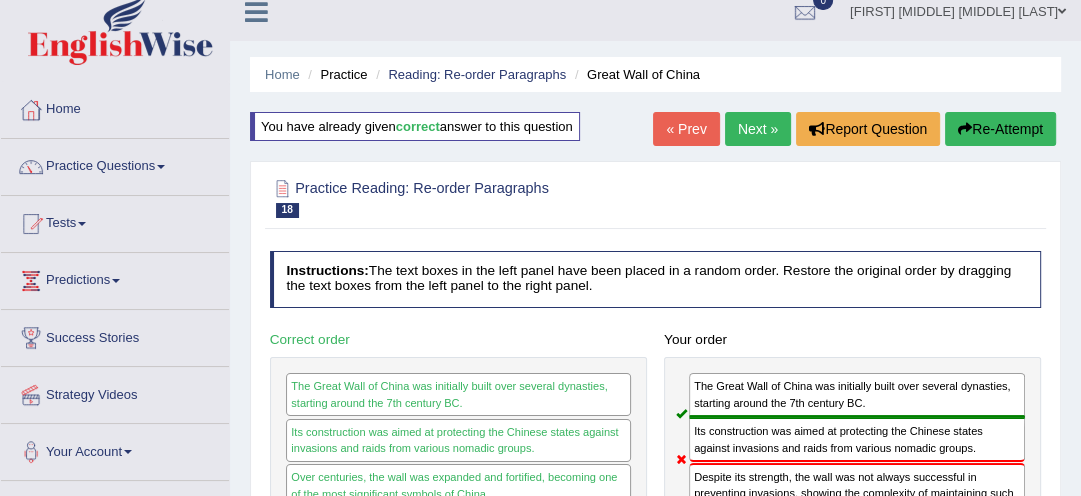 click at bounding box center (965, 129) 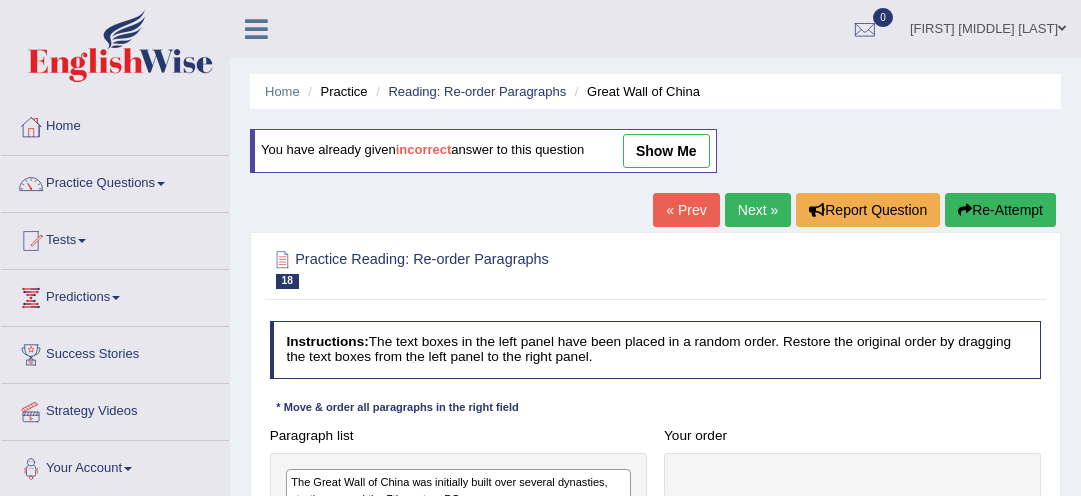 scroll, scrollTop: 17, scrollLeft: 0, axis: vertical 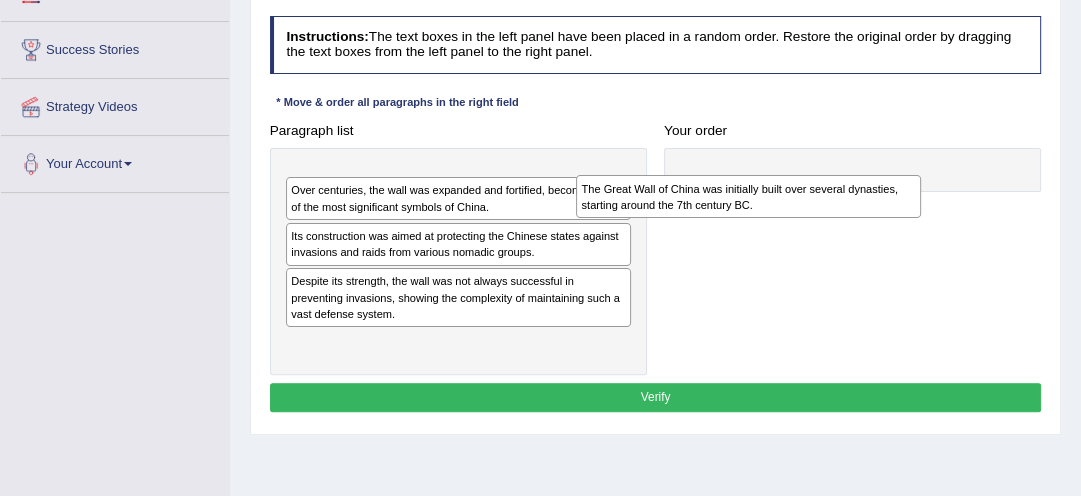 drag, startPoint x: 395, startPoint y: 185, endPoint x: 744, endPoint y: 207, distance: 349.69272 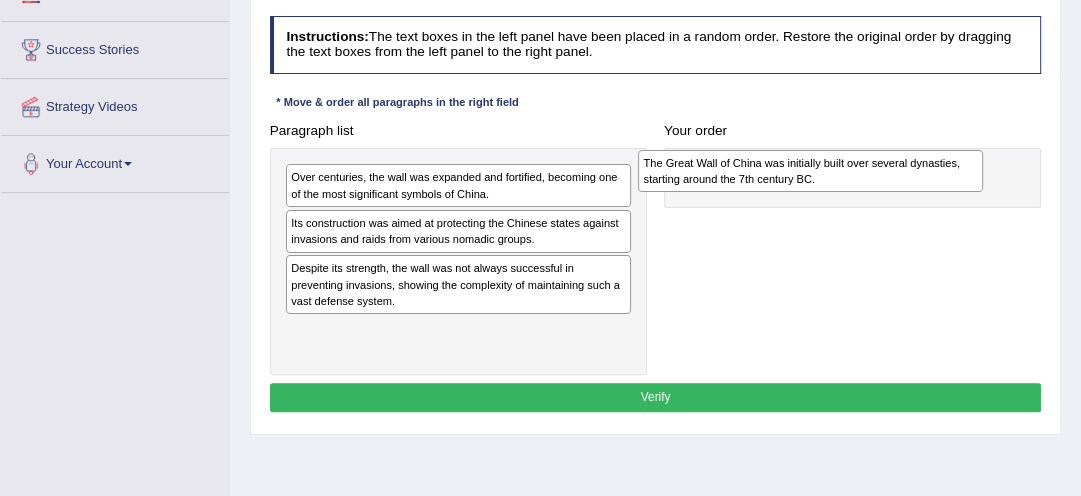 drag, startPoint x: 521, startPoint y: 184, endPoint x: 940, endPoint y: 176, distance: 419.07635 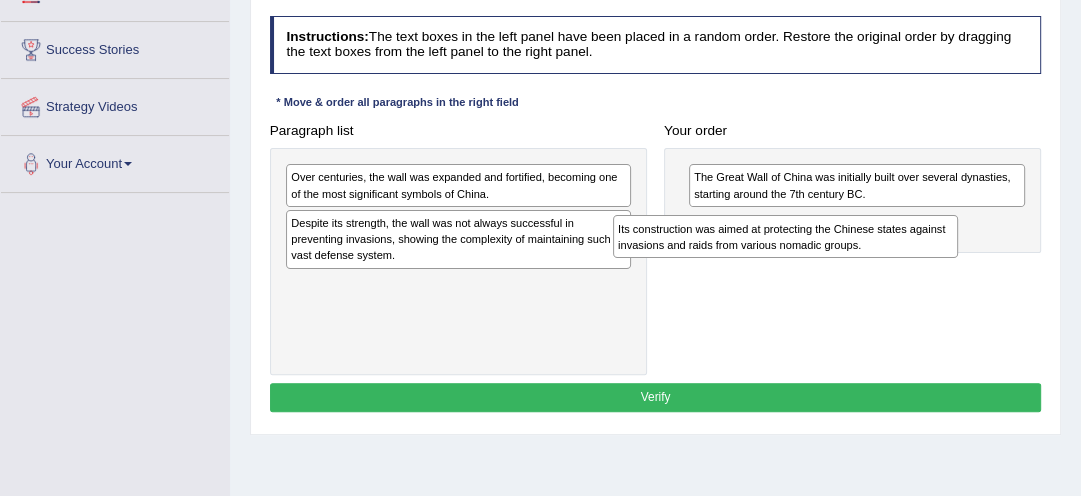 drag, startPoint x: 437, startPoint y: 238, endPoint x: 826, endPoint y: 262, distance: 389.73965 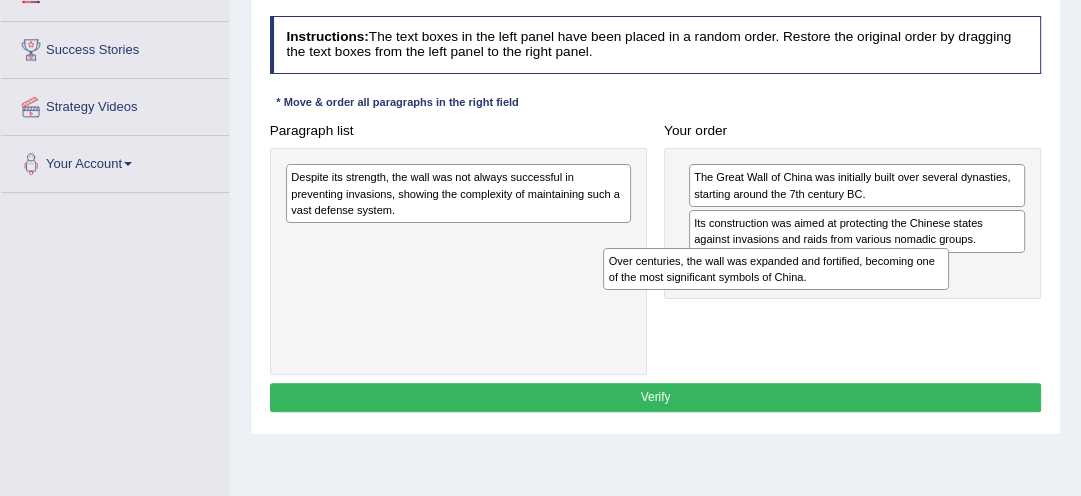 drag, startPoint x: 450, startPoint y: 192, endPoint x: 829, endPoint y: 299, distance: 393.81467 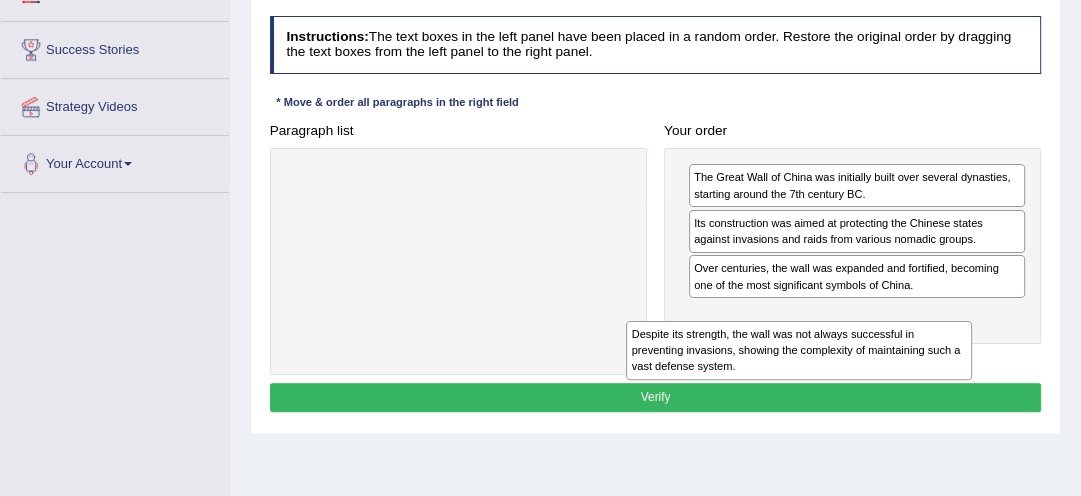 drag, startPoint x: 507, startPoint y: 200, endPoint x: 916, endPoint y: 392, distance: 451.82407 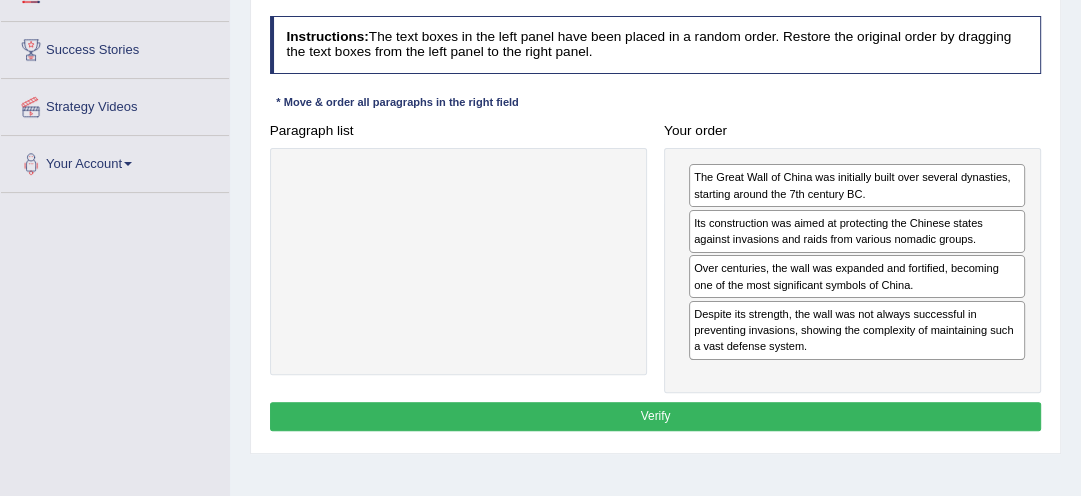 click on "Verify" at bounding box center (656, 416) 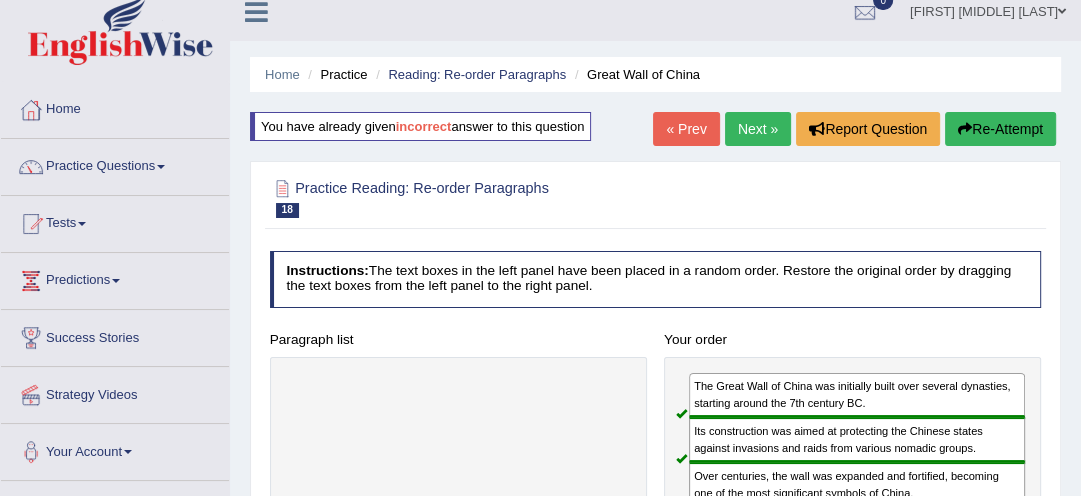 scroll, scrollTop: 0, scrollLeft: 0, axis: both 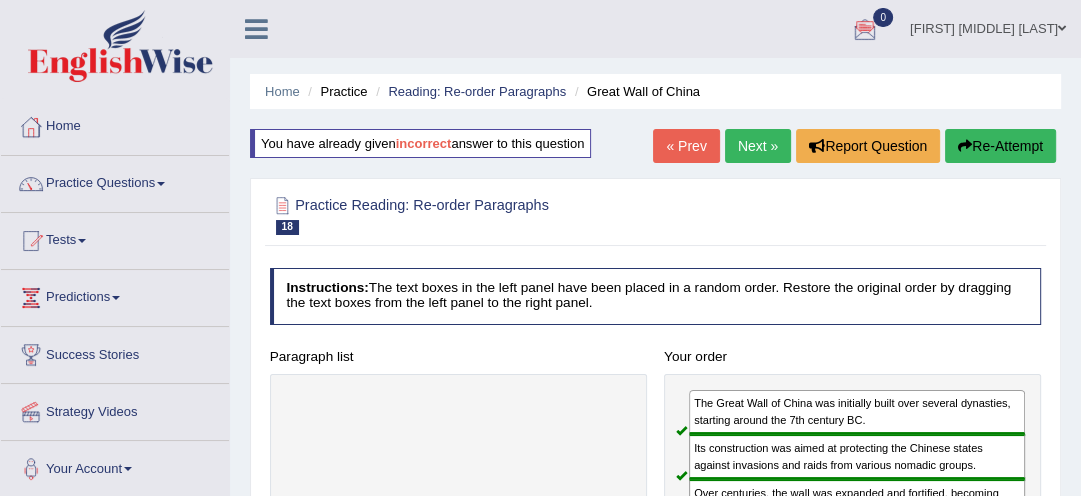 click on "Next »" at bounding box center (758, 146) 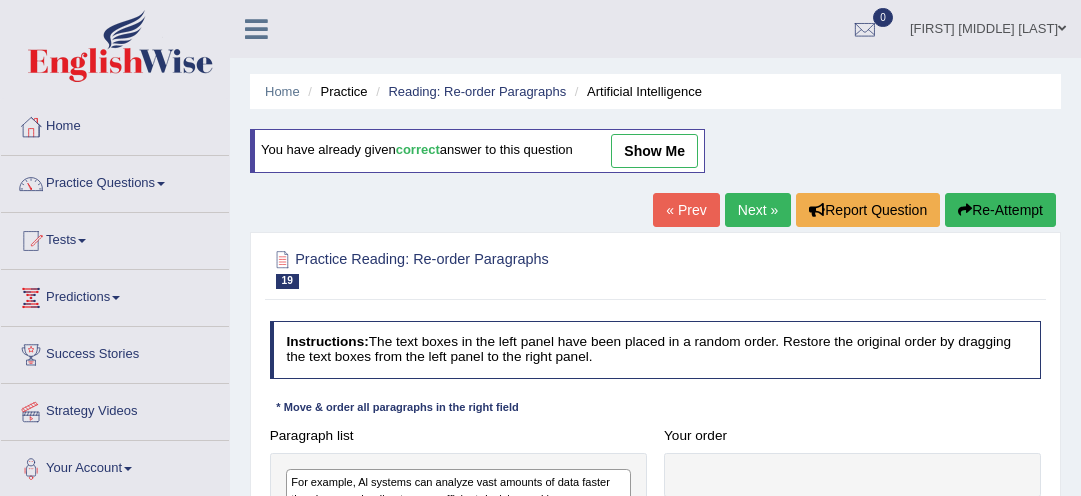 scroll, scrollTop: 0, scrollLeft: 0, axis: both 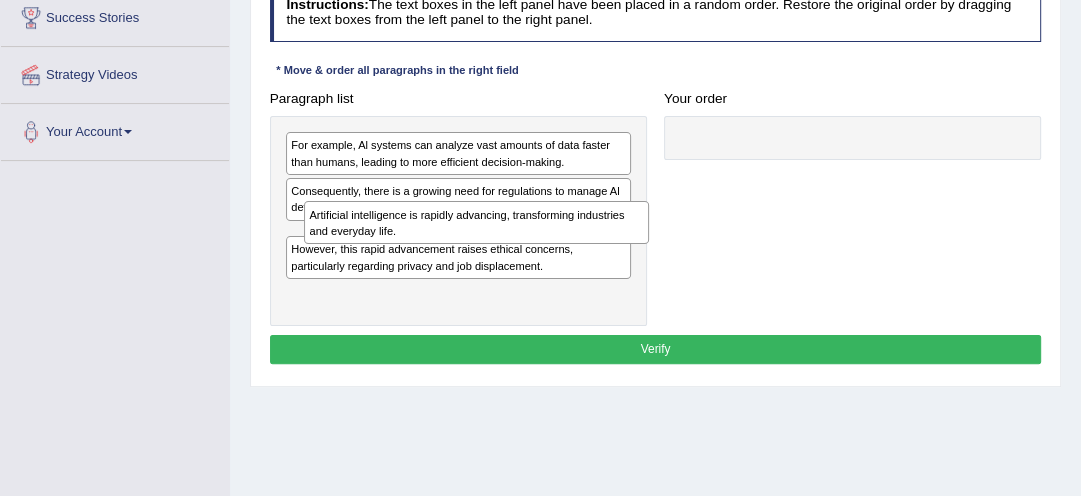 drag, startPoint x: 452, startPoint y: 248, endPoint x: 605, endPoint y: 228, distance: 154.30165 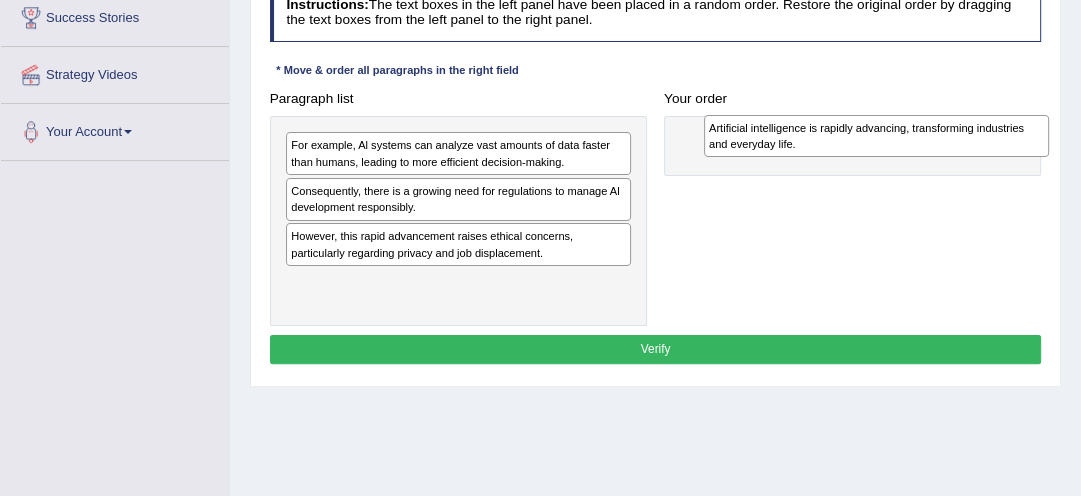 drag, startPoint x: 447, startPoint y: 250, endPoint x: 944, endPoint y: 148, distance: 507.35886 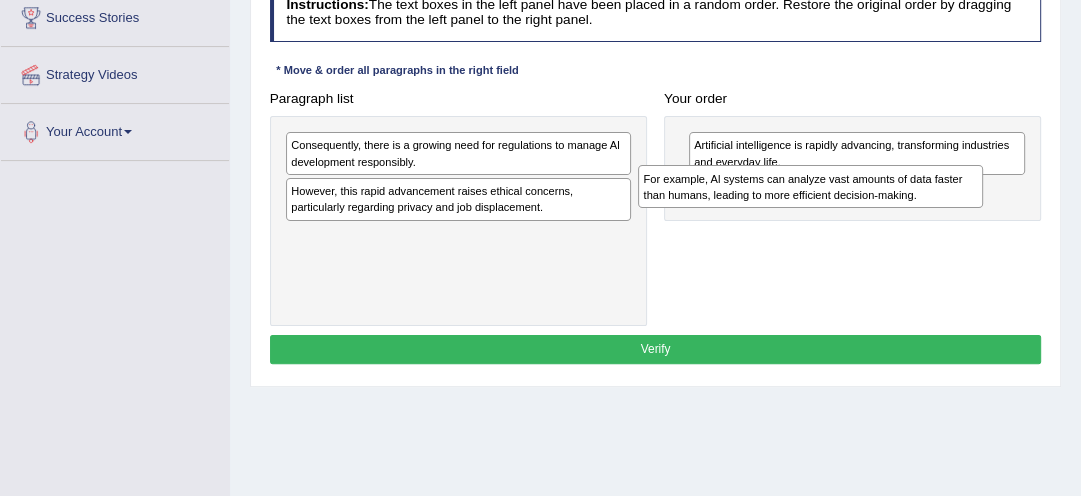 drag, startPoint x: 469, startPoint y: 161, endPoint x: 888, endPoint y: 209, distance: 421.74045 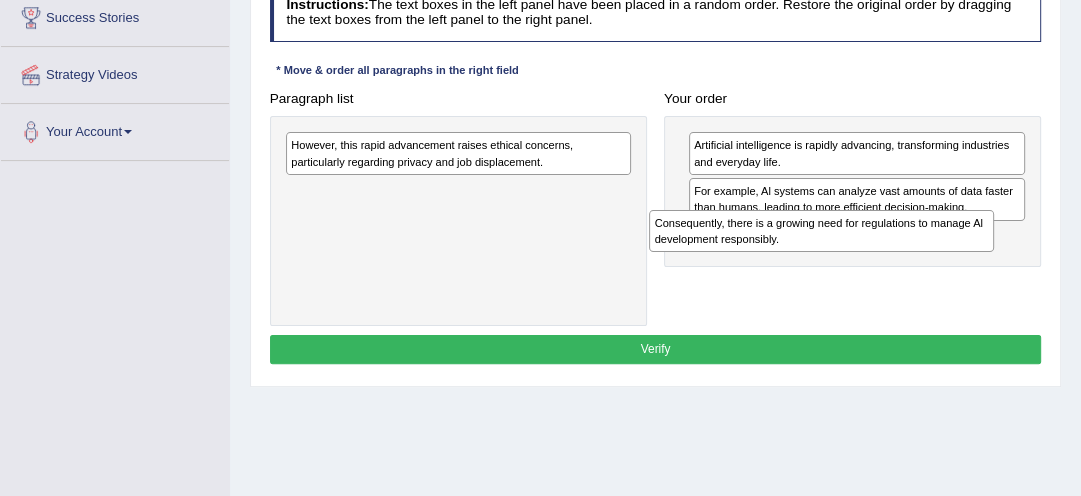 drag, startPoint x: 528, startPoint y: 146, endPoint x: 964, endPoint y: 247, distance: 447.54553 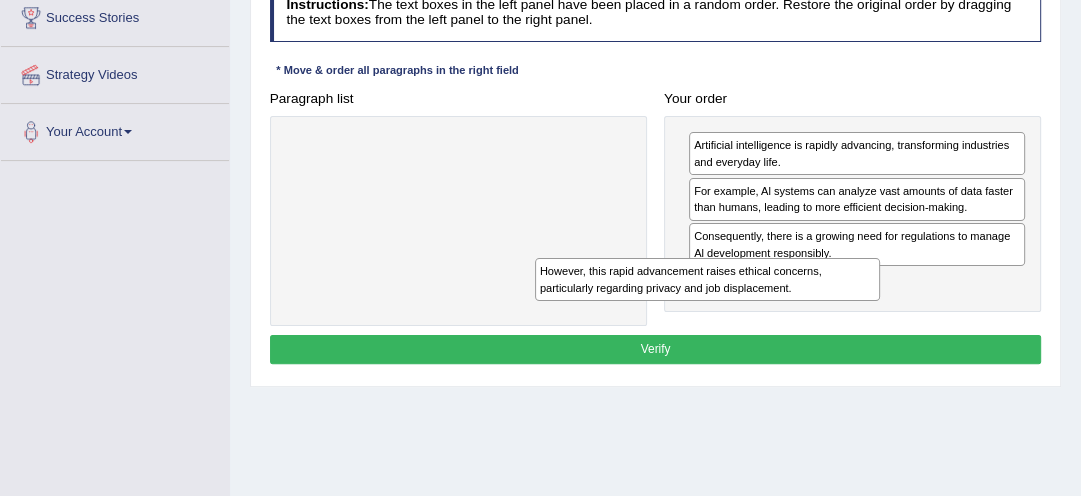 drag, startPoint x: 444, startPoint y: 153, endPoint x: 741, endPoint y: 311, distance: 336.41196 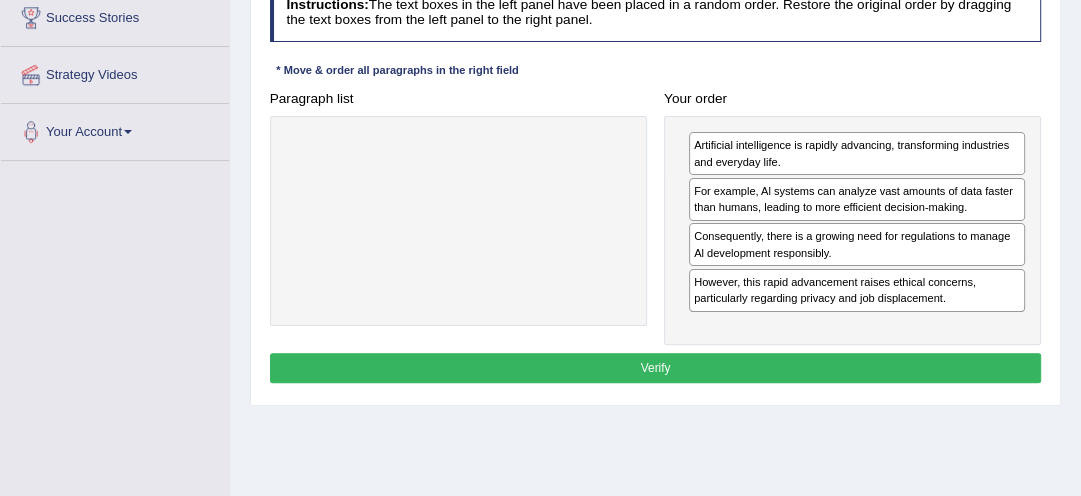 click on "Verify" at bounding box center (656, 367) 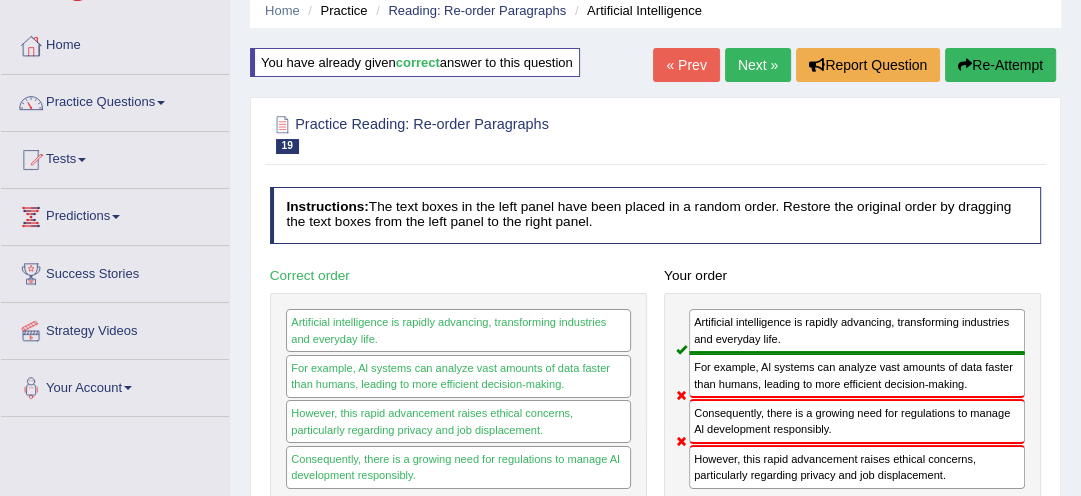 scroll, scrollTop: 7, scrollLeft: 0, axis: vertical 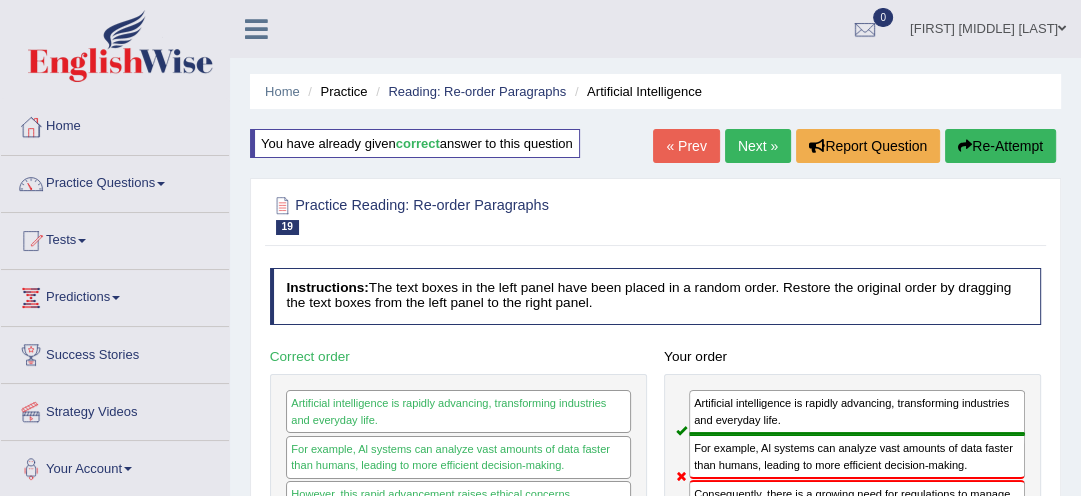 click on "Re-Attempt" at bounding box center (1000, 146) 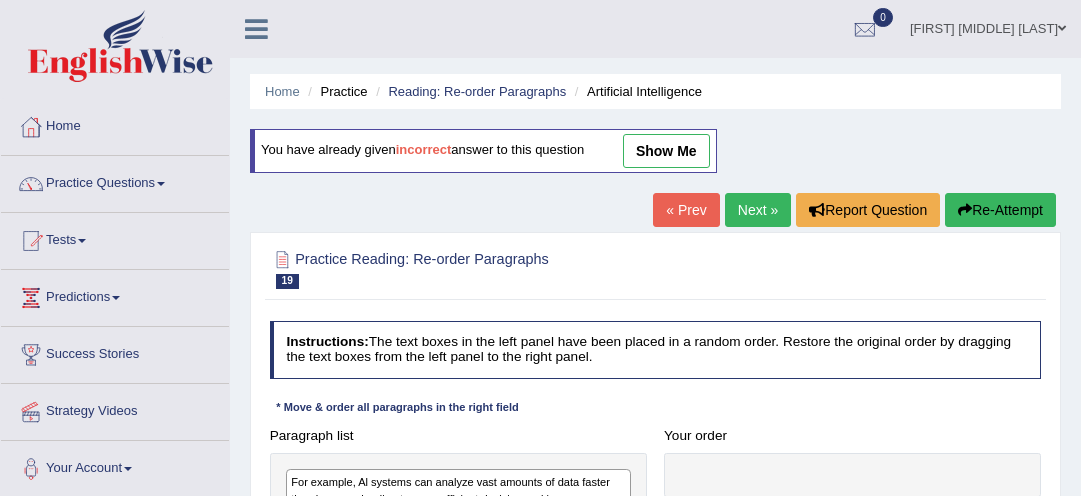 scroll, scrollTop: 0, scrollLeft: 0, axis: both 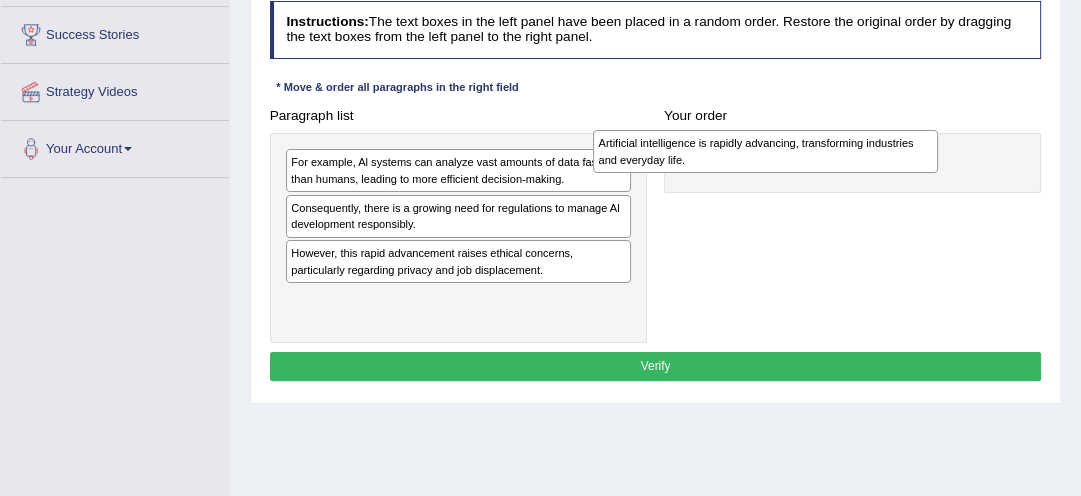 drag, startPoint x: 460, startPoint y: 247, endPoint x: 826, endPoint y: 142, distance: 380.7637 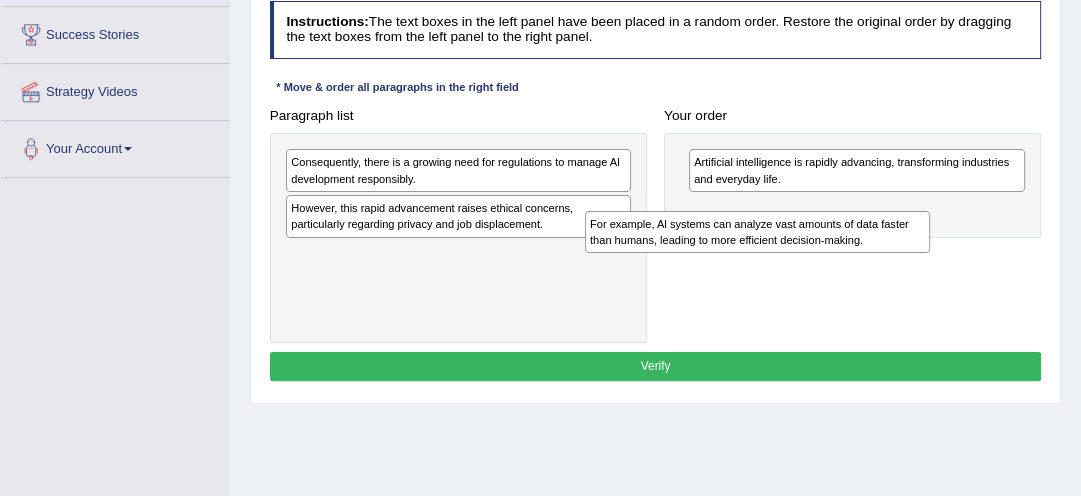 drag, startPoint x: 542, startPoint y: 174, endPoint x: 902, endPoint y: 254, distance: 368.78177 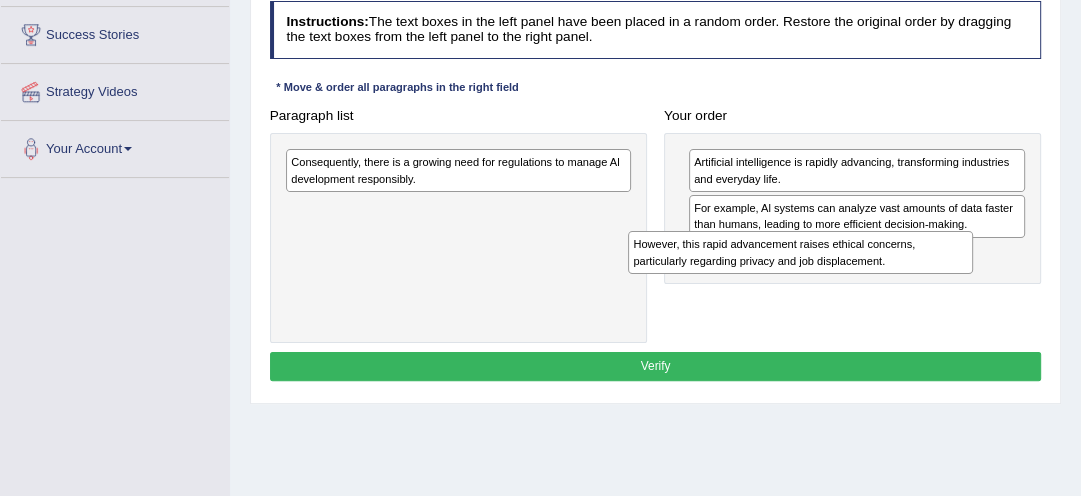 drag, startPoint x: 481, startPoint y: 213, endPoint x: 889, endPoint y: 273, distance: 412.38815 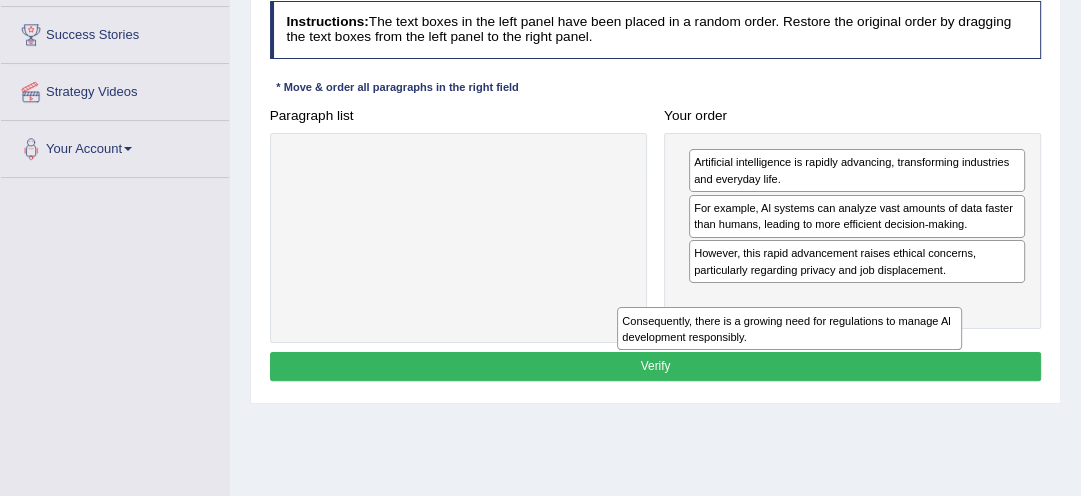 drag, startPoint x: 448, startPoint y: 168, endPoint x: 844, endPoint y: 364, distance: 441.85065 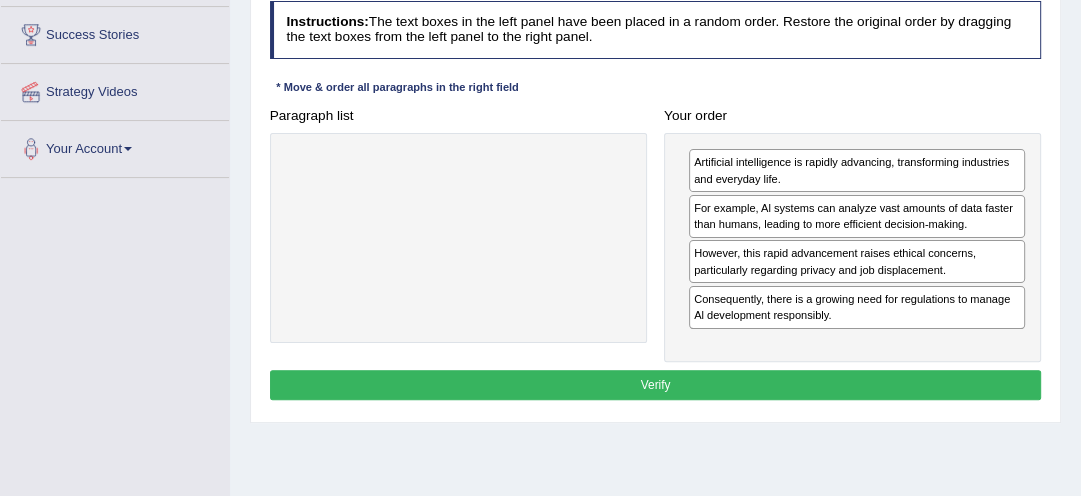 click on "Verify" at bounding box center (656, 384) 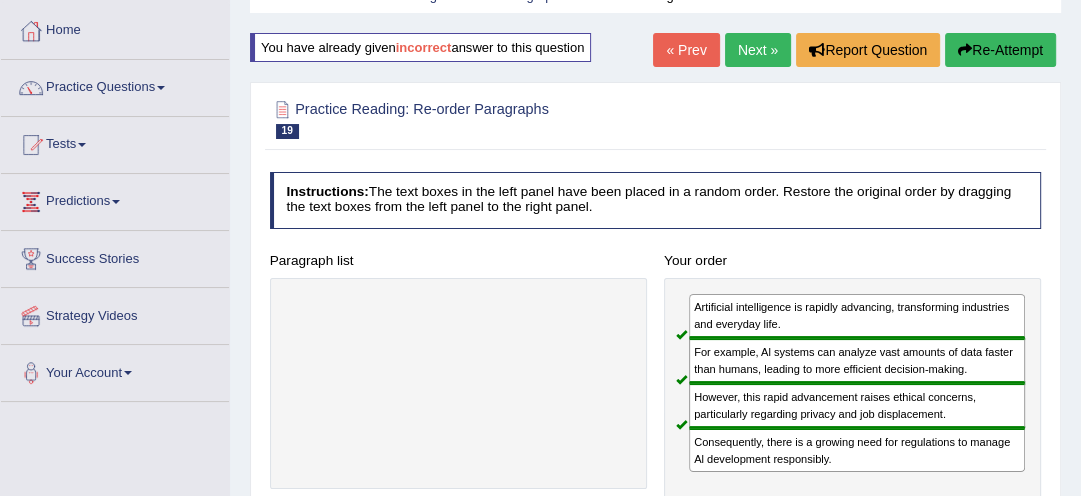 scroll, scrollTop: 64, scrollLeft: 0, axis: vertical 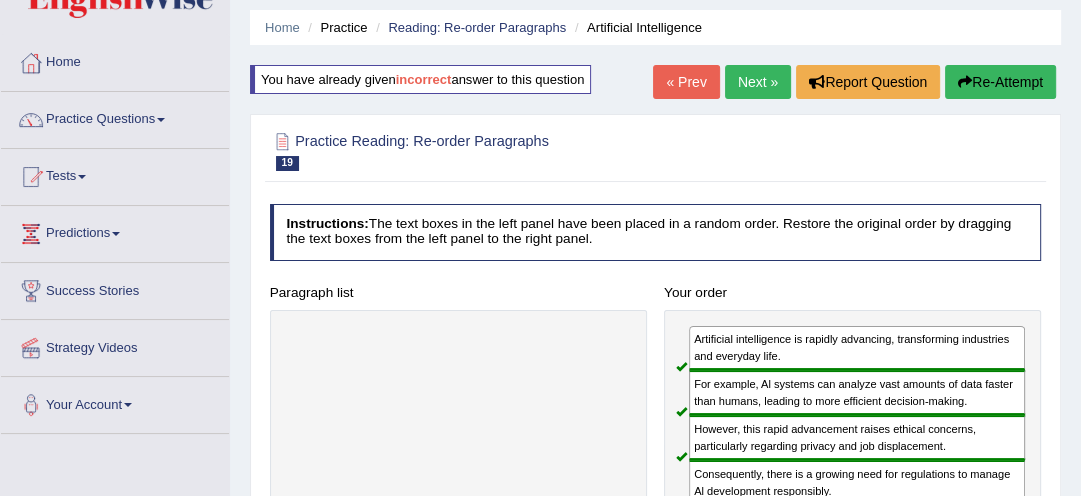 click on "Next »" at bounding box center (758, 82) 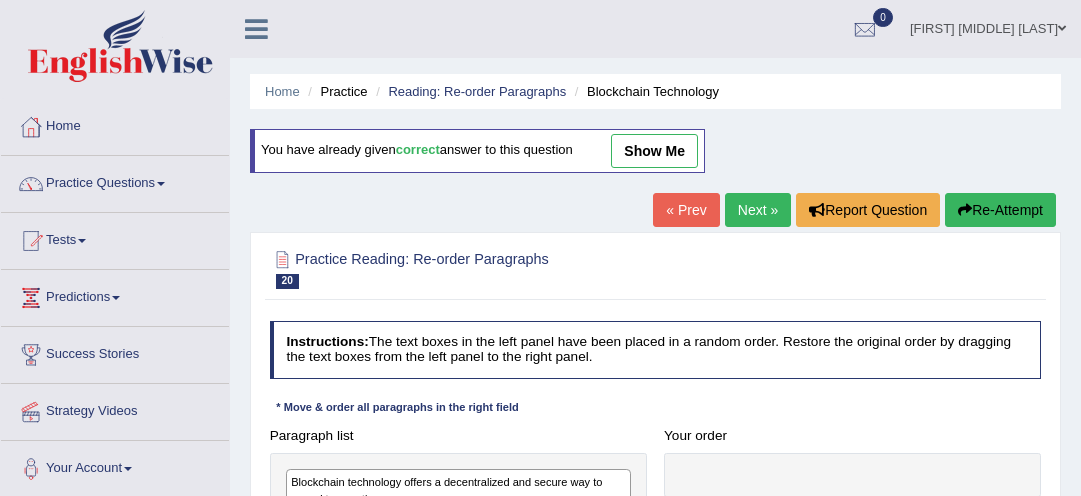 scroll, scrollTop: 0, scrollLeft: 0, axis: both 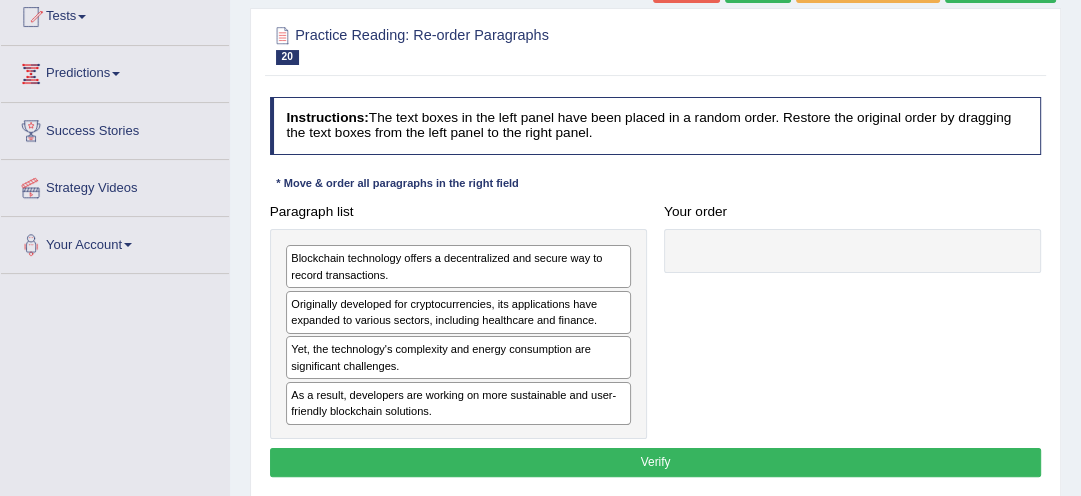click on "Blockchain technology offers a decentralized and secure way to record transactions." at bounding box center (458, 266) 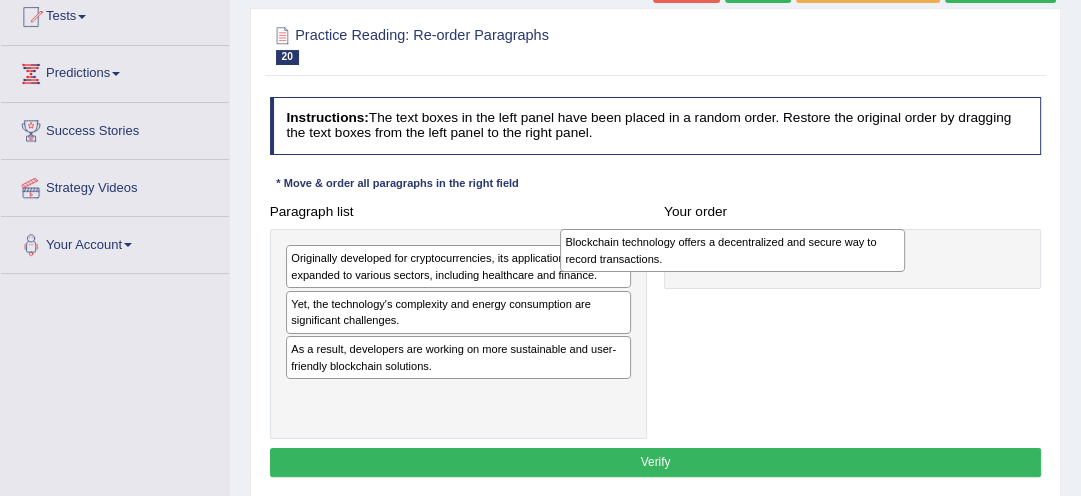 drag, startPoint x: 421, startPoint y: 268, endPoint x: 753, endPoint y: 258, distance: 332.15057 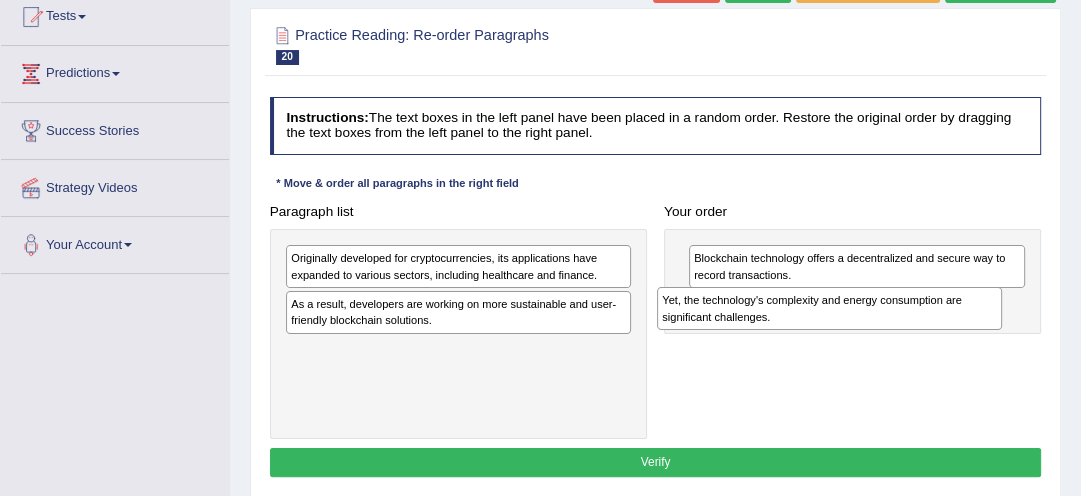 drag, startPoint x: 422, startPoint y: 305, endPoint x: 863, endPoint y: 318, distance: 441.19156 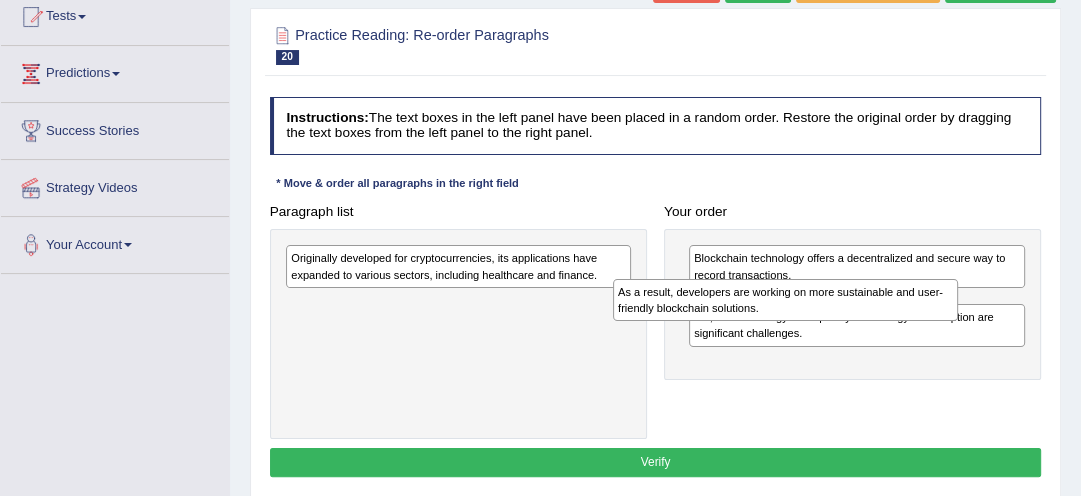 drag, startPoint x: 528, startPoint y: 307, endPoint x: 917, endPoint y: 310, distance: 389.01157 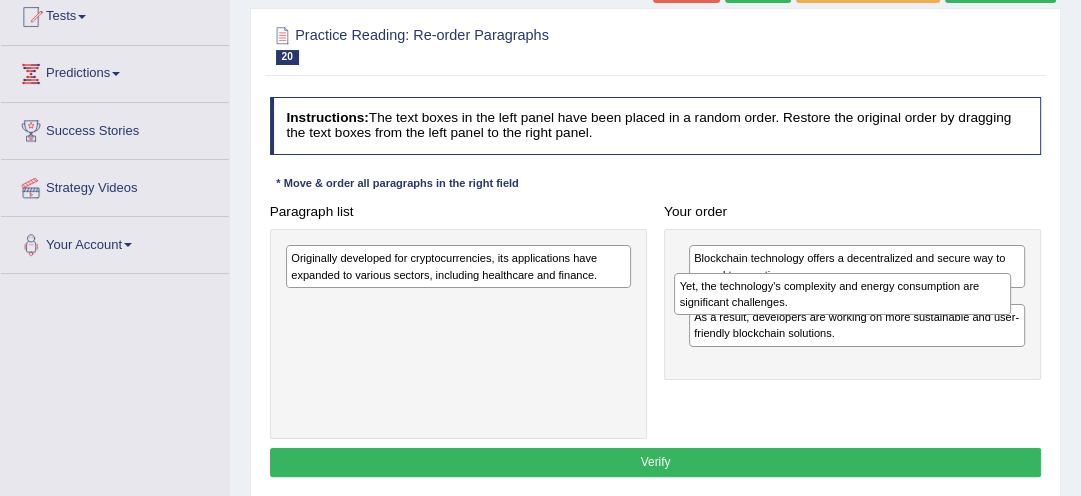 drag, startPoint x: 845, startPoint y: 357, endPoint x: 834, endPoint y: 308, distance: 50.219517 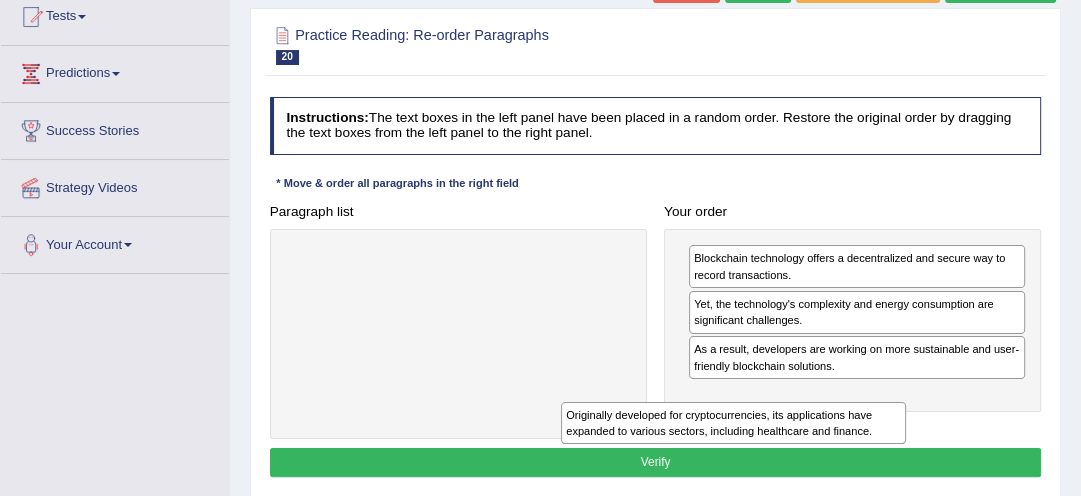 drag, startPoint x: 548, startPoint y: 258, endPoint x: 880, endPoint y: 444, distance: 380.55222 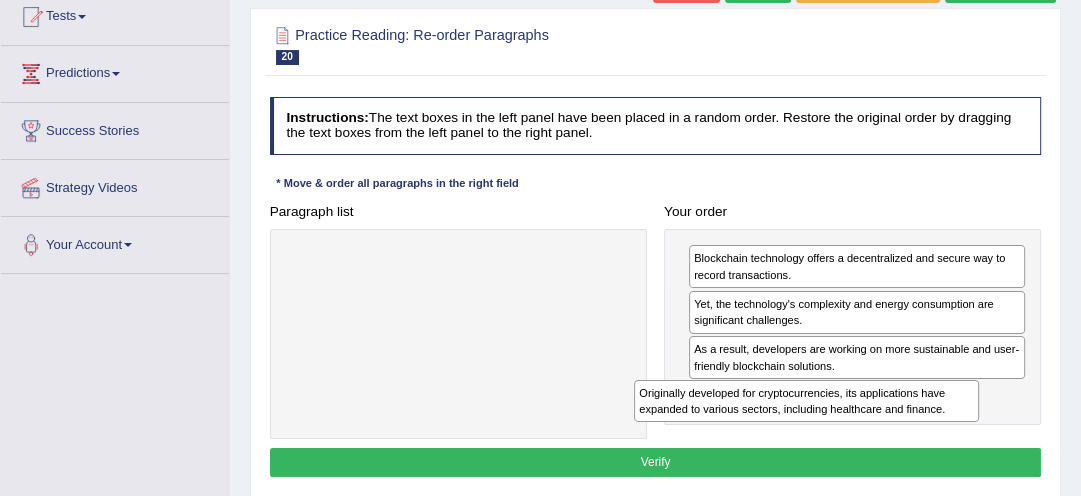 drag, startPoint x: 490, startPoint y: 276, endPoint x: 904, endPoint y: 443, distance: 446.41348 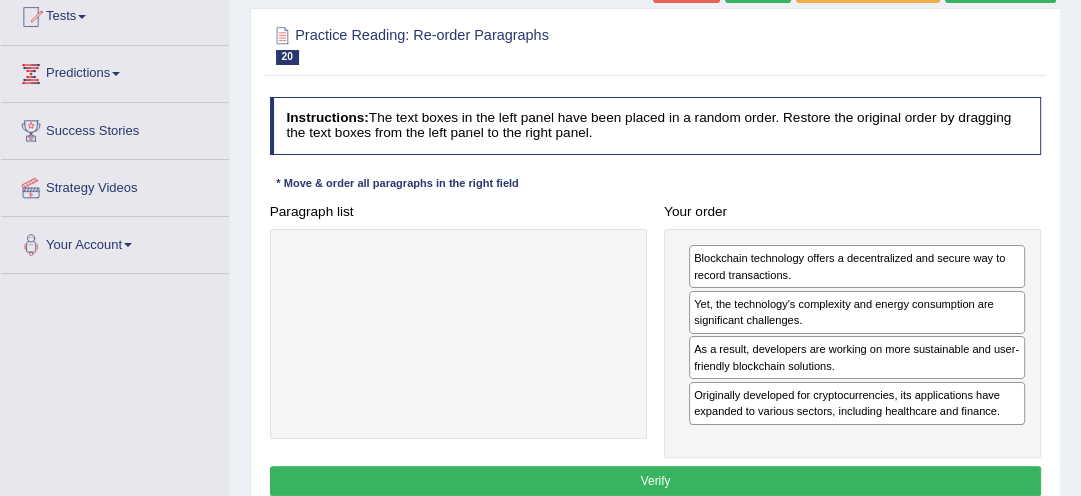 click on "Verify" at bounding box center [656, 480] 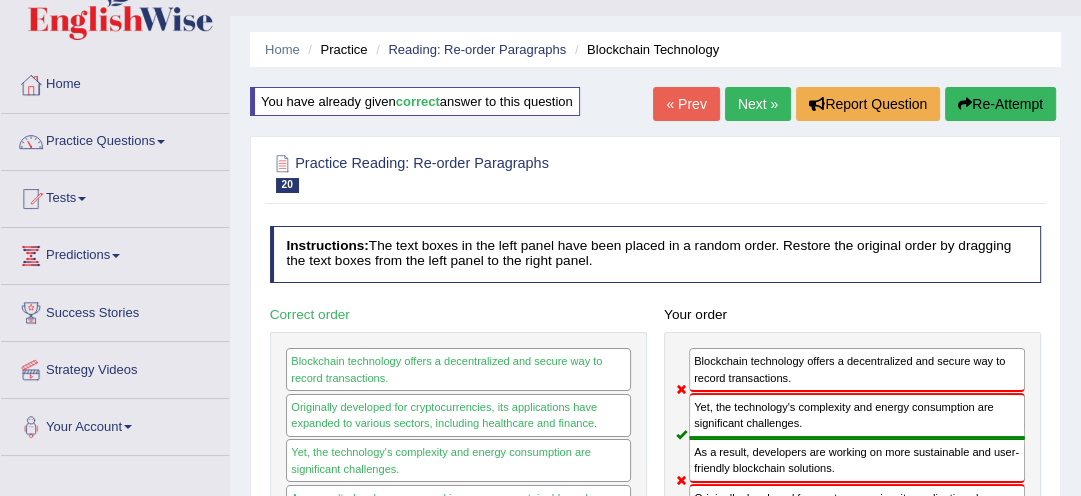 scroll, scrollTop: 0, scrollLeft: 0, axis: both 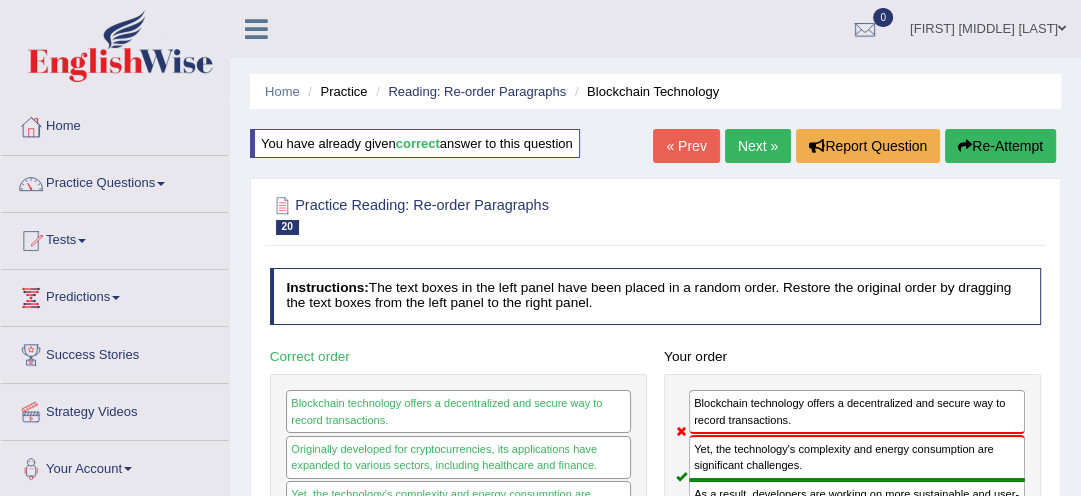 click on "Re-Attempt" at bounding box center (1000, 146) 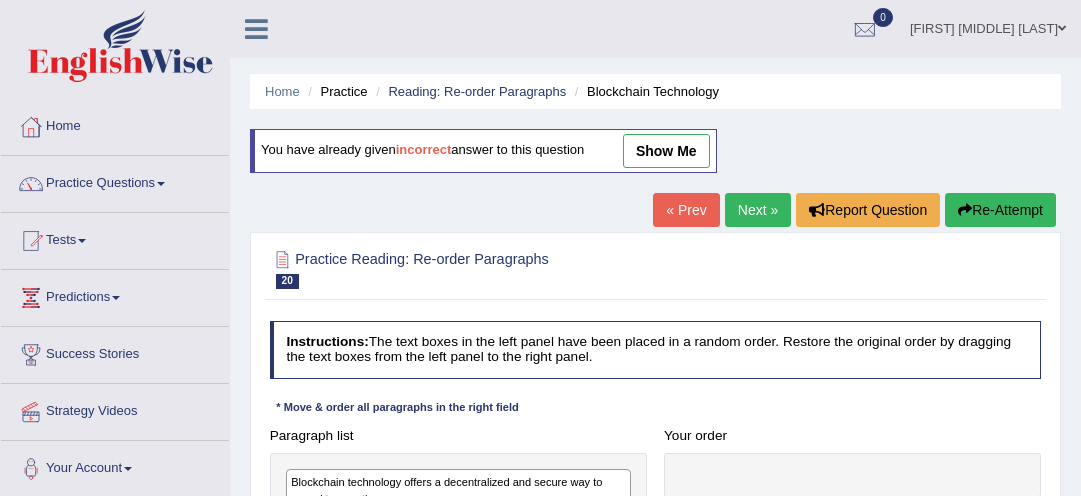 scroll, scrollTop: 0, scrollLeft: 0, axis: both 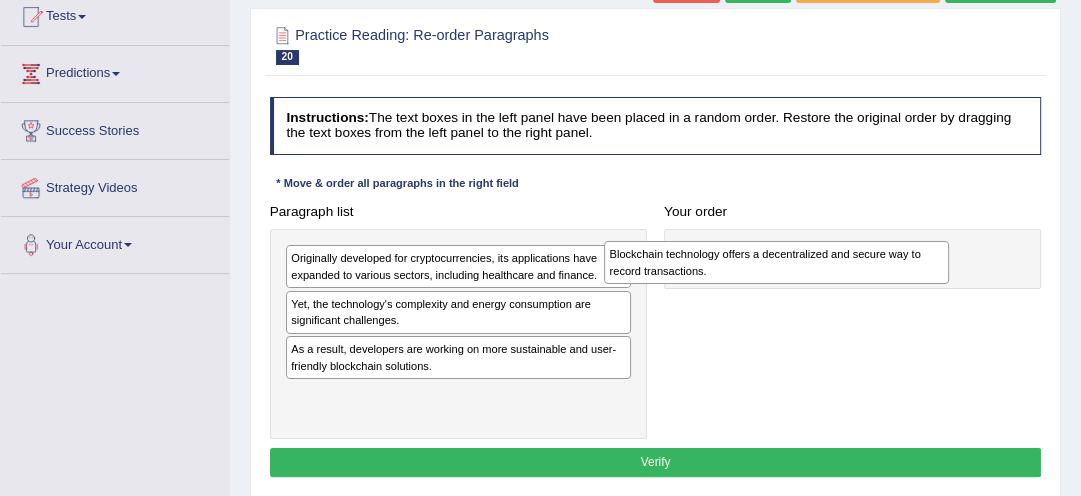 drag, startPoint x: 473, startPoint y: 257, endPoint x: 856, endPoint y: 261, distance: 383.02087 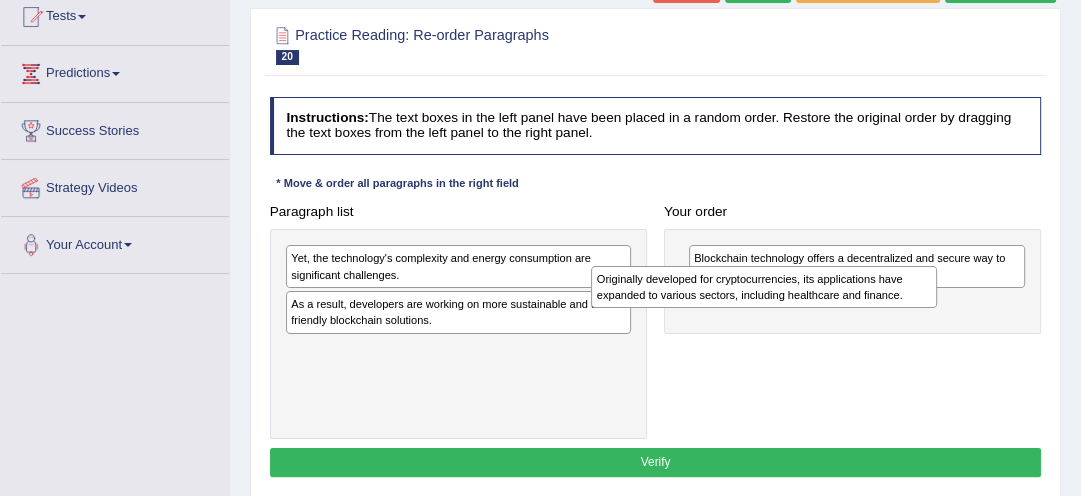 drag, startPoint x: 460, startPoint y: 271, endPoint x: 827, endPoint y: 304, distance: 368.48065 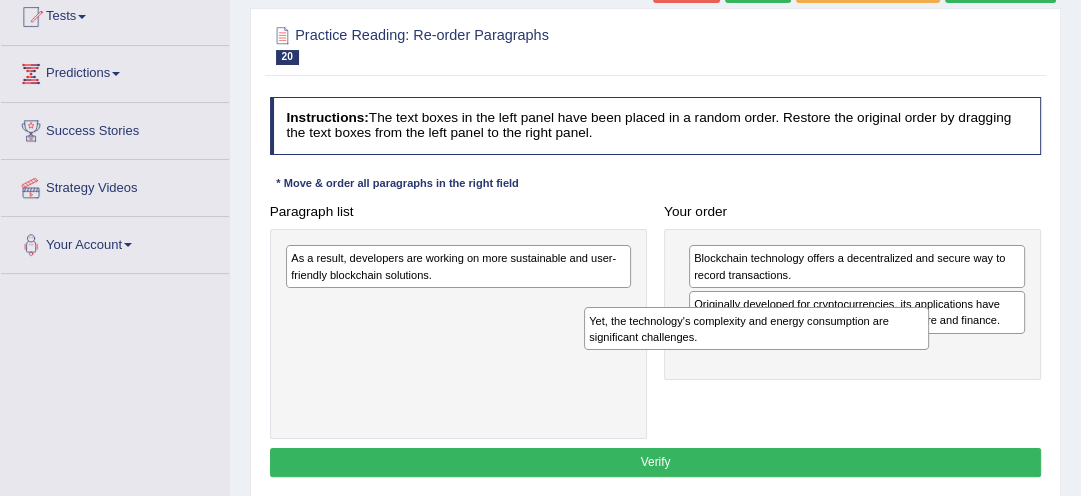 drag, startPoint x: 531, startPoint y: 265, endPoint x: 886, endPoint y: 347, distance: 364.34735 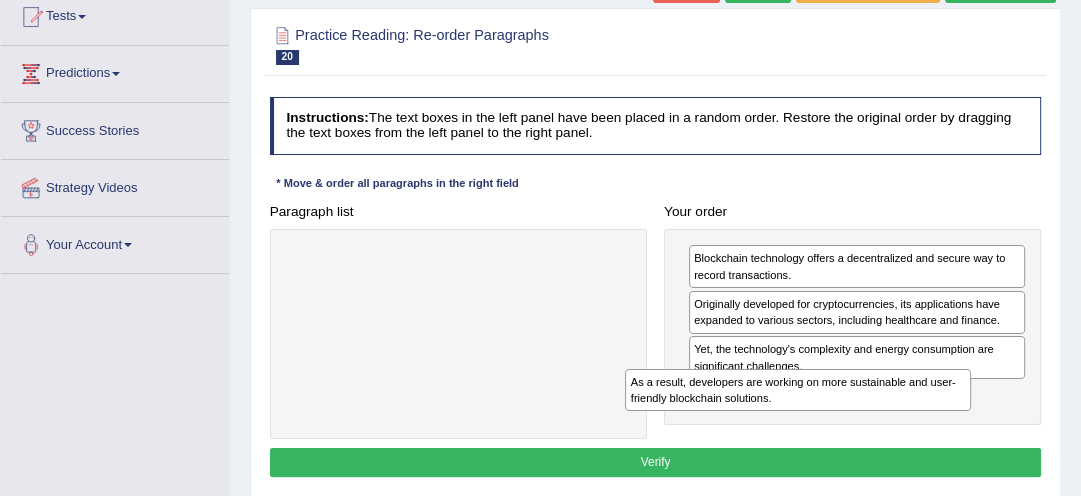 drag, startPoint x: 516, startPoint y: 268, endPoint x: 927, endPoint y: 425, distance: 439.9659 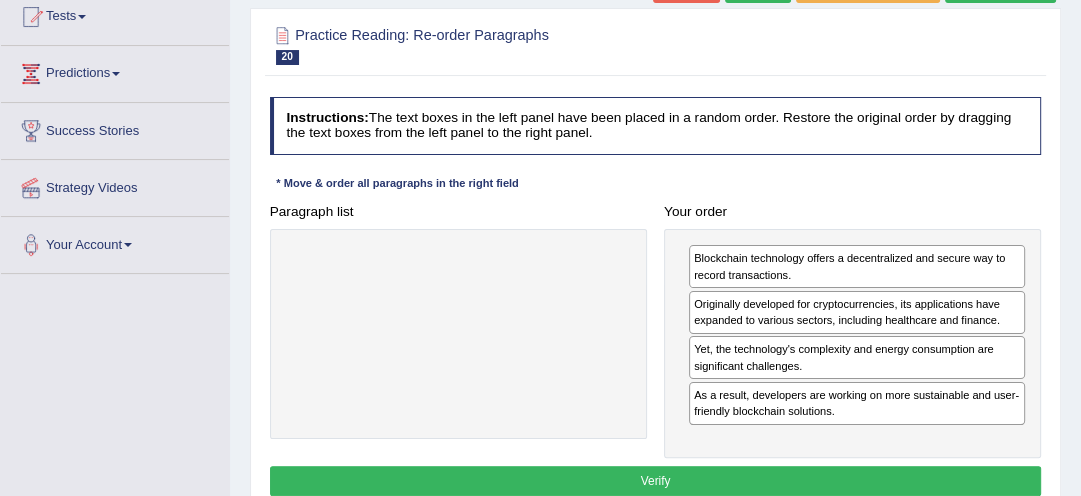 click on "Verify" at bounding box center [656, 480] 